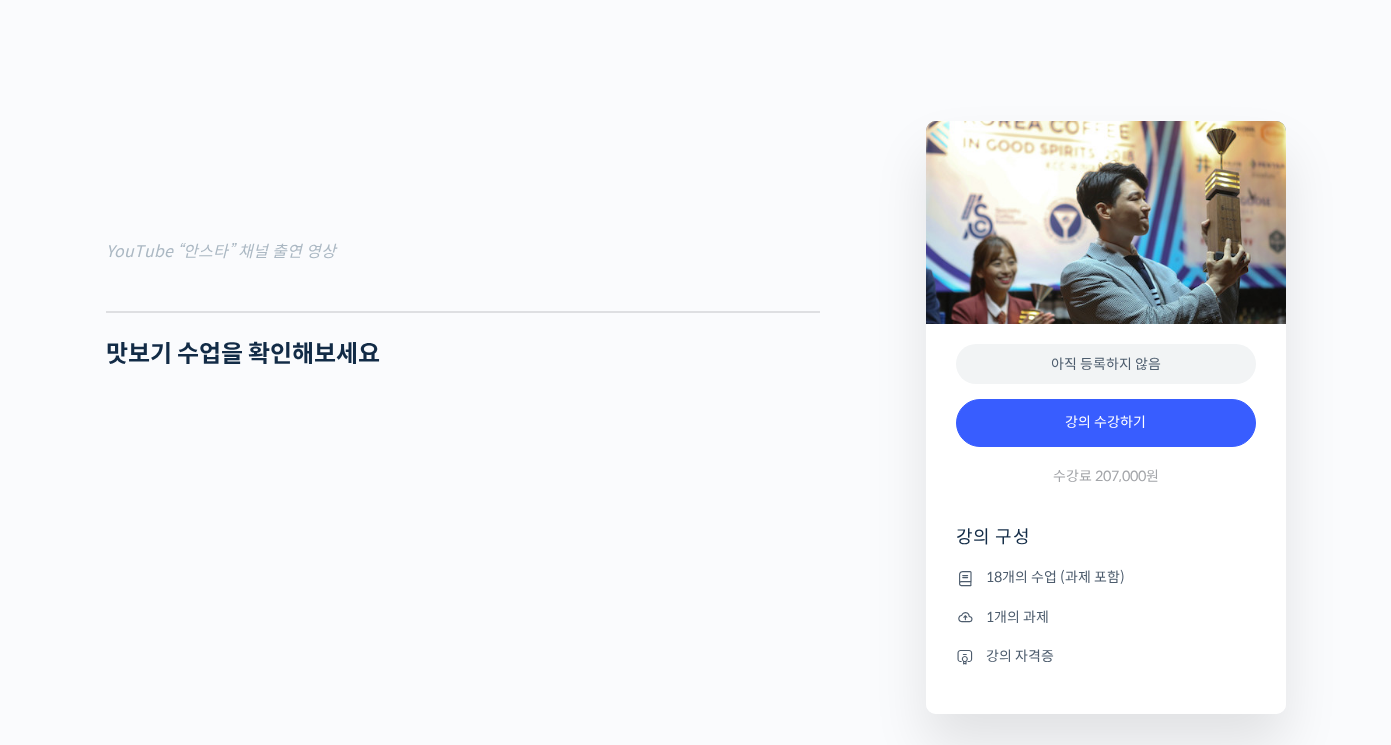 scroll, scrollTop: 1700, scrollLeft: 0, axis: vertical 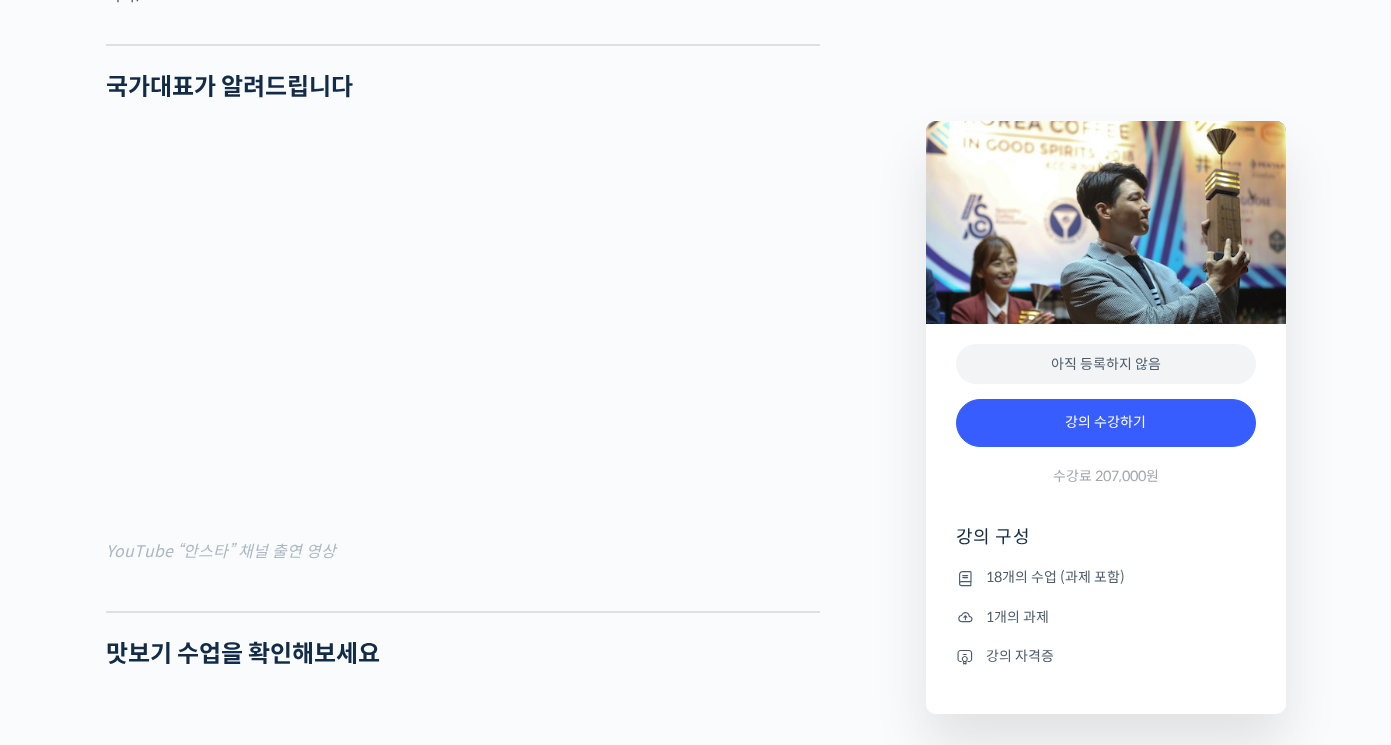click on "강민서 바리스타를  소개합니다!
<챔프 스페이스 커피 로스터스> 대표
전 <인사이트 커피> 대표
2022 롯데칠성 주관 시그니쳐 메뉴 대회 우승
2018 KCIGS(한국 커피 인 굿 스피릿) 챔피언 🏆
2018 WCIGS(월드 커피 인 굿 스피릿) 최종 결선 5위
2017 WCBC(World Coffee Barista Championship) 우승
[PERSON_NAME] 바리[PERSON_NAME]는 커피와 스피릿을 섞어 독창적인 메뉴로 시연하는 대회,<커피 인 굿 스피릿>의 한국 챔피언이자, 현재는 대전에서 <챔프 스페이스 커피 로스터스>를 운영하고 있습니다. 현재도 끊임없이 음료 트렌드를 연구하고 있으며, 제자 양성과 함께 레시피 컨설팅 활동을 이어가고 있습니다.
국가대표가 알려드립니다
YouTube “안스타” 채널 출연 영상
맛보기 수업을 확인해보세요" at bounding box center [506, 4113] 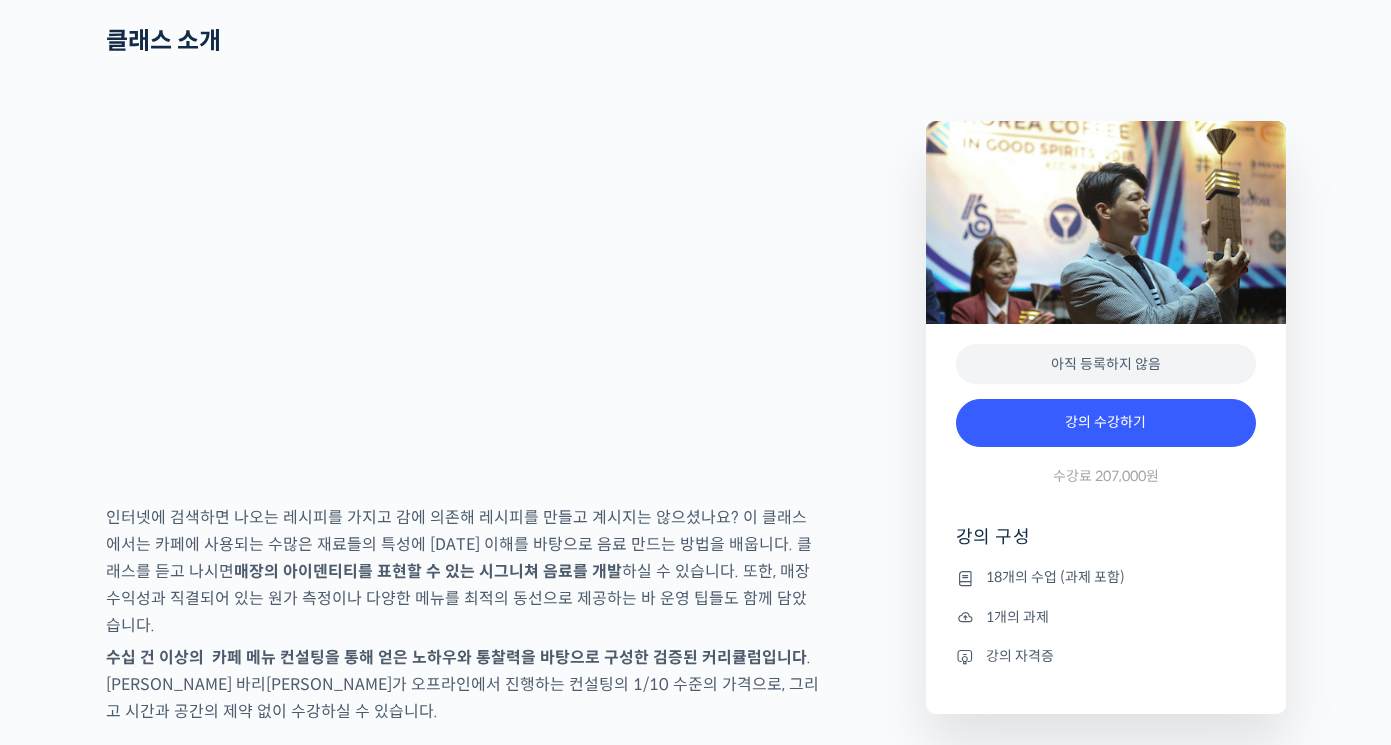 scroll, scrollTop: 2900, scrollLeft: 0, axis: vertical 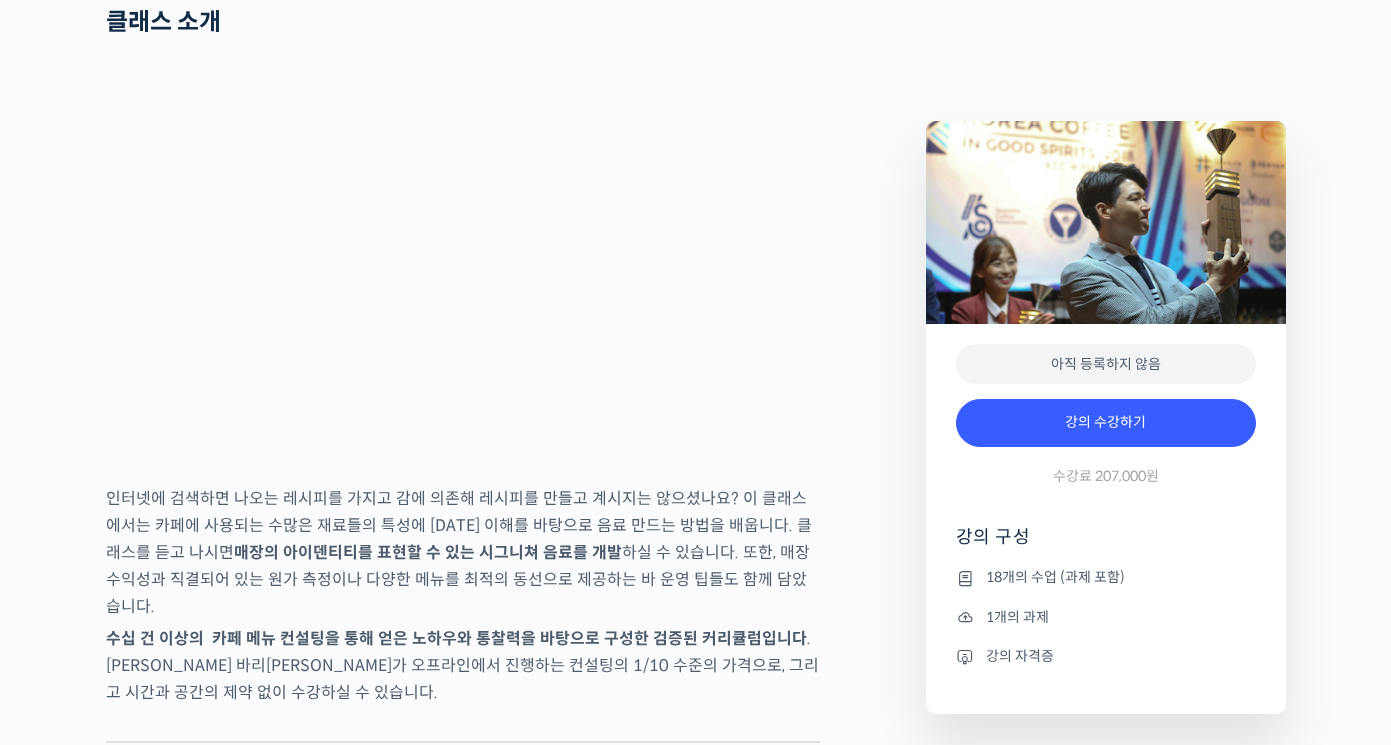 click on "강민서 바리스타를  소개합니다!
<챔프 스페이스 커피 로스터스> 대표
전 <인사이트 커피> 대표
2022 롯데칠성 주관 시그니쳐 메뉴 대회 우승
2018 KCIGS(한국 커피 인 굿 스피릿) 챔피언 🏆
2018 WCIGS(월드 커피 인 굿 스피릿) 최종 결선 5위
2017 WCBC(World Coffee Barista Championship) 우승
[PERSON_NAME] 바리[PERSON_NAME]는 커피와 스피릿을 섞어 독창적인 메뉴로 시연하는 대회,<커피 인 굿 스피릿>의 한국 챔피언이자, 현재는 대전에서 <챔프 스페이스 커피 로스터스>를 운영하고 있습니다. 현재도 끊임없이 음료 트렌드를 연구하고 있으며, 제자 양성과 함께 레시피 컨설팅 활동을 이어가고 있습니다.
국가대표가 알려드립니다
YouTube “안스타” 채널 출연 영상
맛보기 수업을 확인해보세요" at bounding box center (506, 2913) 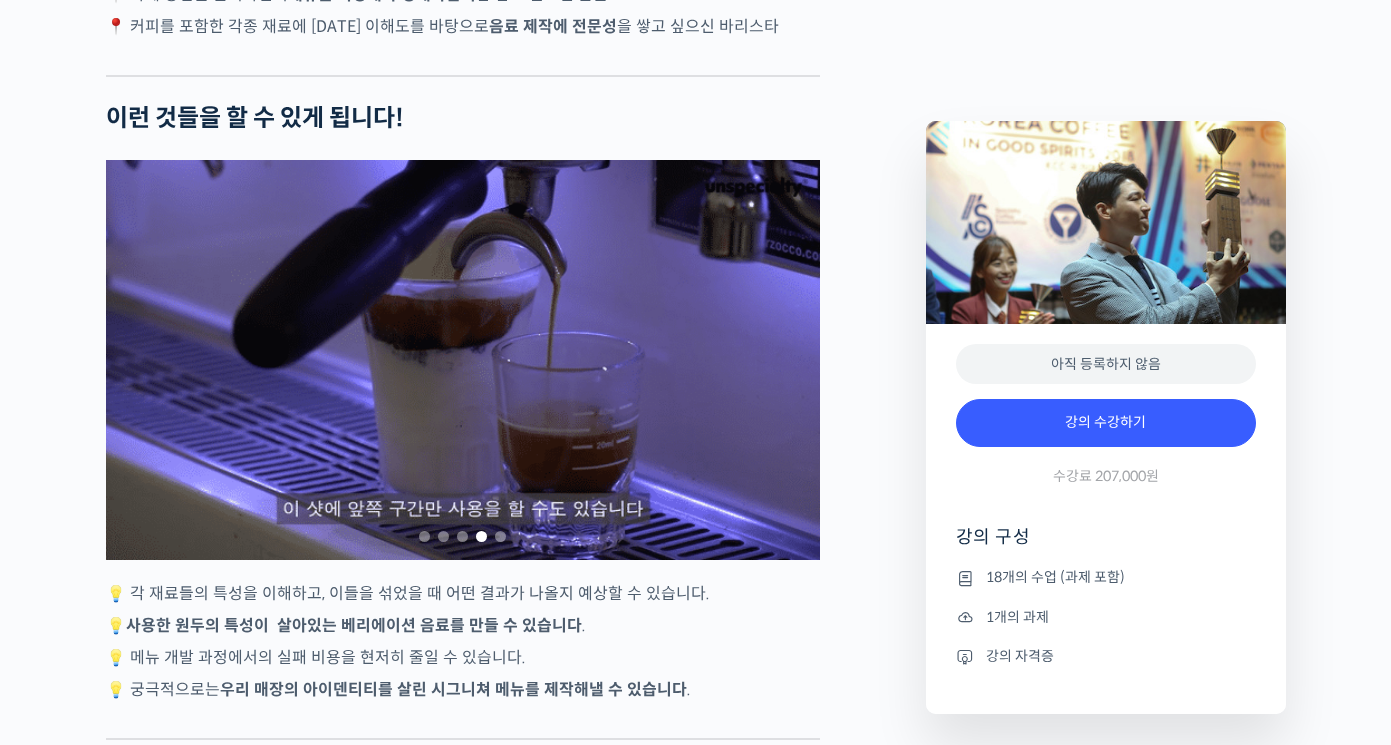 scroll, scrollTop: 4200, scrollLeft: 0, axis: vertical 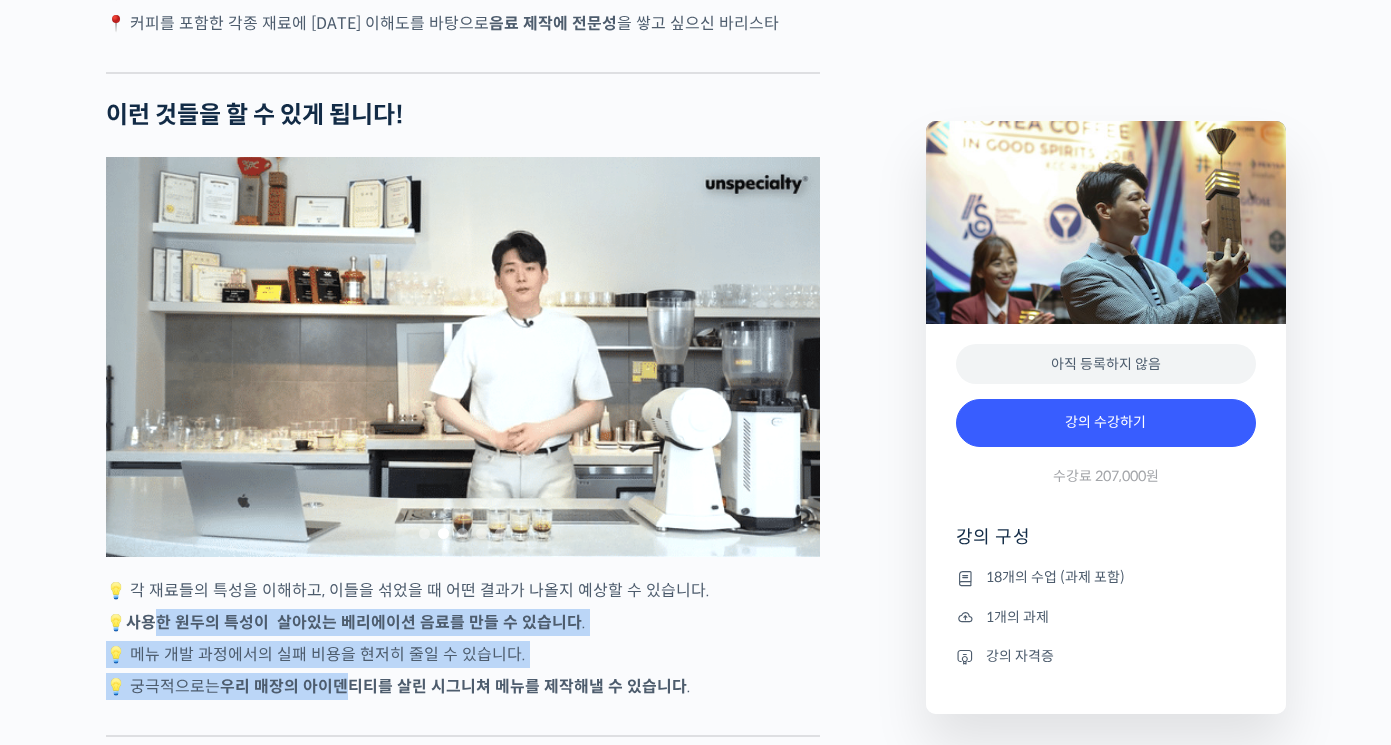 drag, startPoint x: 156, startPoint y: 615, endPoint x: 341, endPoint y: 660, distance: 190.39433 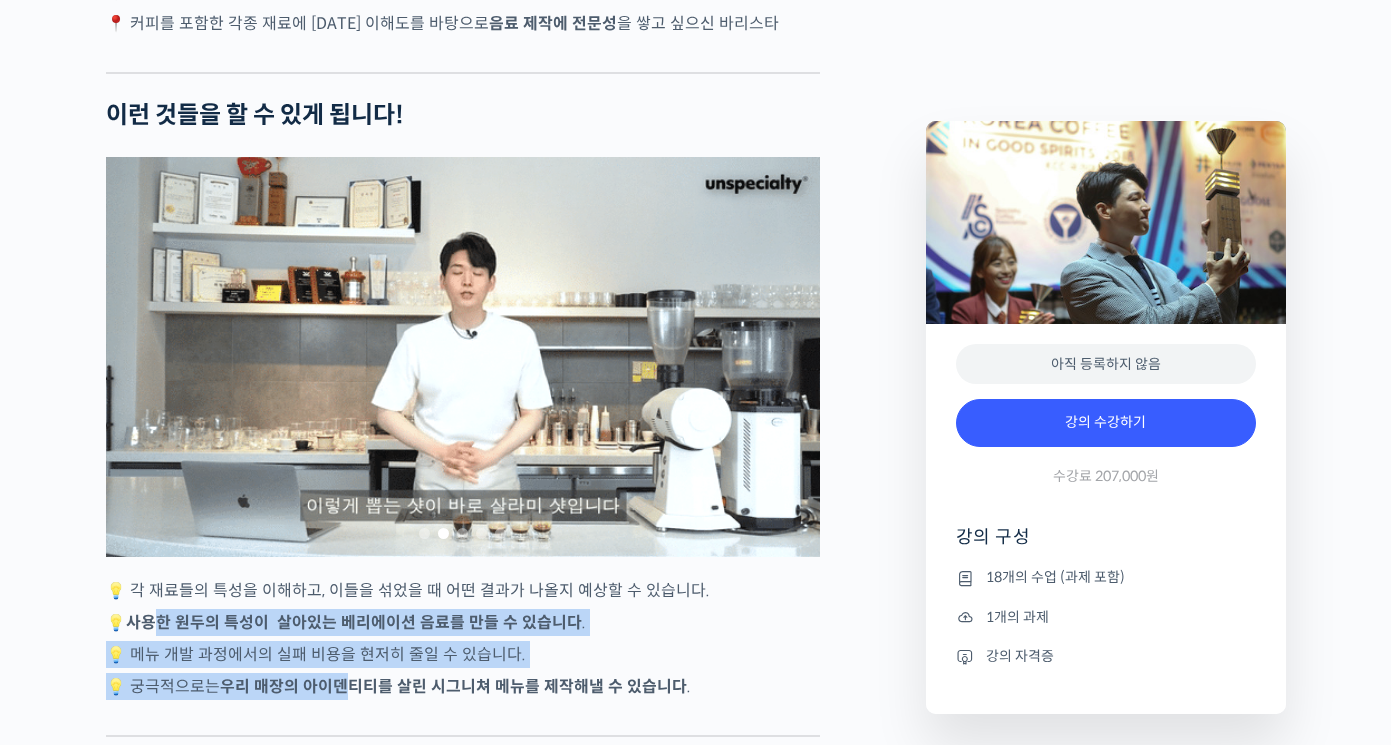 click on "강민서 바리스타를  소개합니다!
<챔프 스페이스 커피 로스터스> 대표
전 <인사이트 커피> 대표
2022 롯데칠성 주관 시그니쳐 메뉴 대회 우승
2018 KCIGS(한국 커피 인 굿 스피릿) 챔피언 🏆
2018 WCIGS(월드 커피 인 굿 스피릿) 최종 결선 5위
2017 WCBC(World Coffee Barista Championship) 우승
강민서 바리스타는 커피와 스피릿을 섞어 독창적인 메뉴로 시연하는 대회,<커피 인 굿 스피릿>의 한국 챔피언이자, 현재는 대전에서 <챔프 스페이스 커피 로스터스>를 운영하고 있습니다. 현재도 끊임없이 음료 트렌드를 연구하고 있으며, 제자 양성과 함께 레시피 컨설팅 활동을 이어가고 있습니다.
국가대표가 알려드립니다
YouTube “안스타” 채널 출연 영상
맛보기 수업을 확인해보세요
클래스 소개" at bounding box center [463, 869] 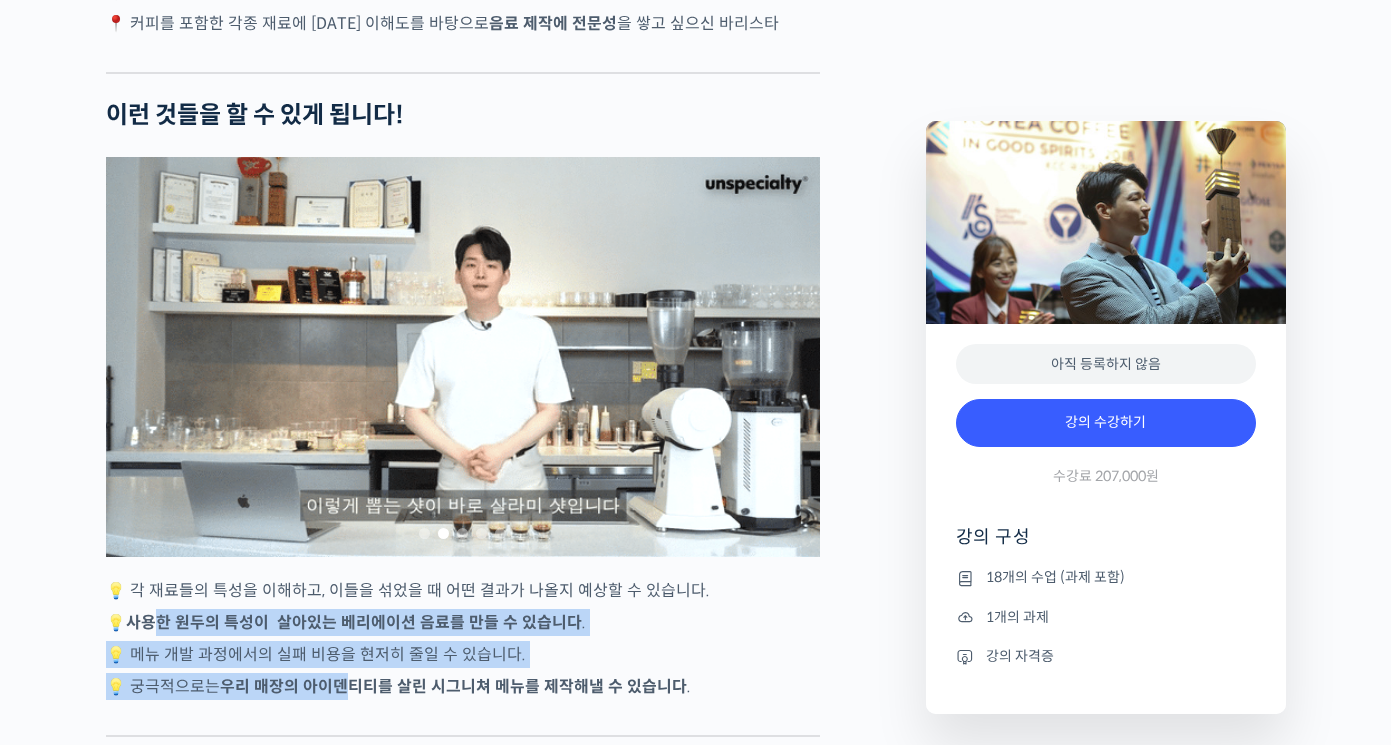 scroll, scrollTop: 4100, scrollLeft: 0, axis: vertical 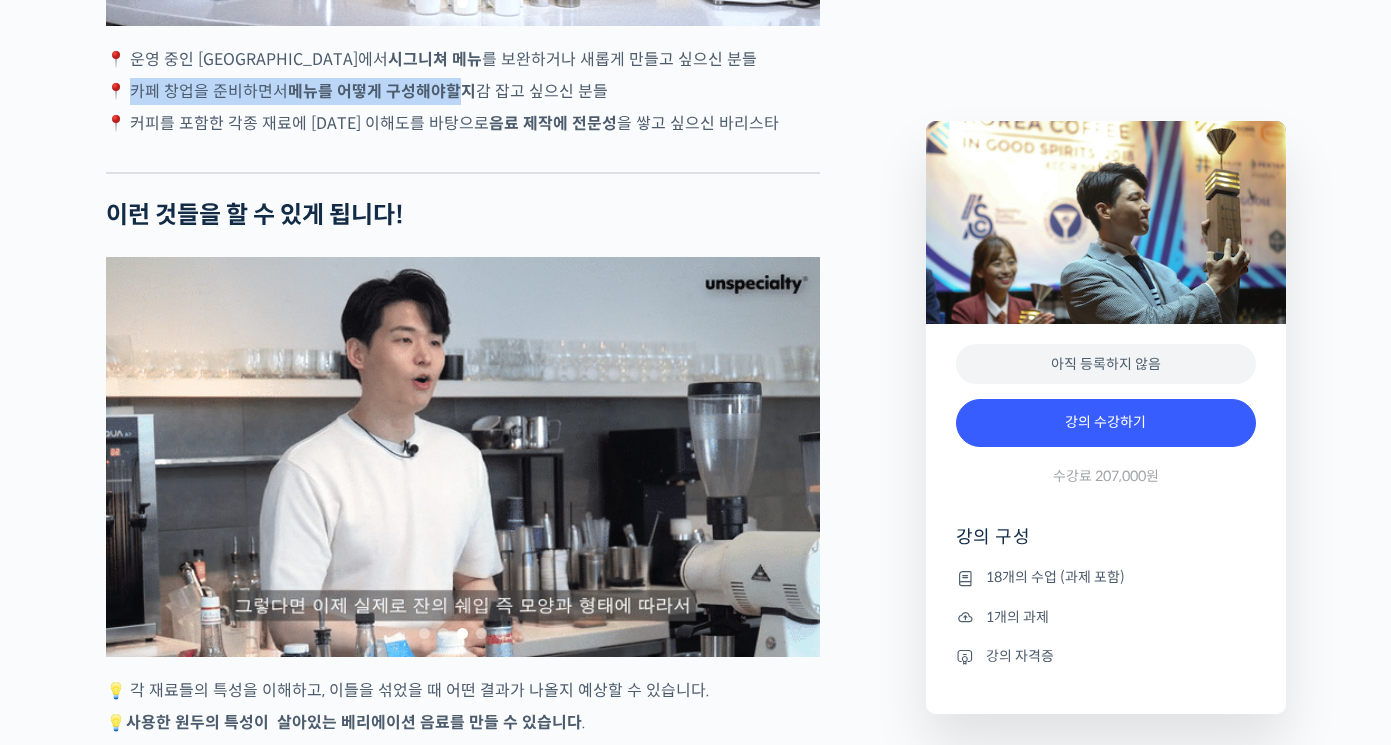 drag, startPoint x: 136, startPoint y: 83, endPoint x: 410, endPoint y: 89, distance: 274.06567 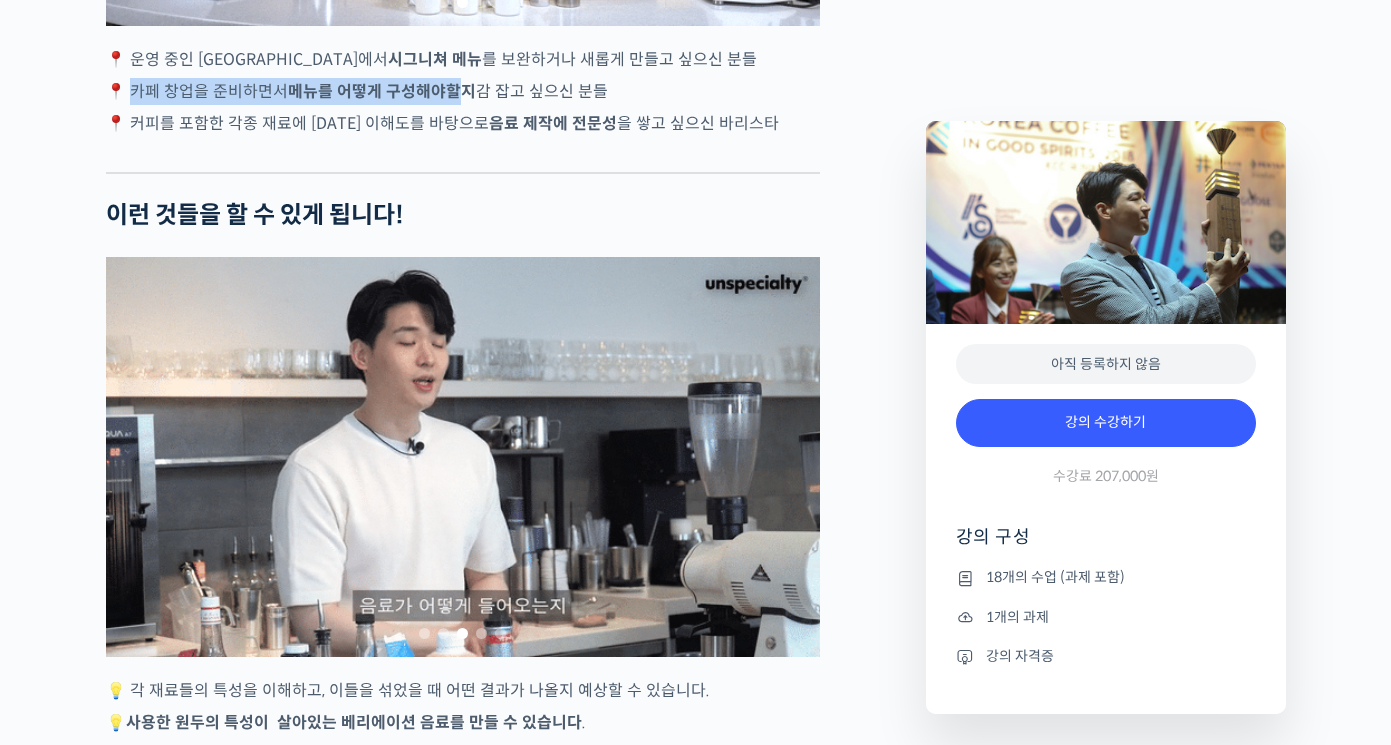 click on "📍 카페 창업을 준비하면서  메뉴를 어떻게 구성해야할지  감 잡고 싶으신 분들" at bounding box center [463, 91] 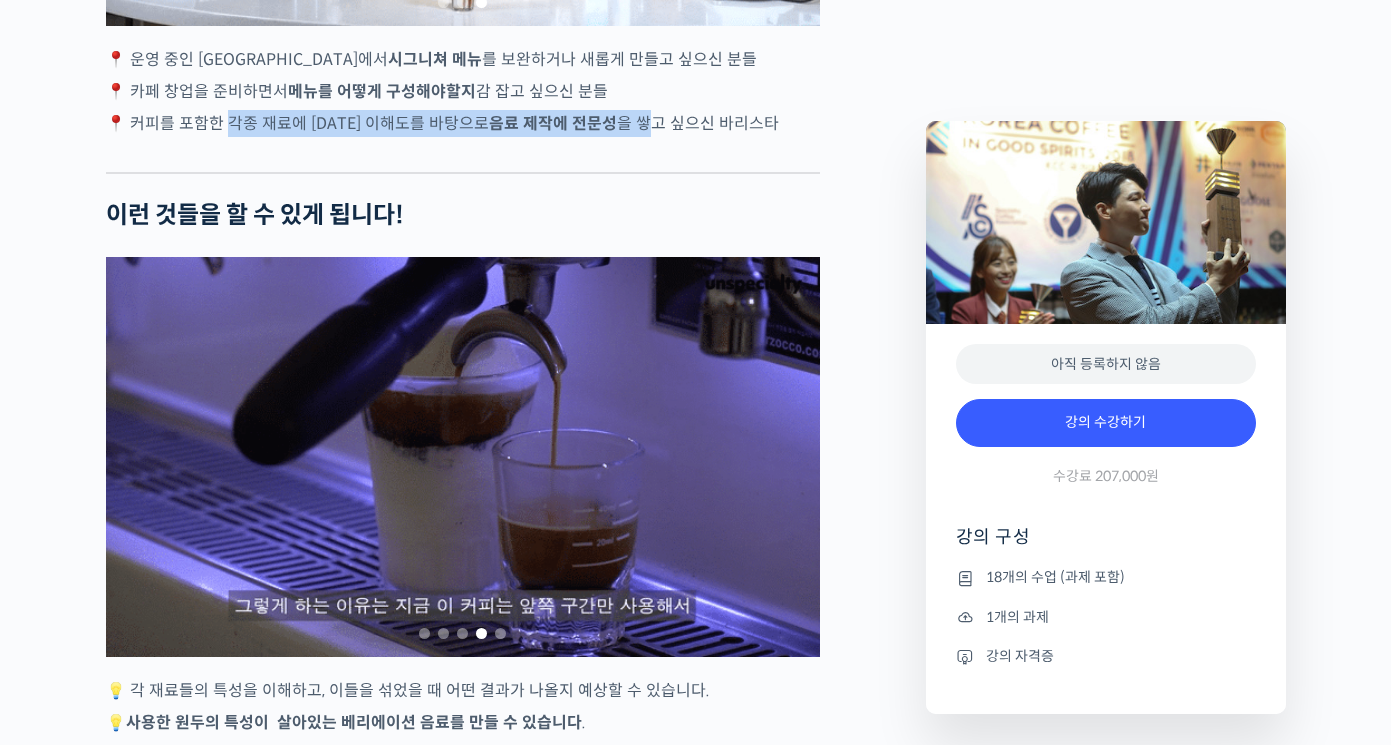 drag, startPoint x: 230, startPoint y: 113, endPoint x: 625, endPoint y: 116, distance: 395.01138 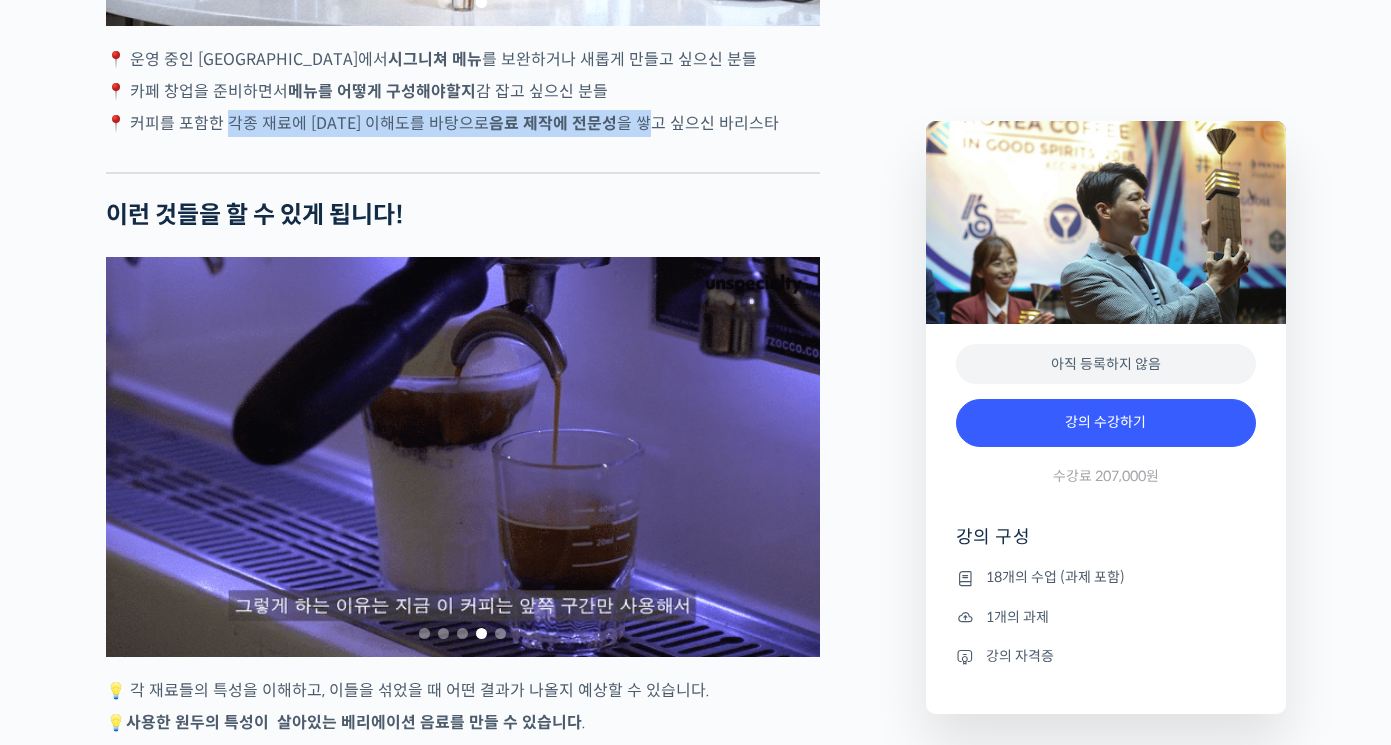click on "📍 커피를 포함한 각종 재료에 대한 이해도를 바탕으로  음료 제작에 전문성 을 쌓고 싶으신 바리스타" at bounding box center (463, 123) 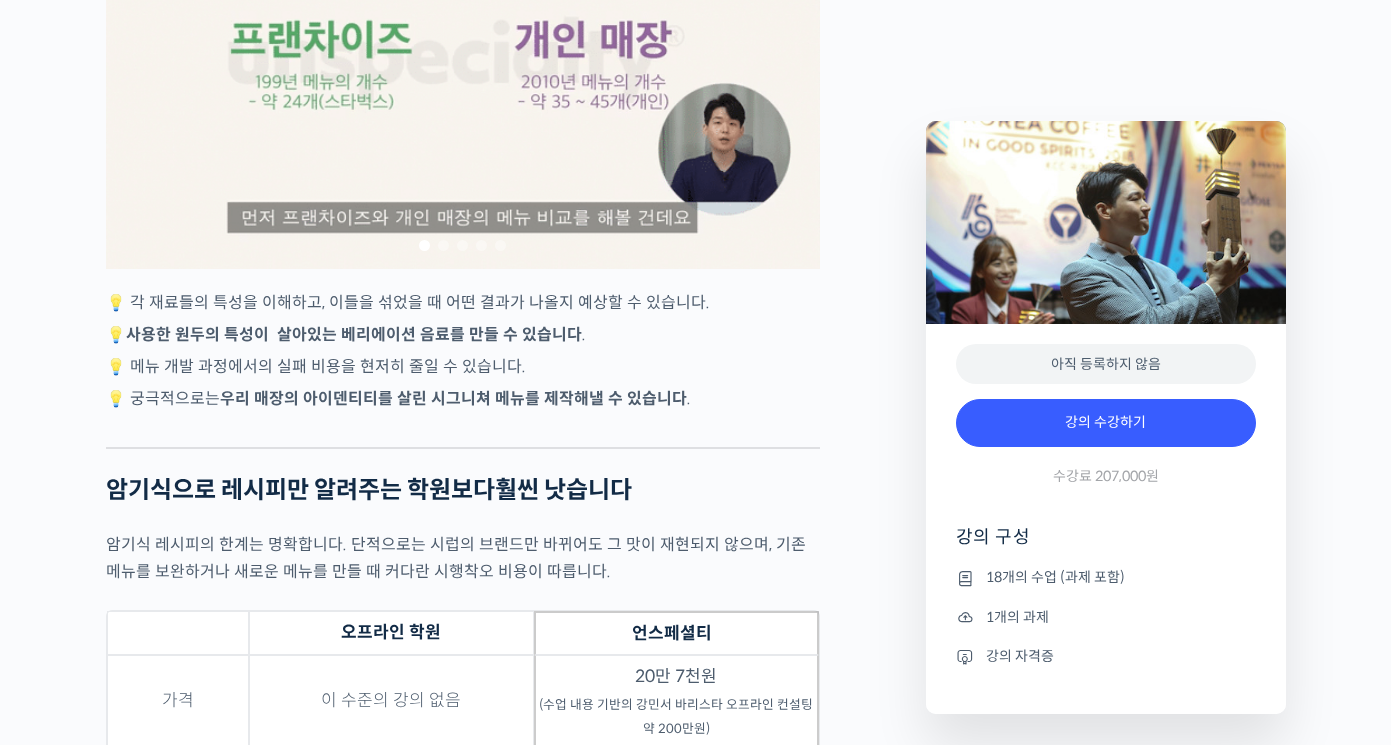 scroll, scrollTop: 4500, scrollLeft: 0, axis: vertical 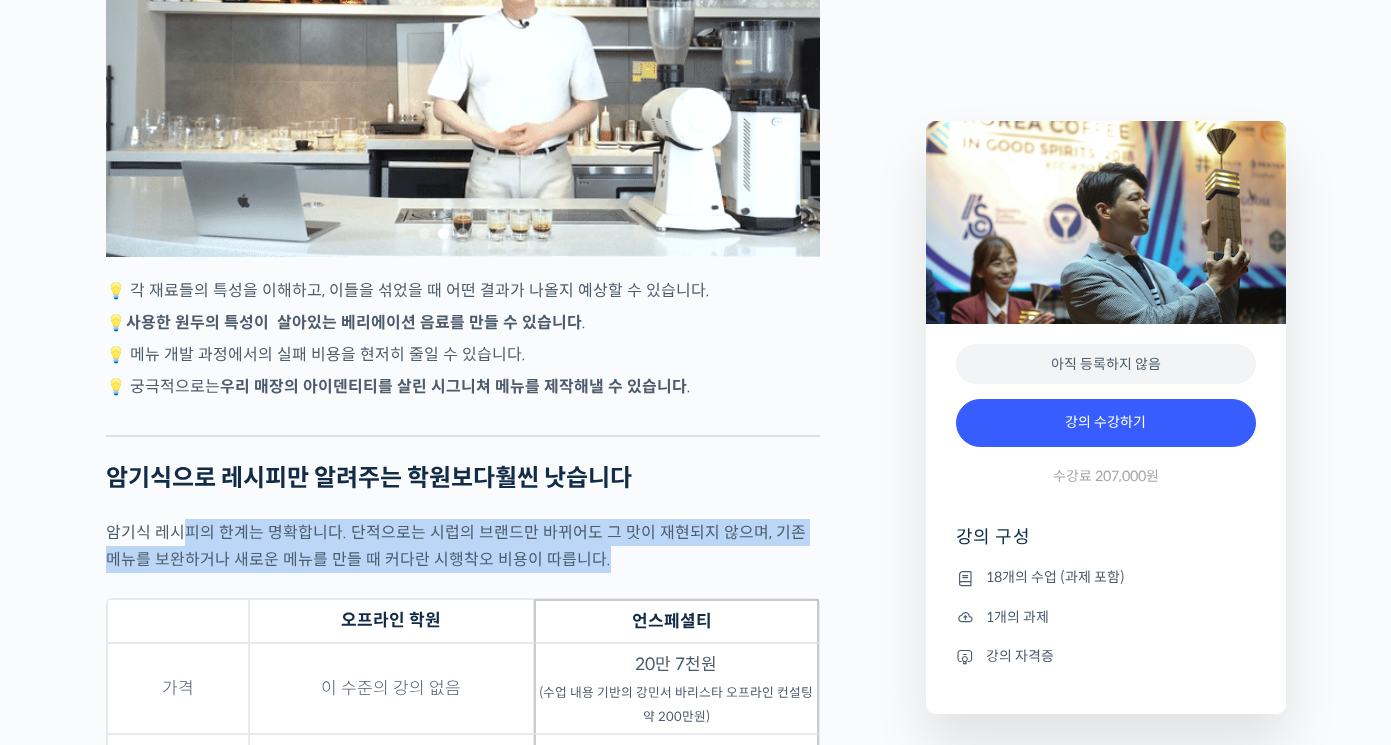 drag, startPoint x: 188, startPoint y: 525, endPoint x: 225, endPoint y: 594, distance: 78.29432 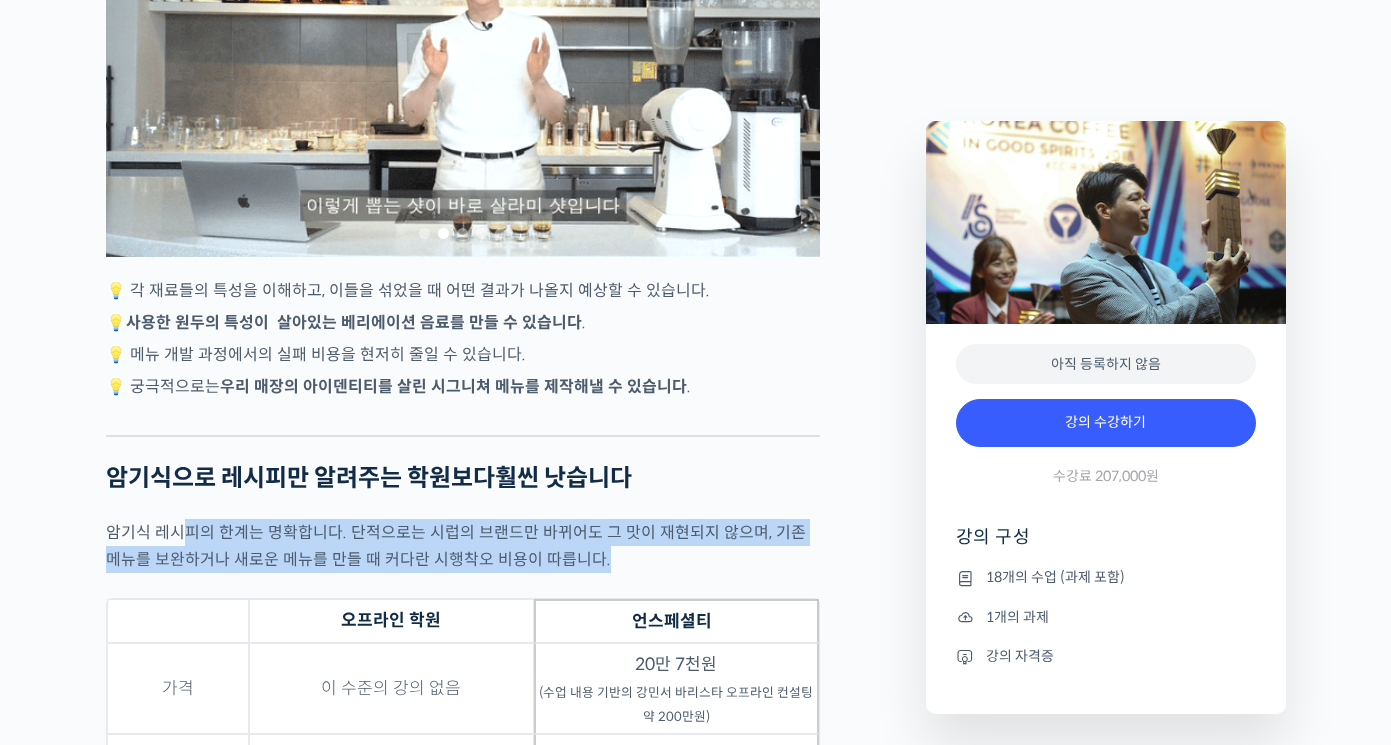 click on "강민서 바리스타를  소개합니다!
<챔프 스페이스 커피 로스터스> 대표
전 <인사이트 커피> 대표
2022 롯데칠성 주관 시그니쳐 메뉴 대회 우승
2018 KCIGS(한국 커피 인 굿 스피릿) 챔피언 🏆
2018 WCIGS(월드 커피 인 굿 스피릿) 최종 결선 5위
2017 WCBC(World Coffee Barista Championship) 우승
강민서 바리스타는 커피와 스피릿을 섞어 독창적인 메뉴로 시연하는 대회,<커피 인 굿 스피릿>의 한국 챔피언이자, 현재는 대전에서 <챔프 스페이스 커피 로스터스>를 운영하고 있습니다. 현재도 끊임없이 음료 트렌드를 연구하고 있으며, 제자 양성과 함께 레시피 컨설팅 활동을 이어가고 있습니다.
국가대표가 알려드립니다
YouTube “안스타” 채널 출연 영상
맛보기 수업을 확인해보세요
클래스 소개" at bounding box center [463, 569] 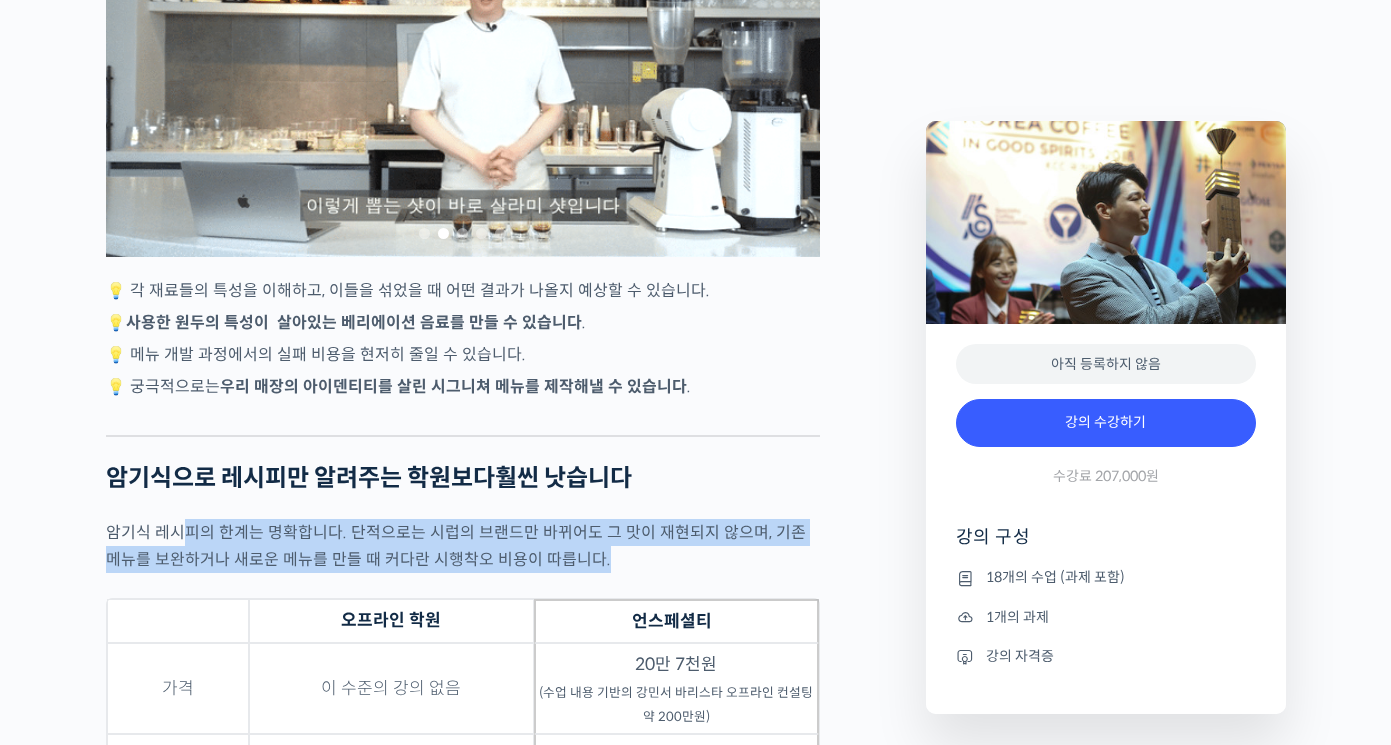 click on "암기식 레시피의 한계는 명확합니다. 단적으로는 시럽의 브랜드만 바뀌어도 그 맛이 재현되지 않으며, 기존 메뉴를 보완하거나 새로운 메뉴를 만들 때 커다란 시행착오 비용이 따릅니다." at bounding box center (463, 546) 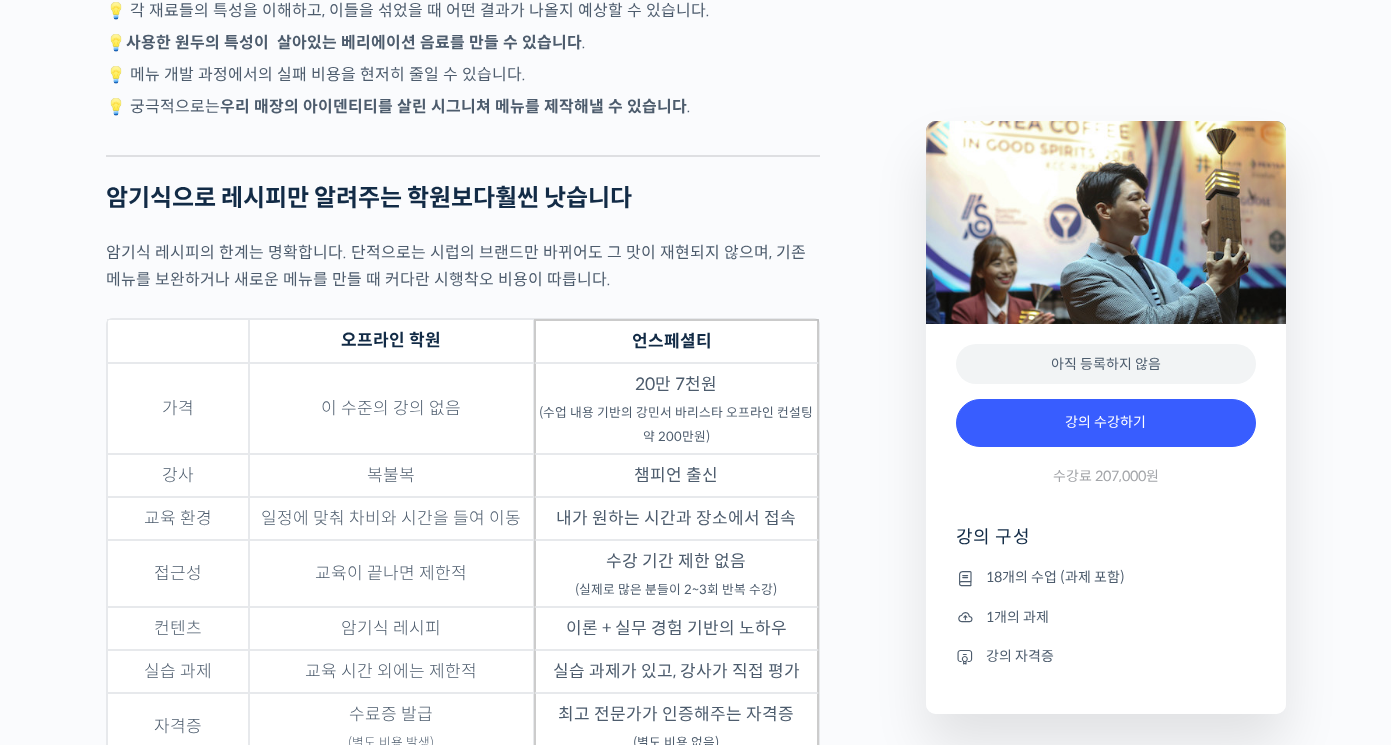 scroll, scrollTop: 4800, scrollLeft: 0, axis: vertical 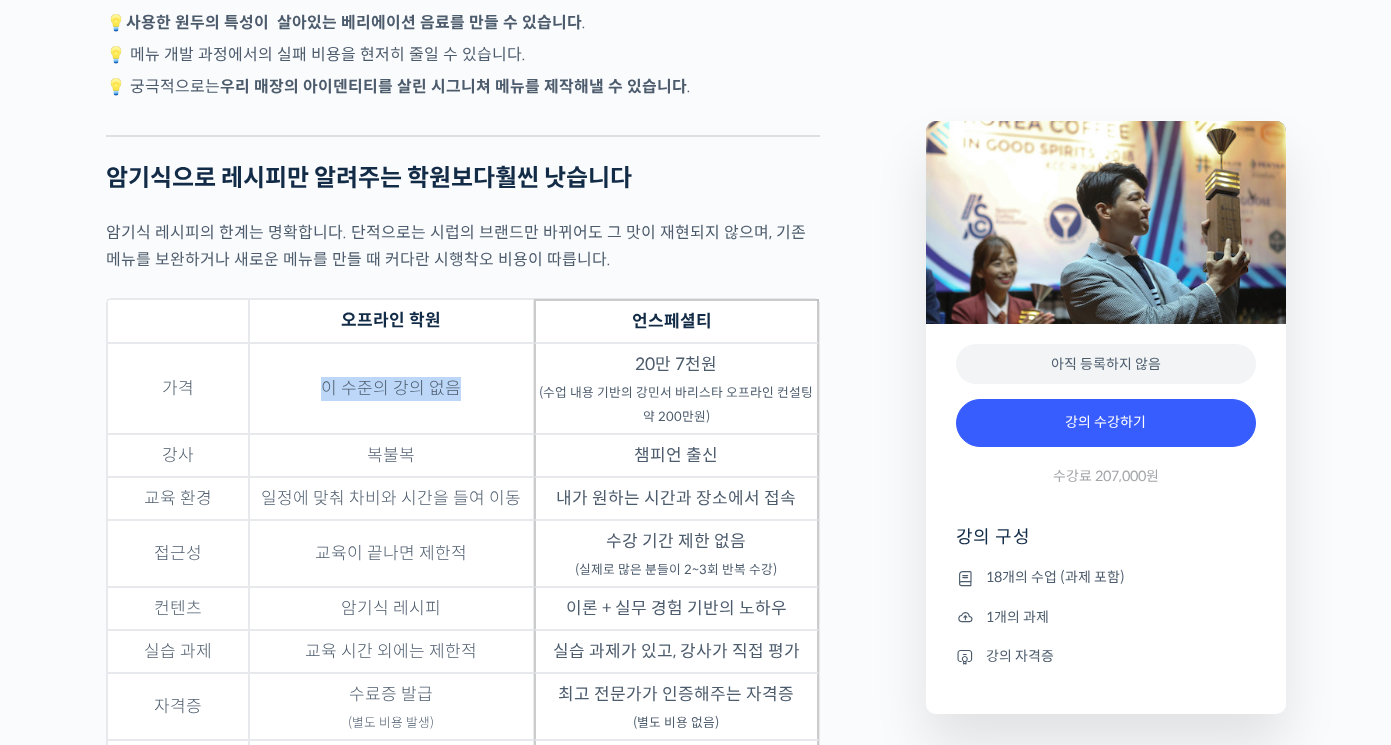 drag, startPoint x: 325, startPoint y: 380, endPoint x: 462, endPoint y: 390, distance: 137.36447 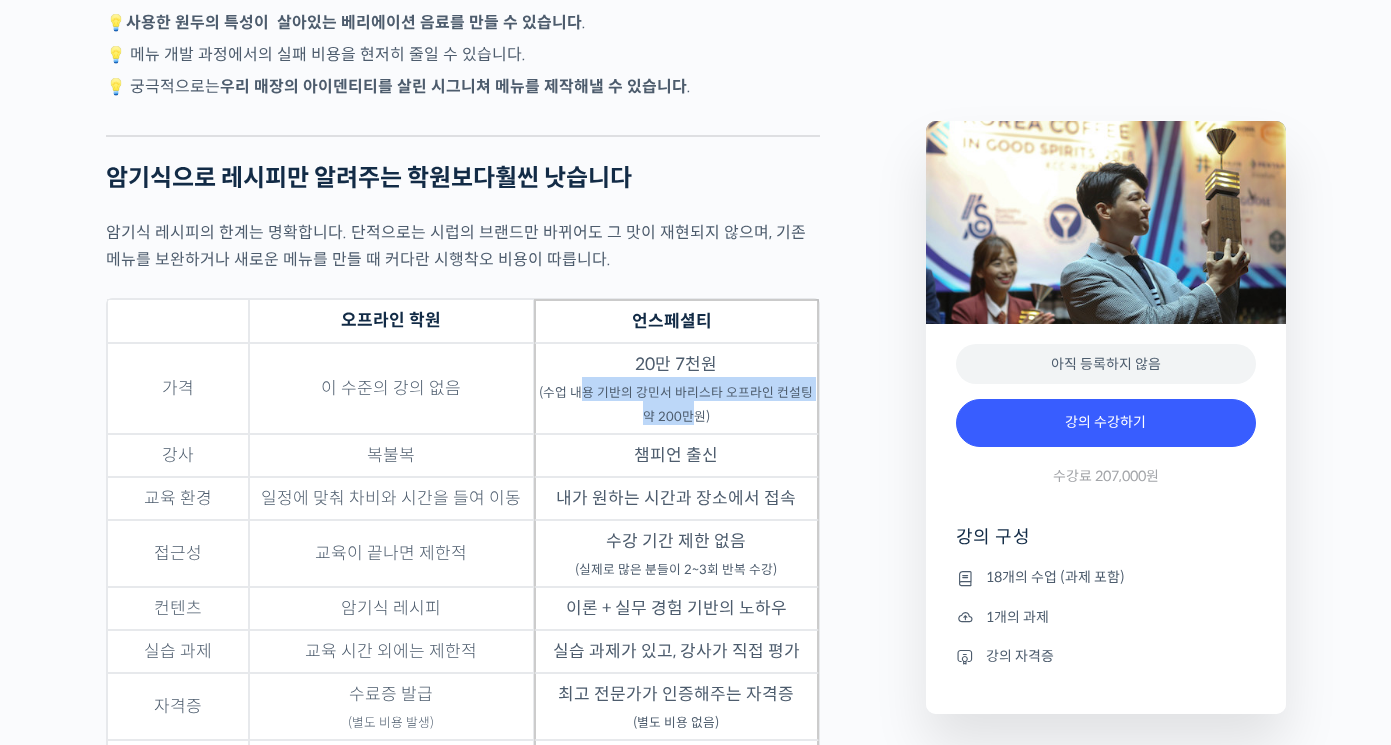 drag, startPoint x: 589, startPoint y: 380, endPoint x: 696, endPoint y: 409, distance: 110.860275 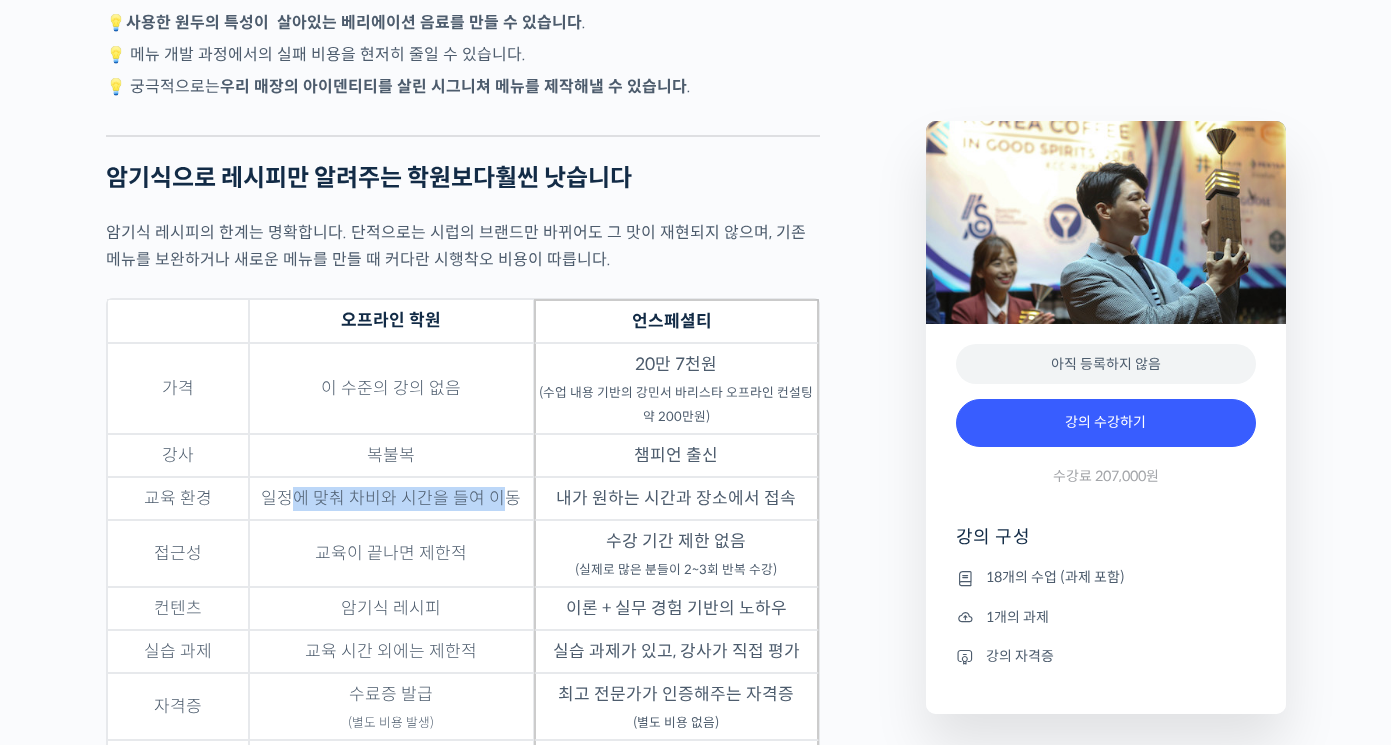 drag, startPoint x: 292, startPoint y: 489, endPoint x: 505, endPoint y: 490, distance: 213.00235 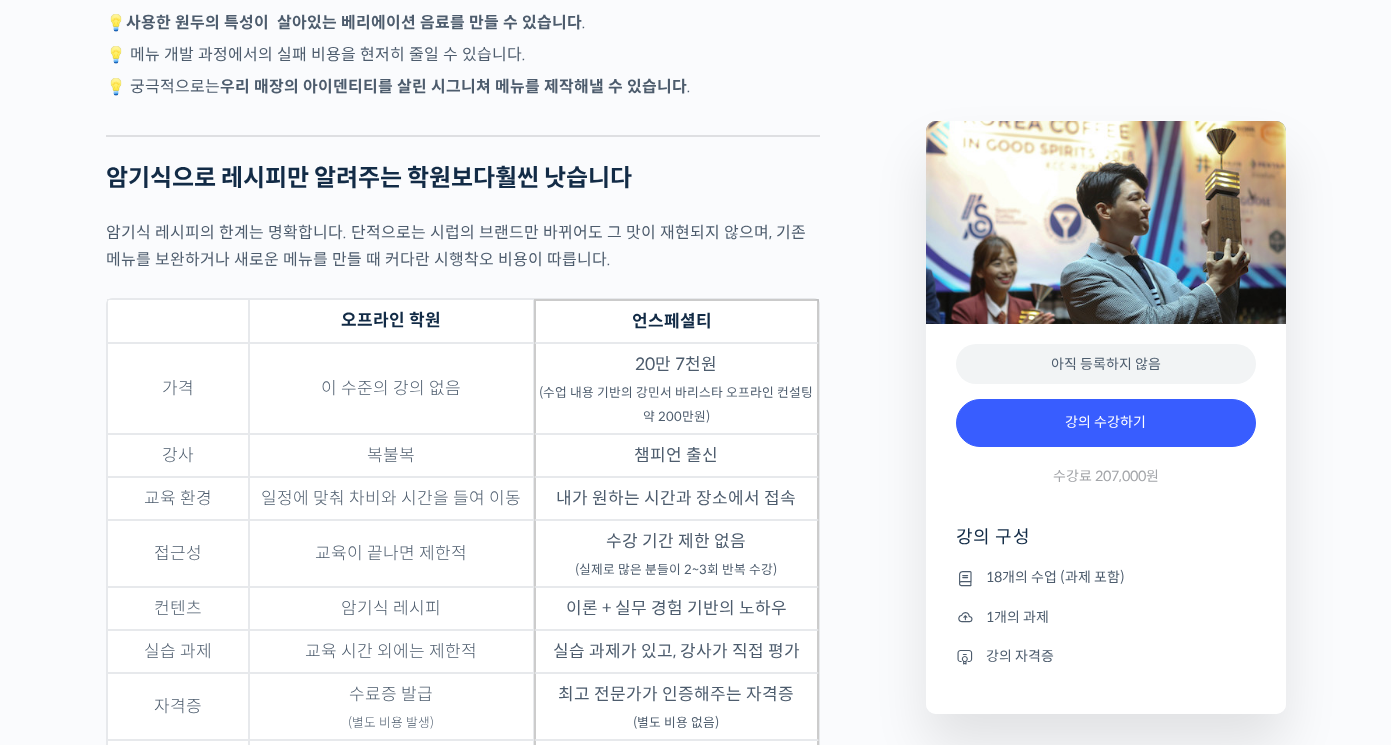 click on "내가 원하는 시간과 장소에서 접속" at bounding box center (676, 498) 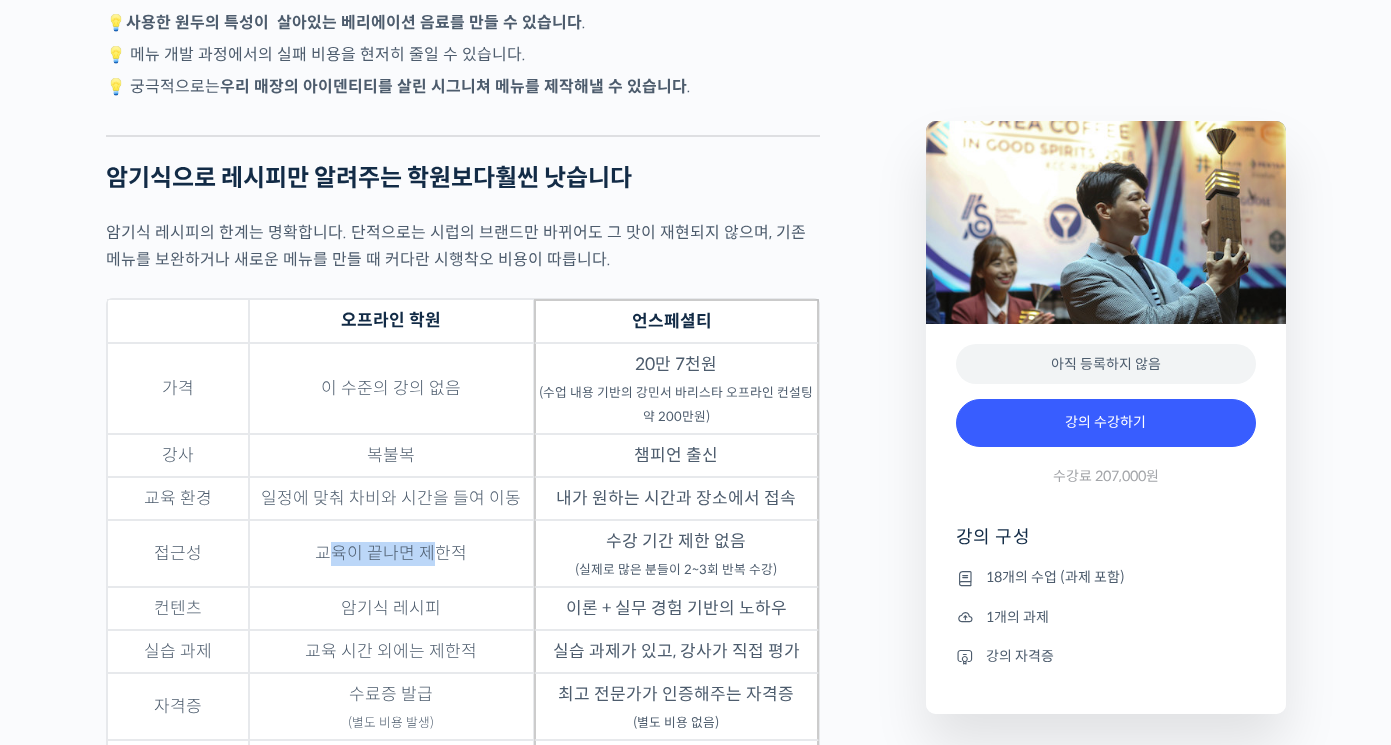 drag, startPoint x: 325, startPoint y: 543, endPoint x: 441, endPoint y: 547, distance: 116.06895 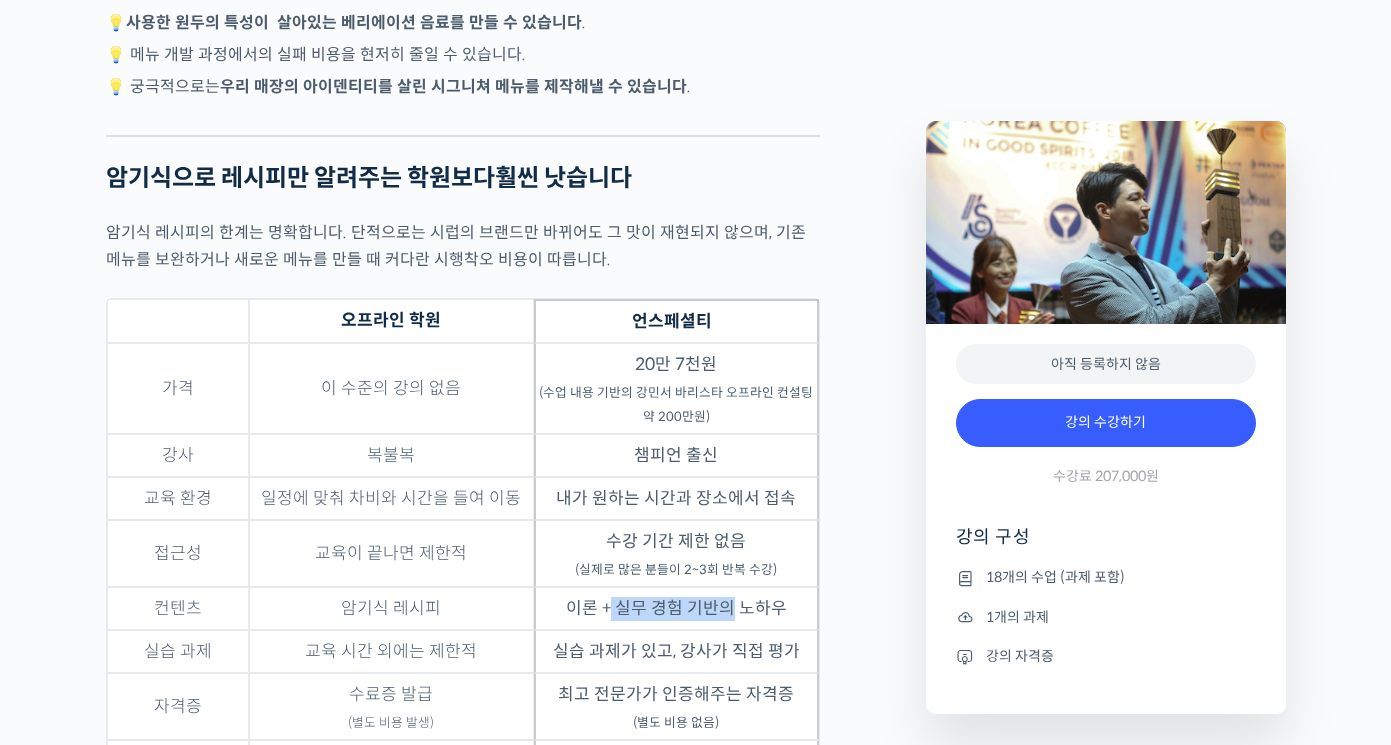 drag, startPoint x: 609, startPoint y: 604, endPoint x: 728, endPoint y: 607, distance: 119.03781 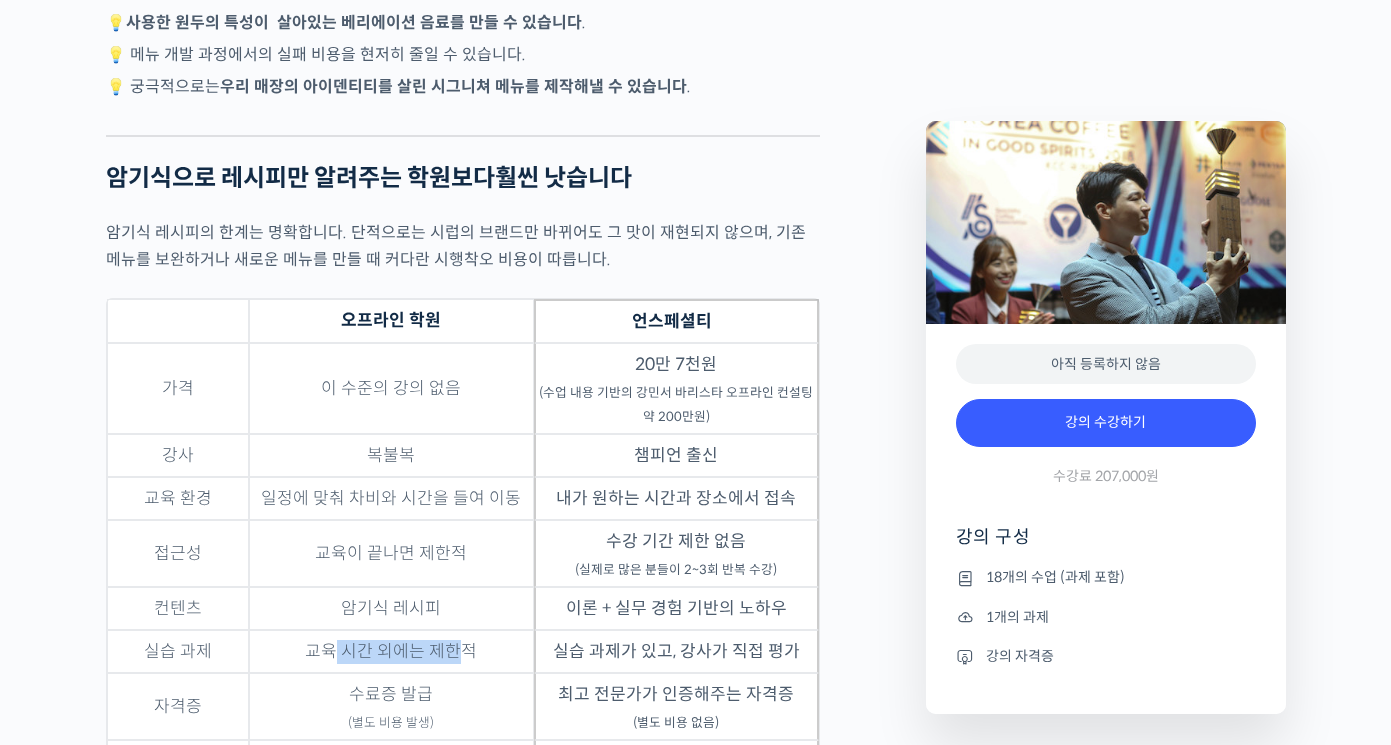 drag, startPoint x: 334, startPoint y: 644, endPoint x: 453, endPoint y: 649, distance: 119.104996 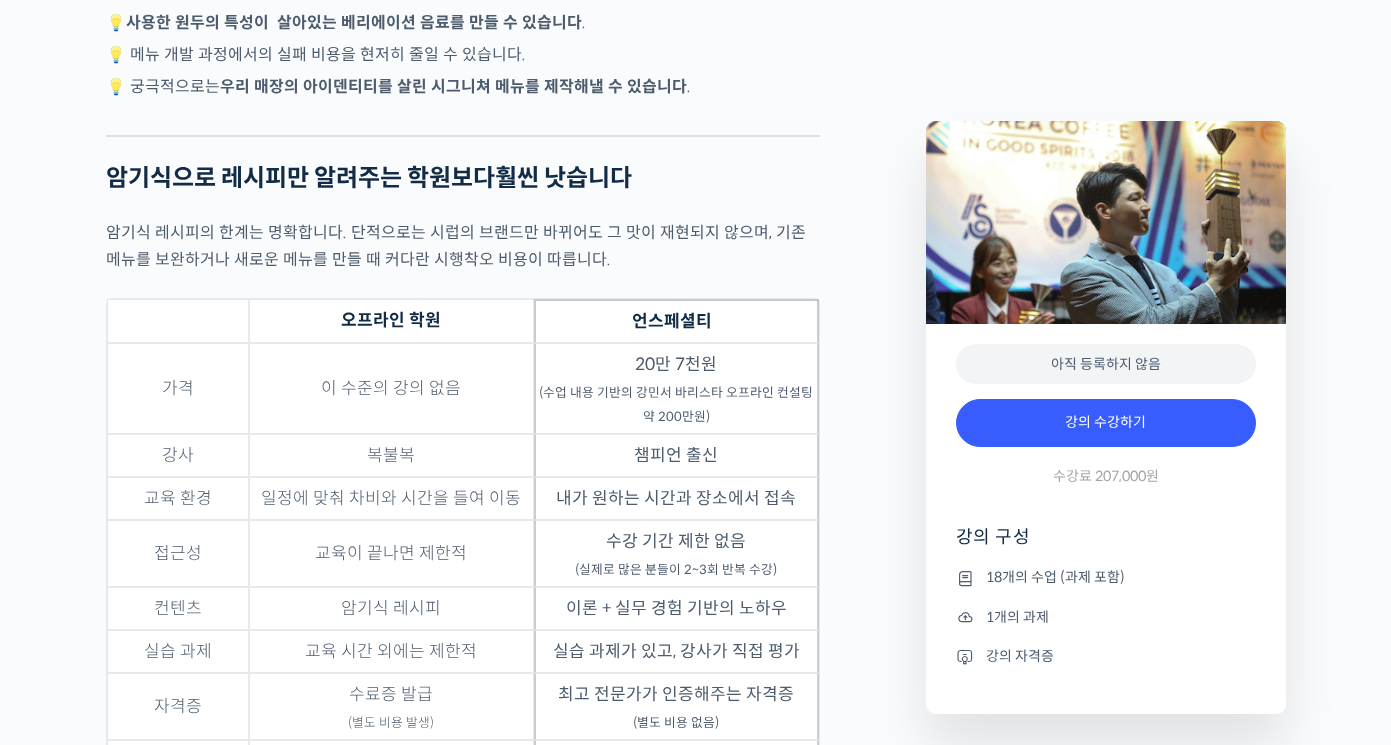 click on "수료증 발급 (별도 비용 발생)" at bounding box center [391, 706] 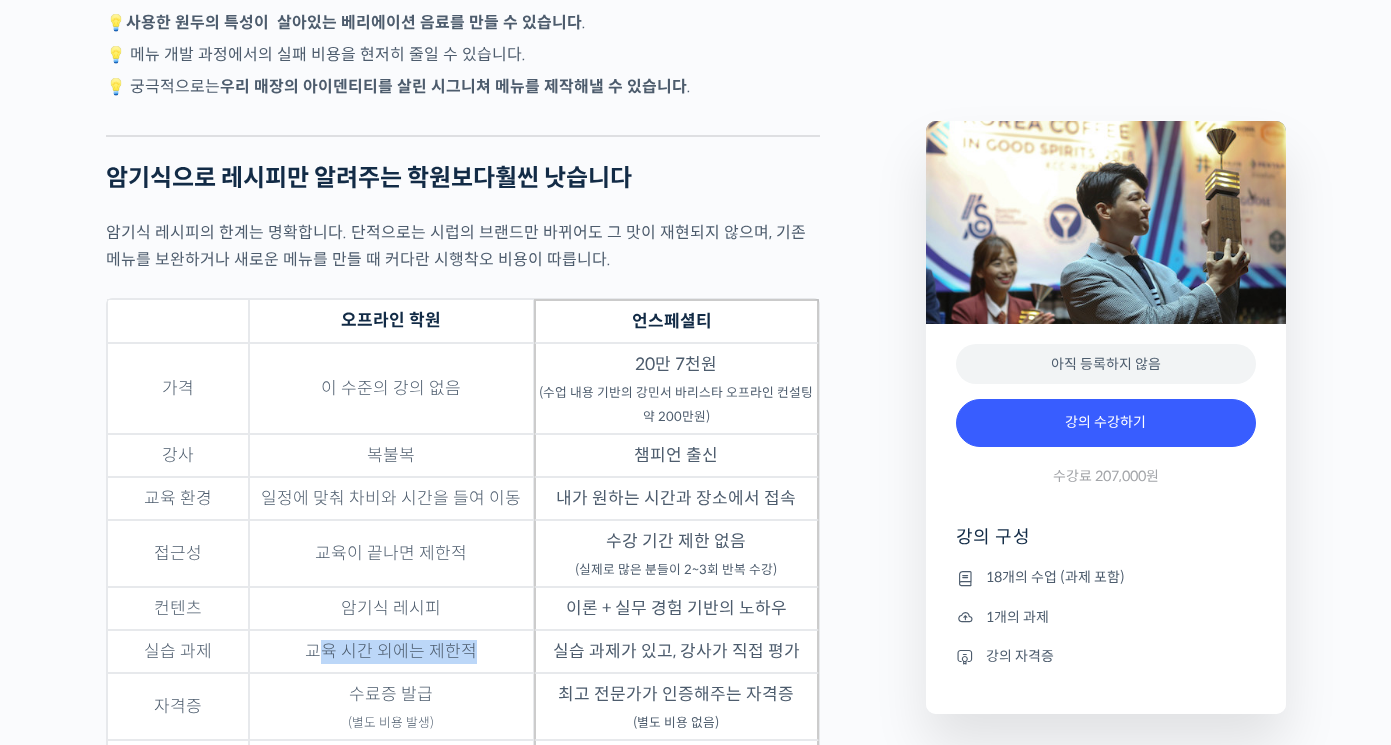 drag, startPoint x: 315, startPoint y: 647, endPoint x: 478, endPoint y: 641, distance: 163.1104 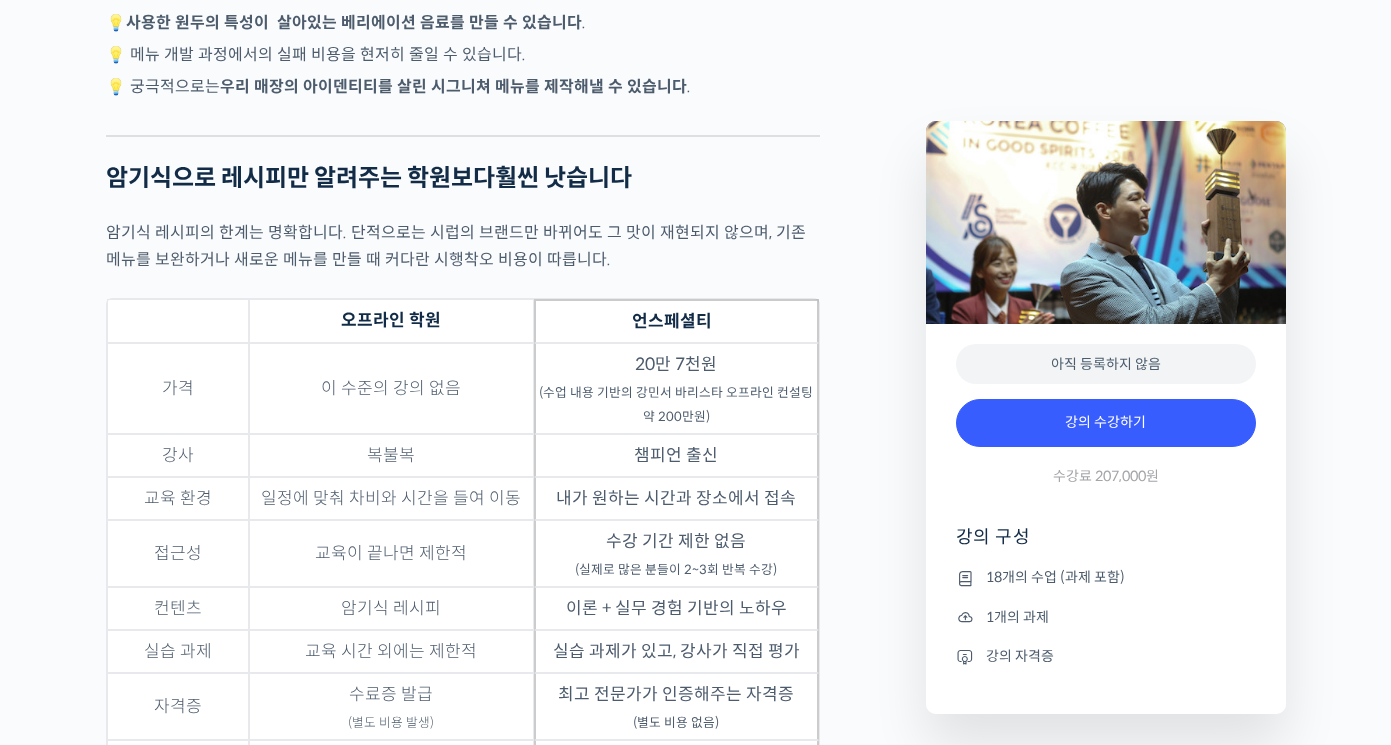 click on "암기식 레시피" at bounding box center [391, 608] 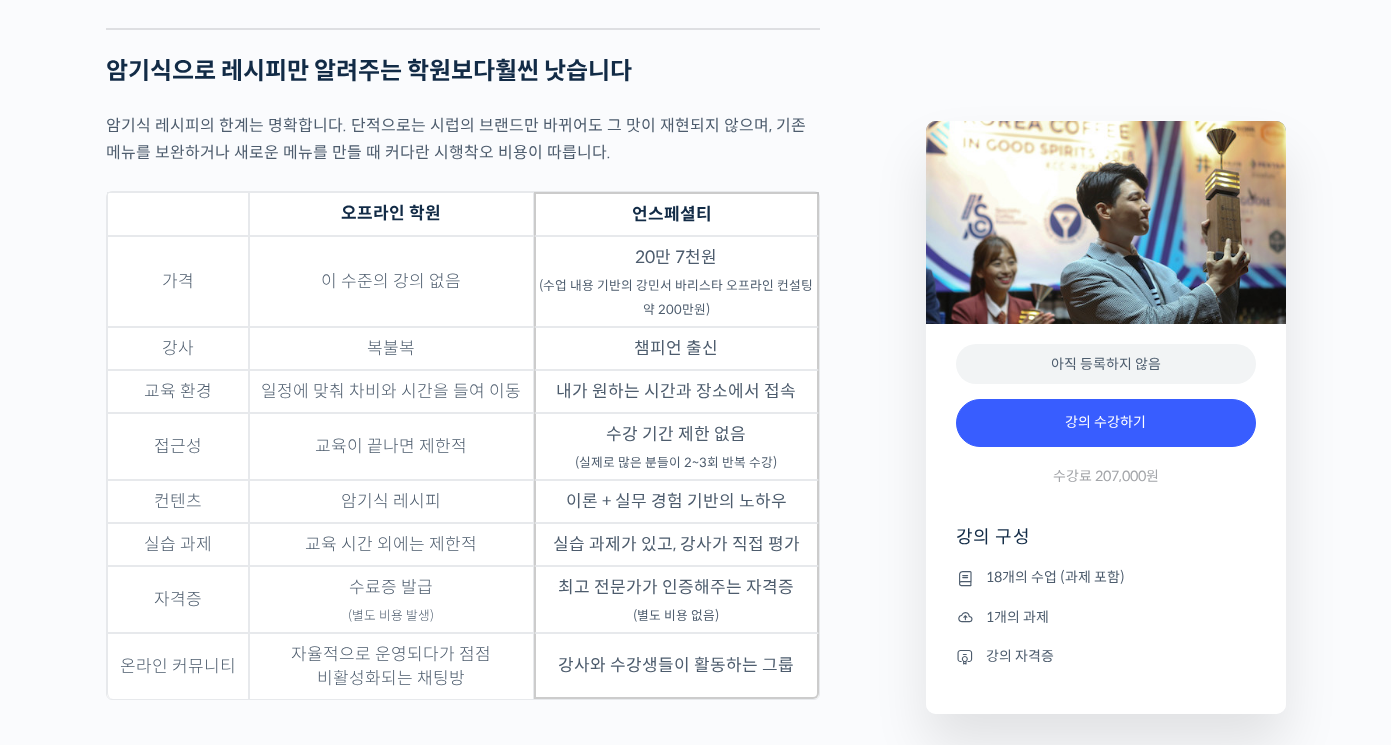 scroll, scrollTop: 5000, scrollLeft: 0, axis: vertical 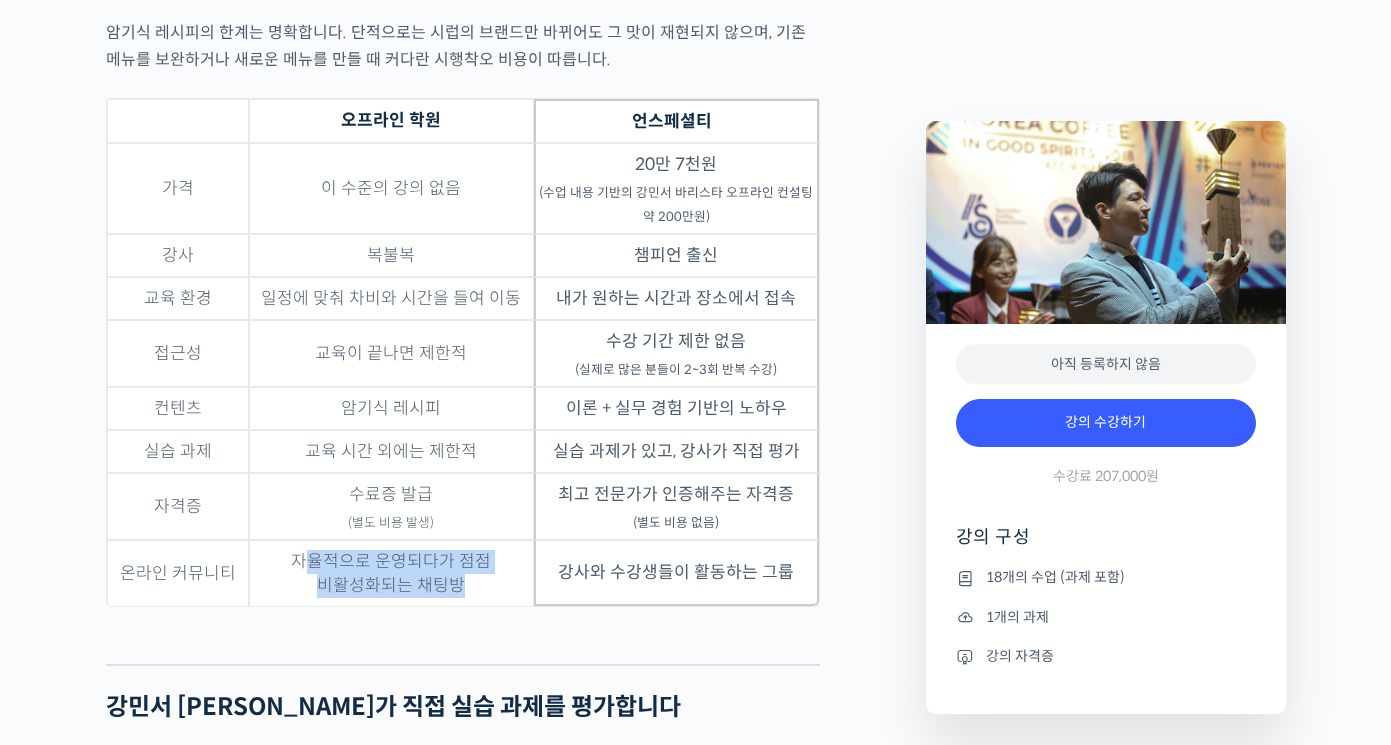 drag, startPoint x: 311, startPoint y: 554, endPoint x: 458, endPoint y: 574, distance: 148.35431 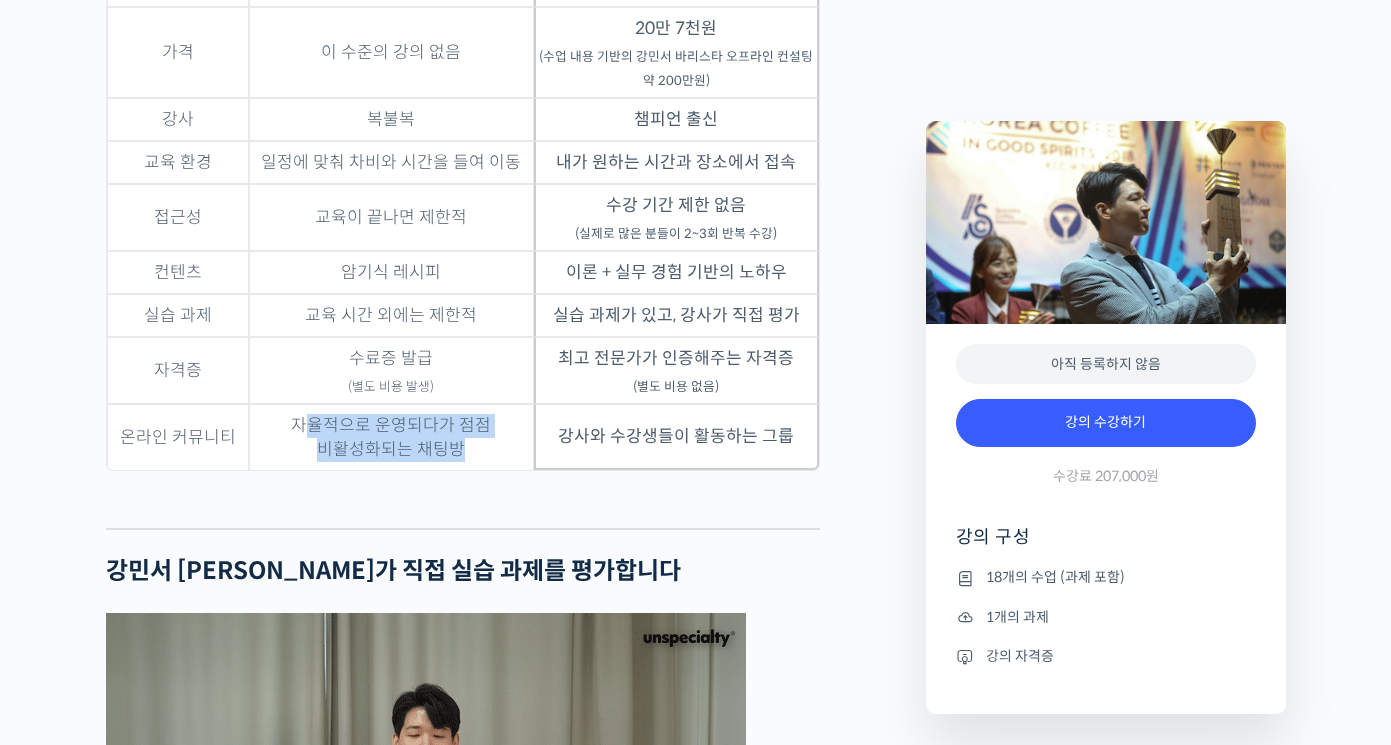 scroll, scrollTop: 5200, scrollLeft: 0, axis: vertical 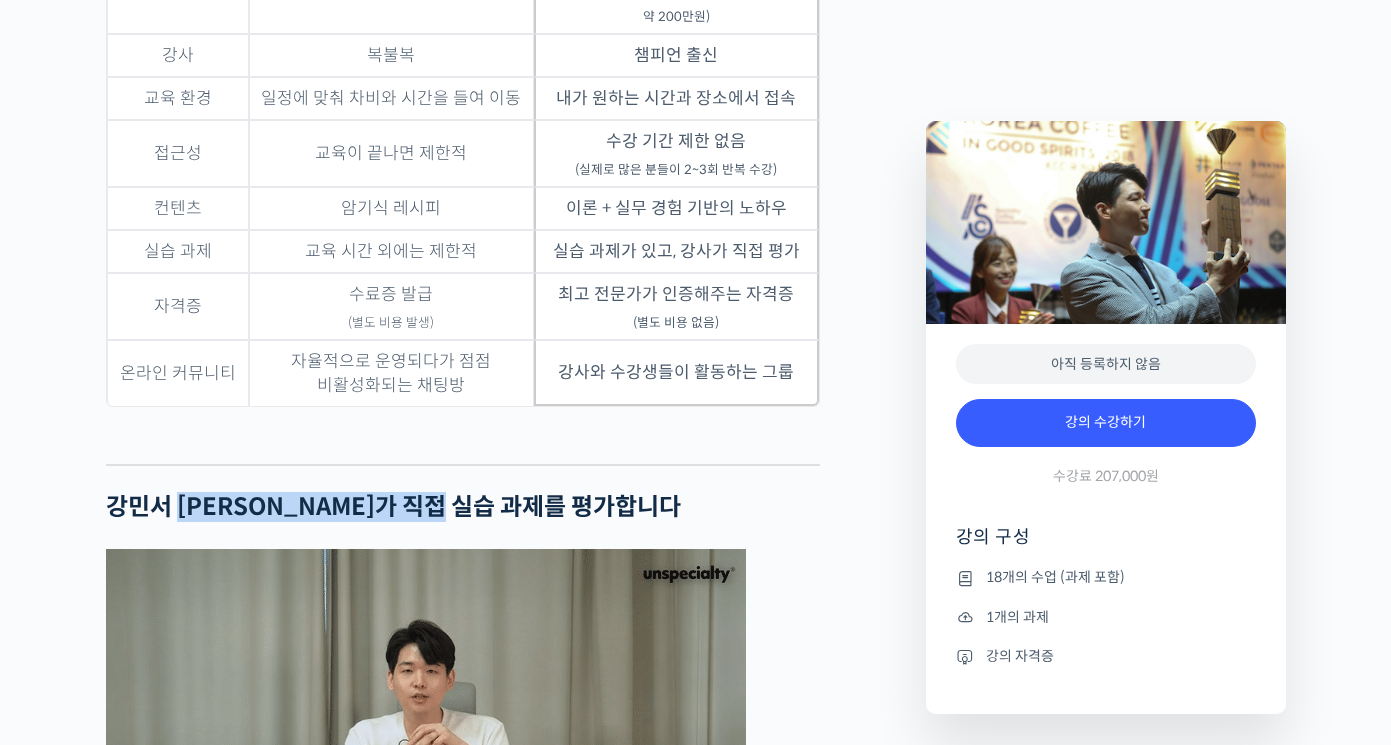 drag, startPoint x: 181, startPoint y: 499, endPoint x: 478, endPoint y: 506, distance: 297.0825 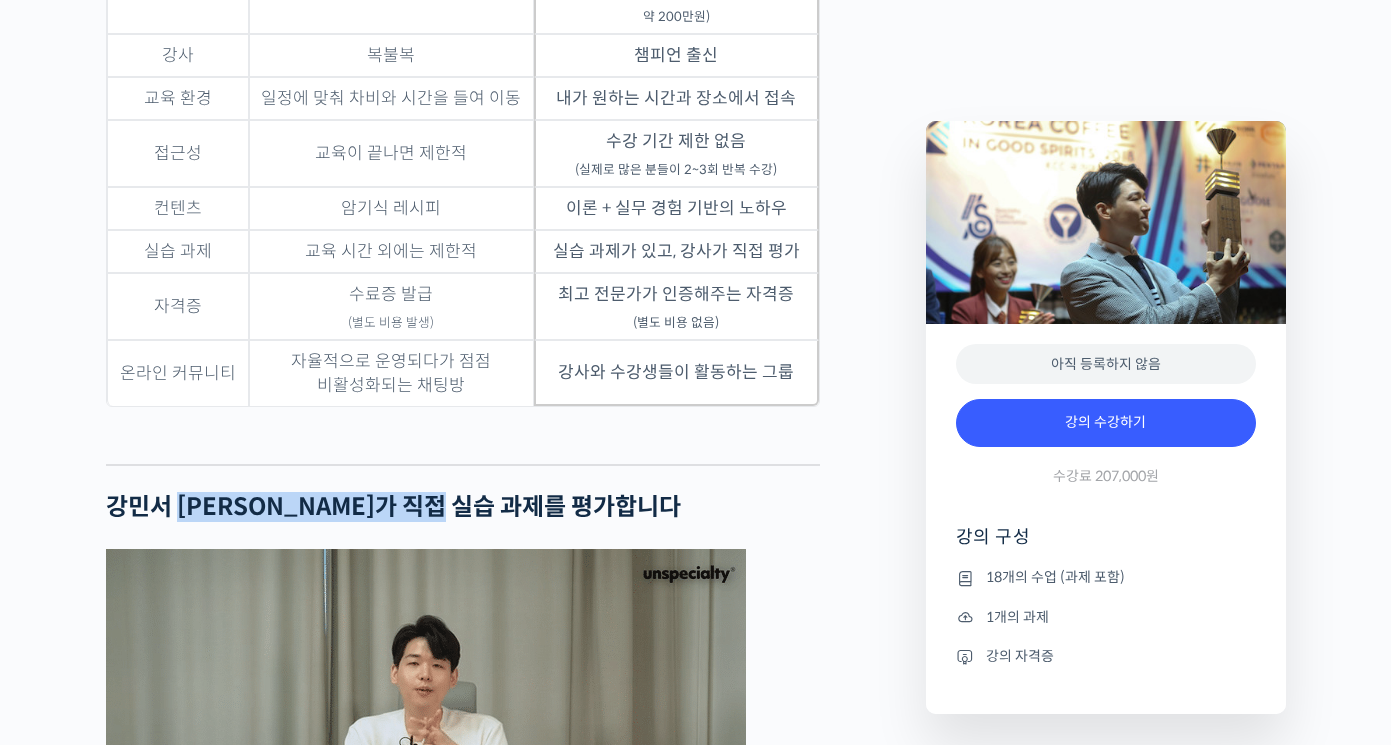 click on "강민서 바리스타가 직접 실습 과제를 평가합니다" at bounding box center [393, 507] 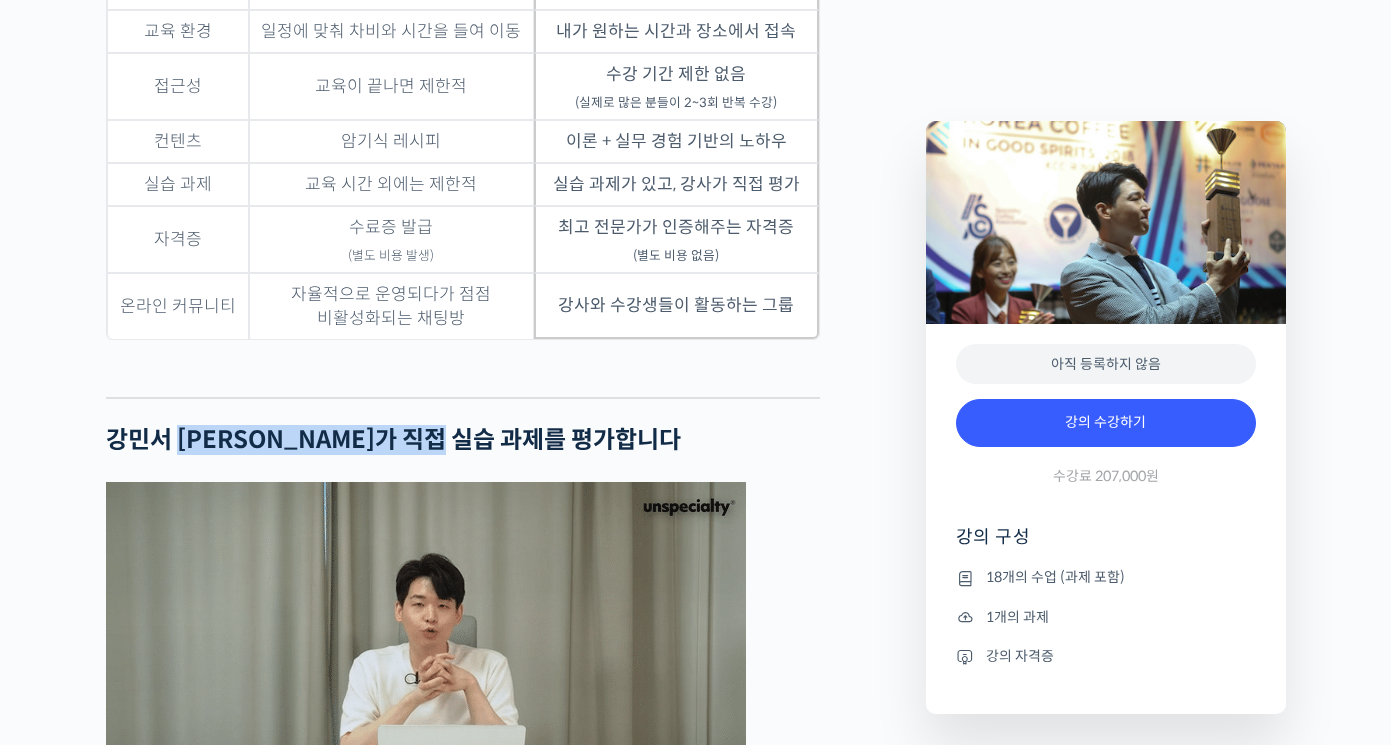 scroll, scrollTop: 5500, scrollLeft: 0, axis: vertical 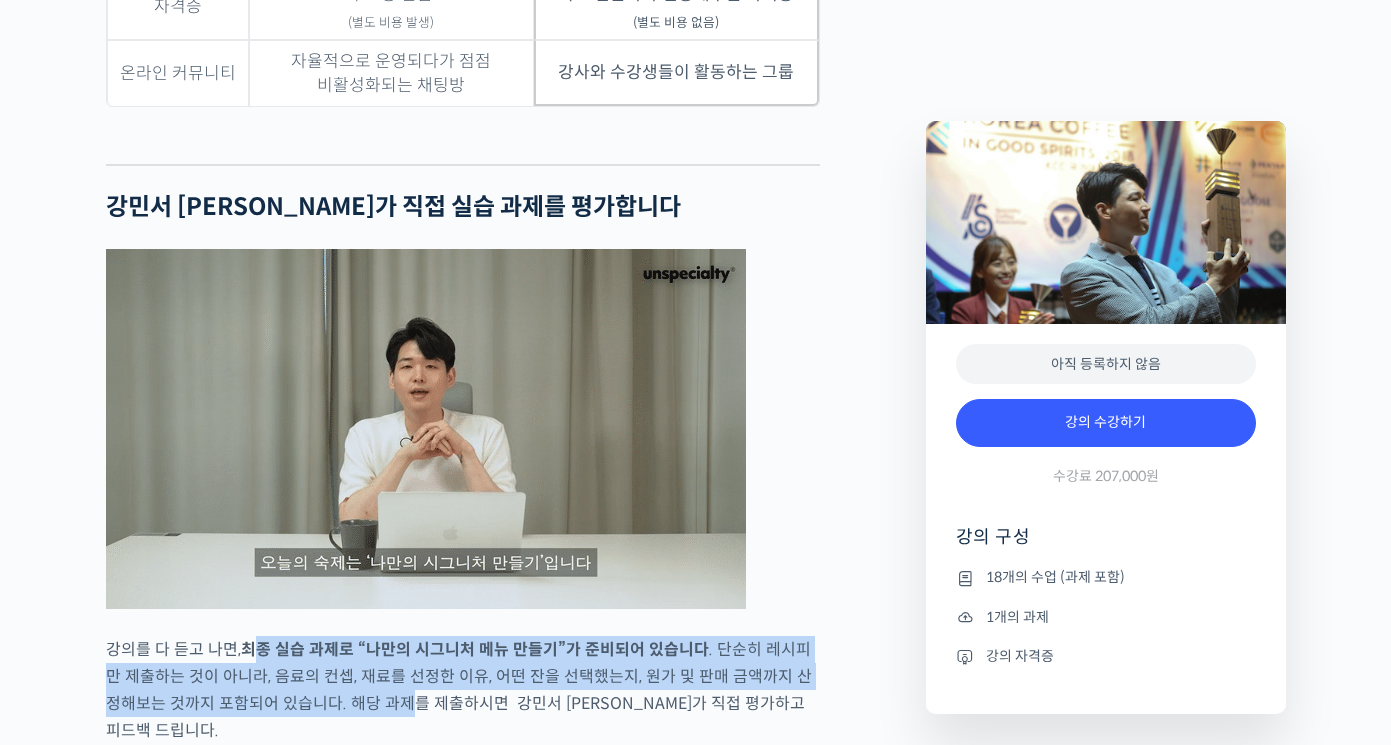 drag, startPoint x: 251, startPoint y: 643, endPoint x: 368, endPoint y: 687, distance: 125 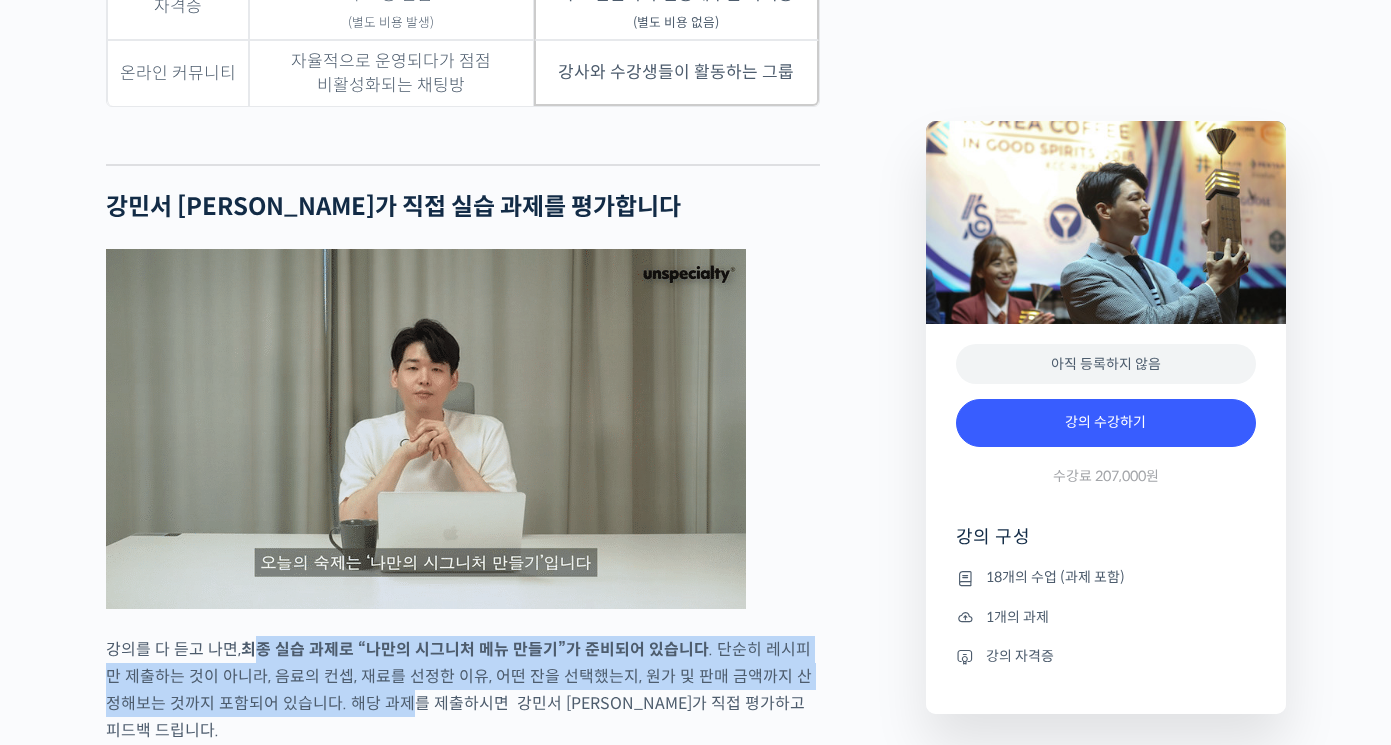 click on "강의를 다 듣고 나면,  최종 실습 과제로 “ 나만의 시그니처 메뉴 만들 기”가 준비되어 있습니다 . 단순히 레시피만 제출하는 것이 아니라, 음료의 컨셉, 재료를 선정한 이유, 어떤 잔을 선택했는지, 원가 및 판매 금액까지 산정해보는 것까지 포함되어 있습니다. 해당 과제를 제출하시면 강민서 바리스타가 직접 평가하고 피드백 드립니다." at bounding box center (463, 690) 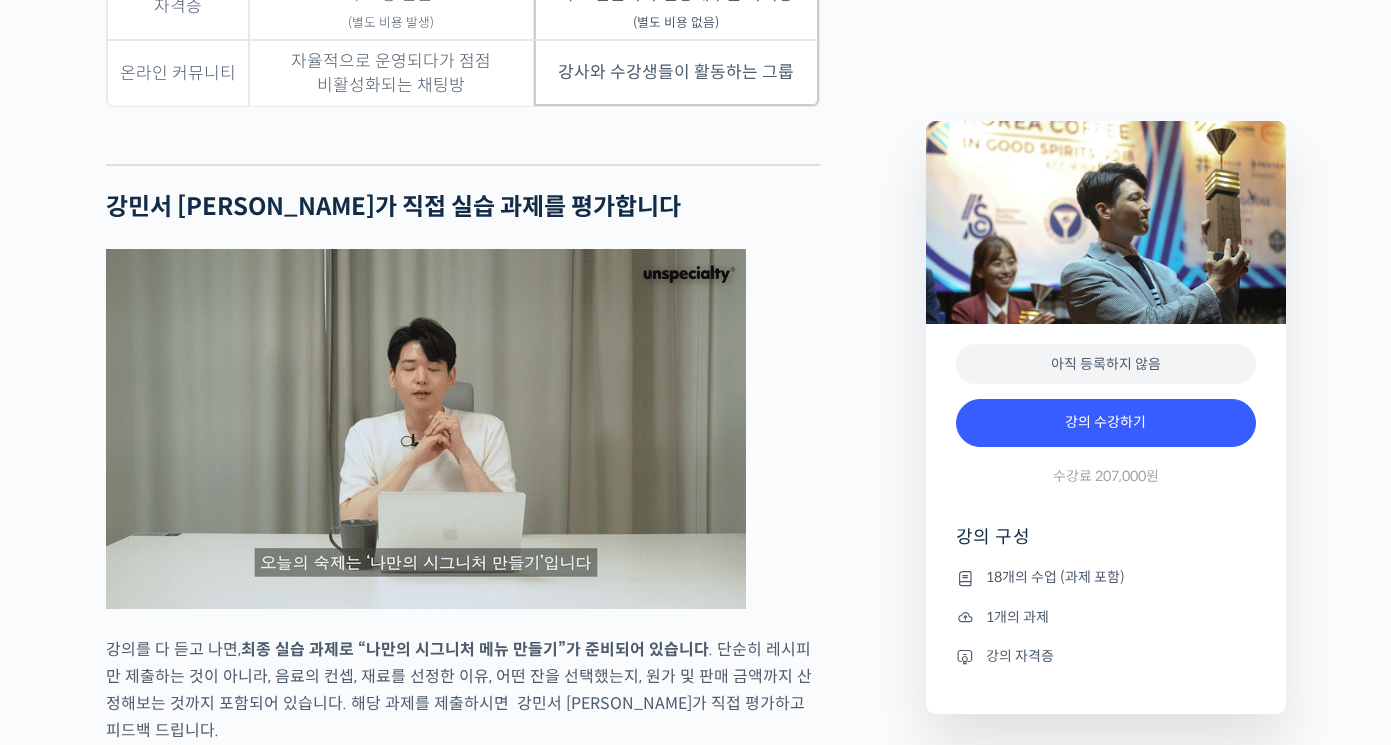 click on "강의를 다 듣고 나면,  최종 실습 과제로 “ 나만의 시그니처 메뉴 만들 기”가 준비되어 있습니다 . 단순히 레시피만 제출하는 것이 아니라, 음료의 컨셉, 재료를 선정한 이유, 어떤 잔을 선택했는지, 원가 및 판매 금액까지 산정해보는 것까지 포함되어 있습니다. 해당 과제를 제출하시면 강민서 바리스타가 직접 평가하고 피드백 드립니다." at bounding box center (463, 690) 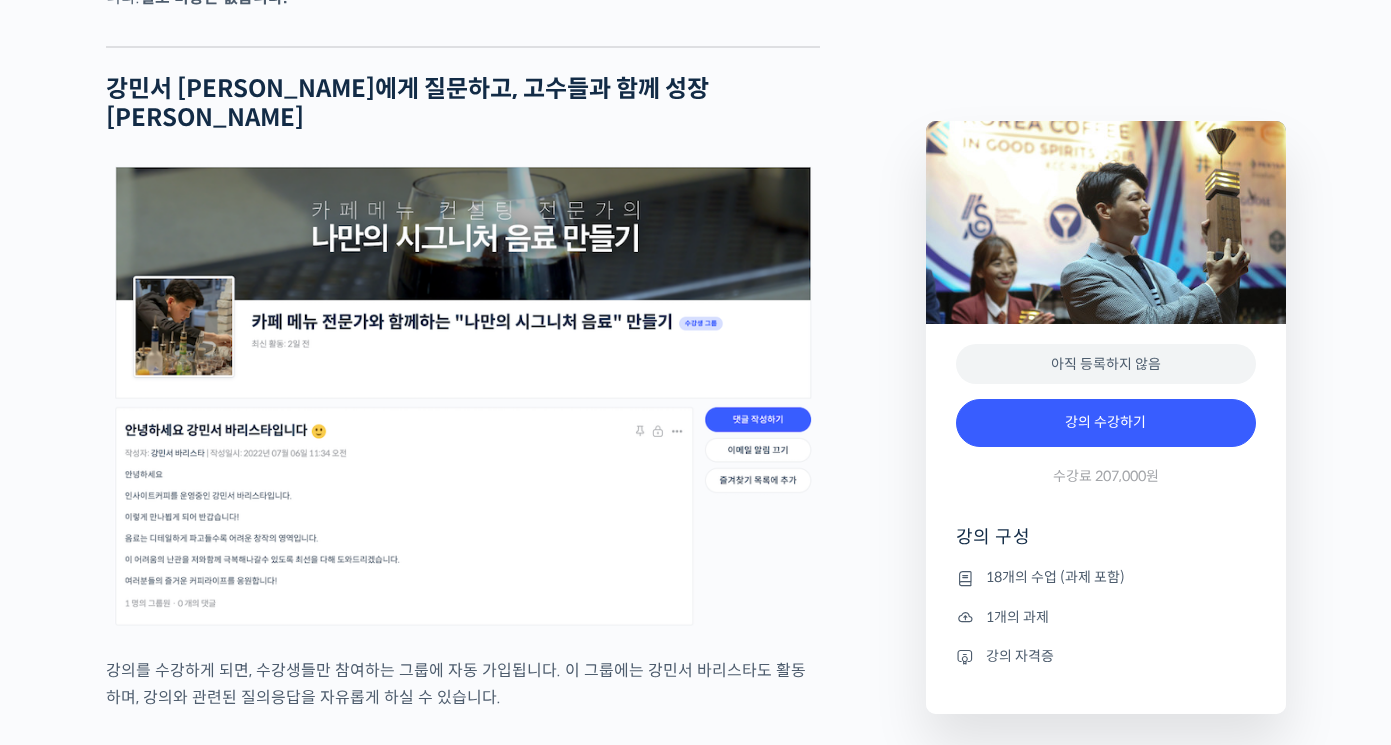 scroll, scrollTop: 7100, scrollLeft: 0, axis: vertical 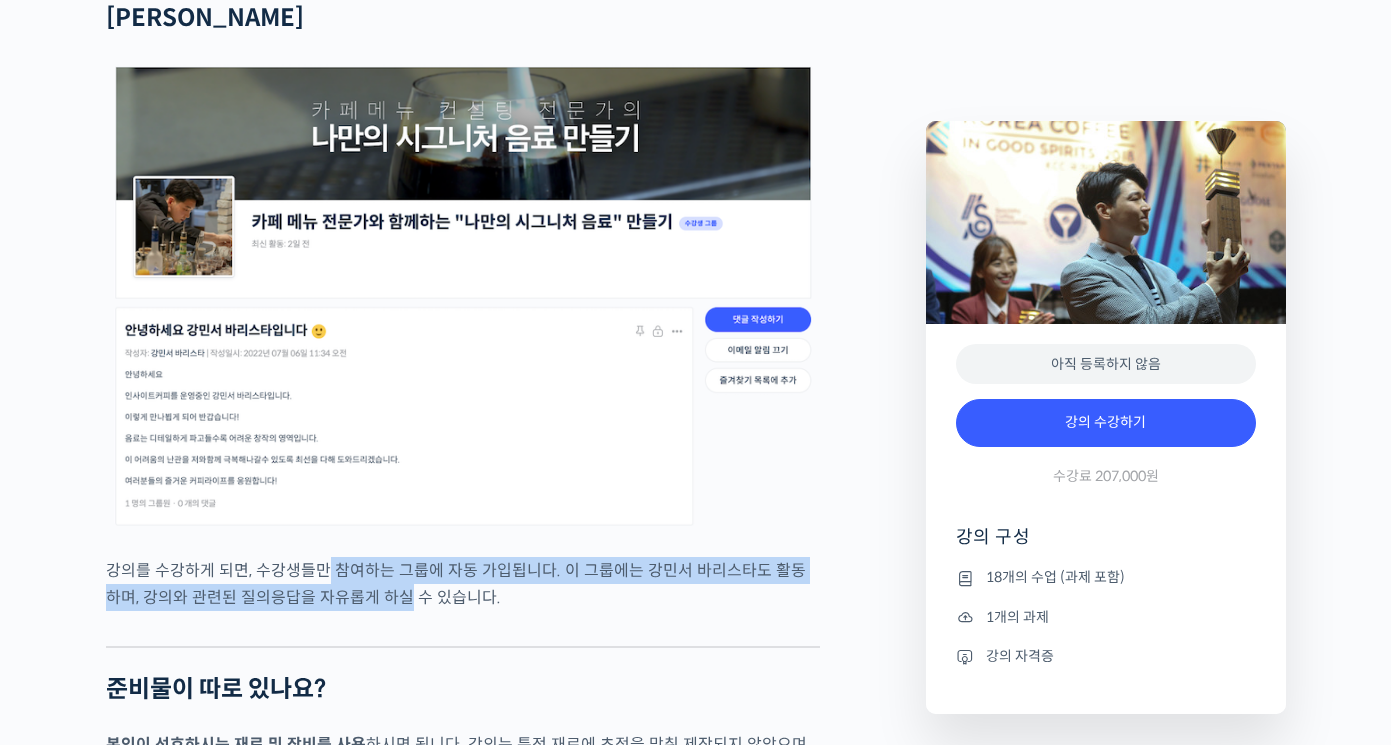 drag, startPoint x: 323, startPoint y: 472, endPoint x: 387, endPoint y: 508, distance: 73.43024 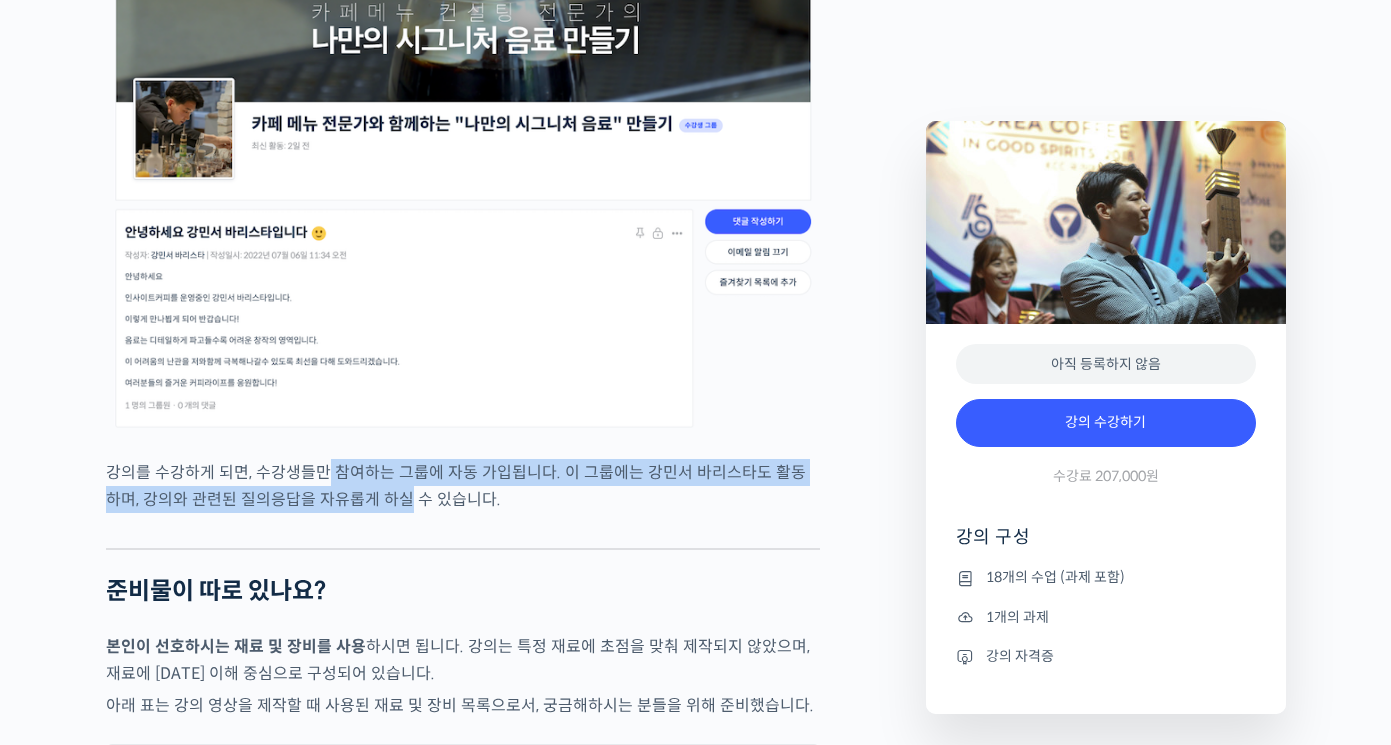 scroll, scrollTop: 7300, scrollLeft: 0, axis: vertical 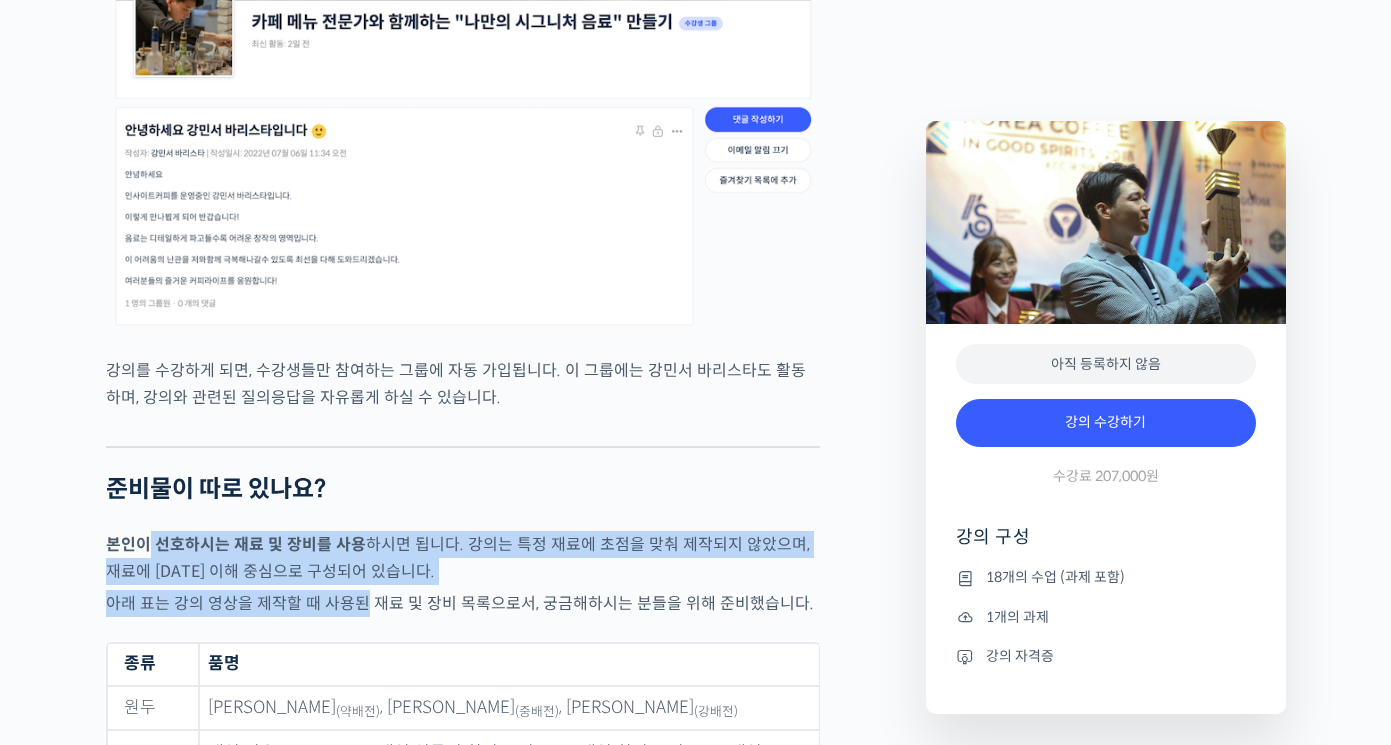 drag, startPoint x: 150, startPoint y: 455, endPoint x: 361, endPoint y: 514, distance: 219.09358 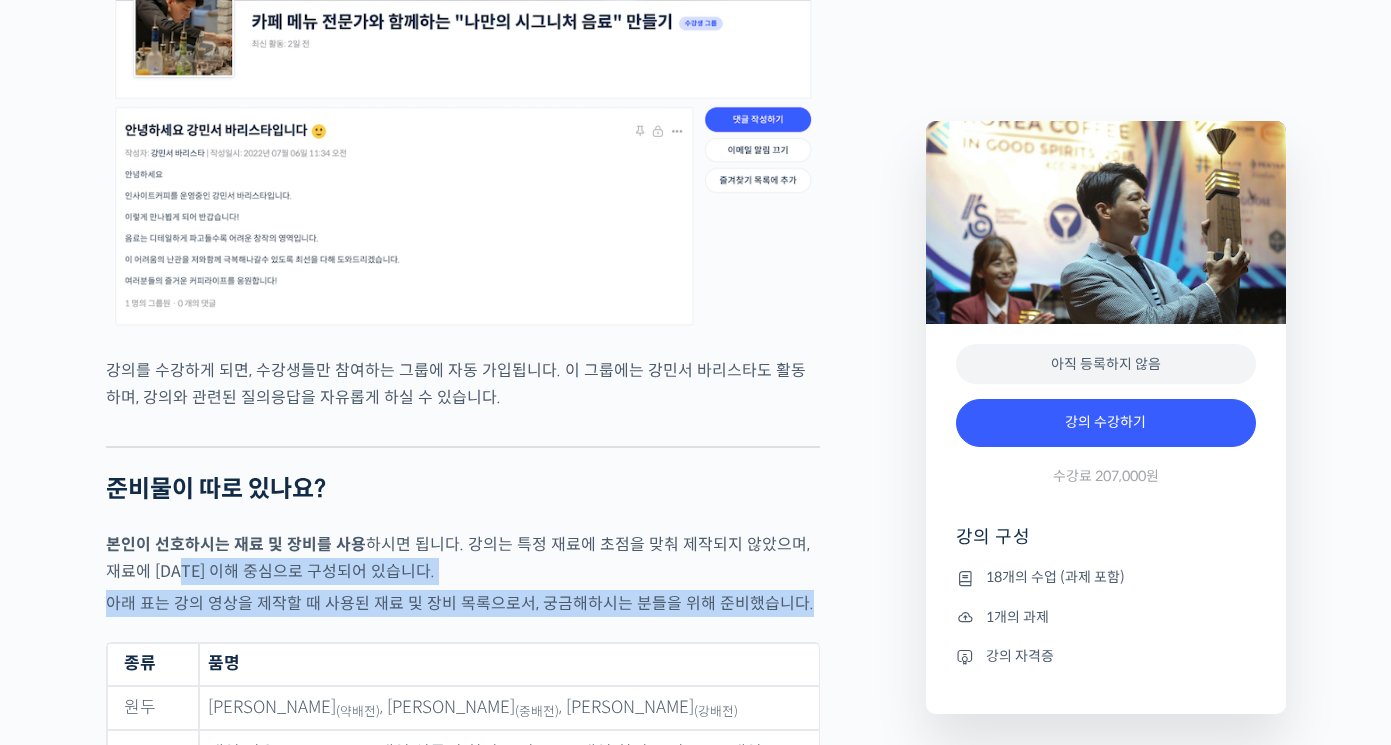 drag, startPoint x: 176, startPoint y: 480, endPoint x: 198, endPoint y: 524, distance: 49.193497 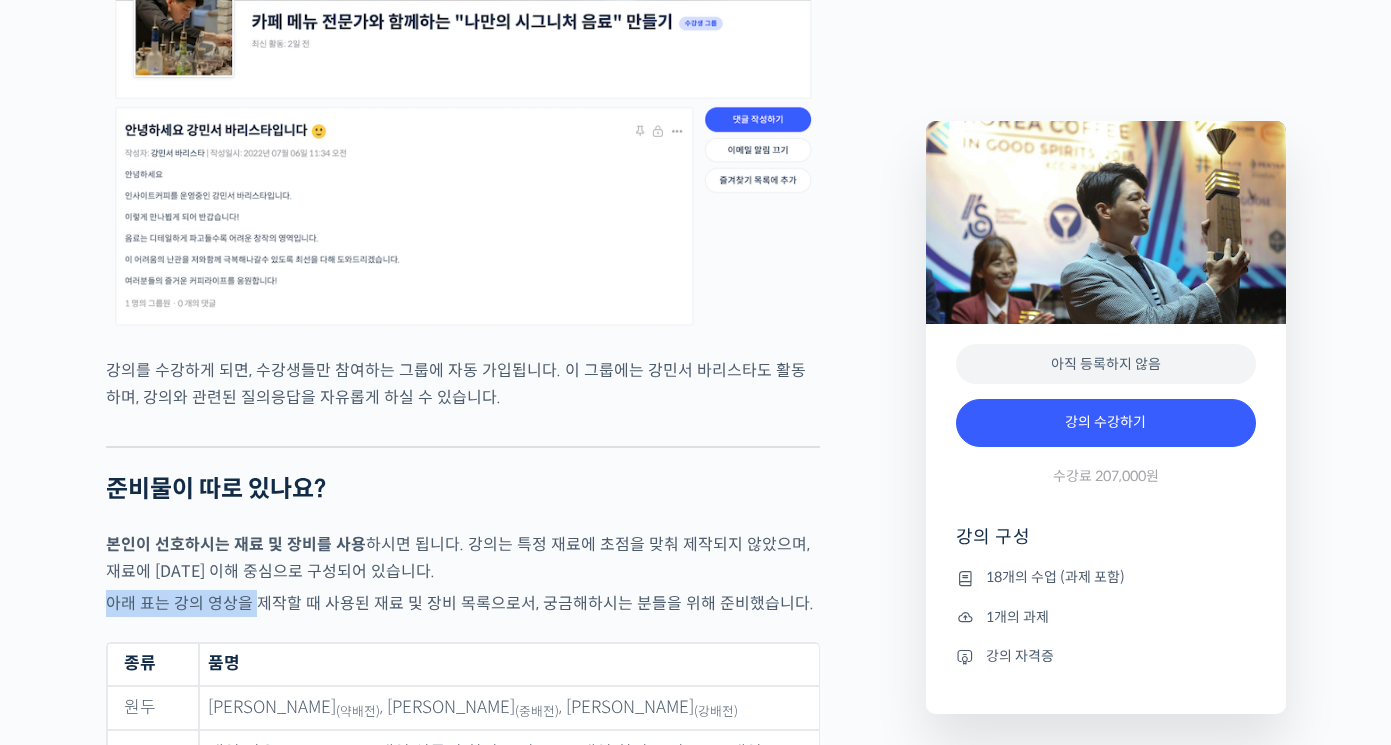 drag, startPoint x: 105, startPoint y: 508, endPoint x: 258, endPoint y: 519, distance: 153.39491 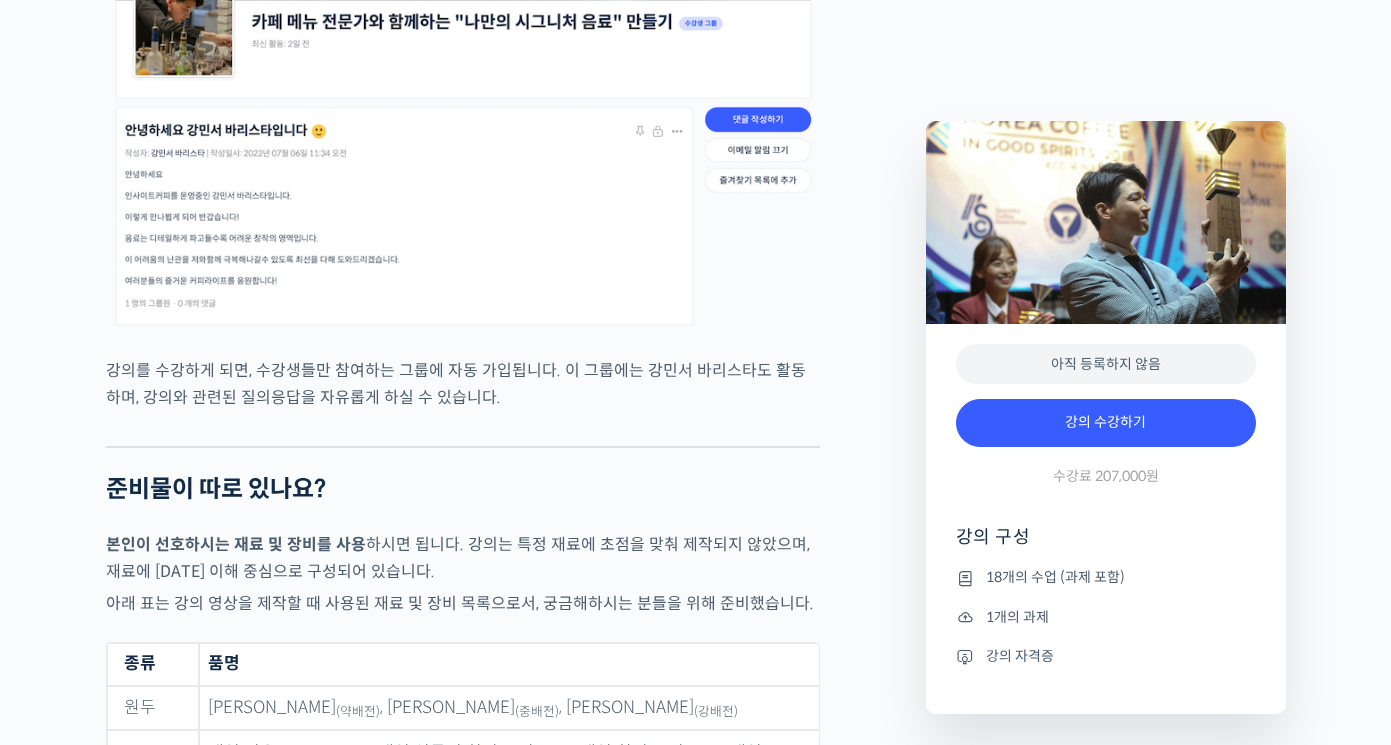 click on "아래 표는 강의 영상을 제작할 때 사용된 재료 및 장비 목록으로서, 궁금해하시는 분들을 위해 준비했습니다." at bounding box center (463, 603) 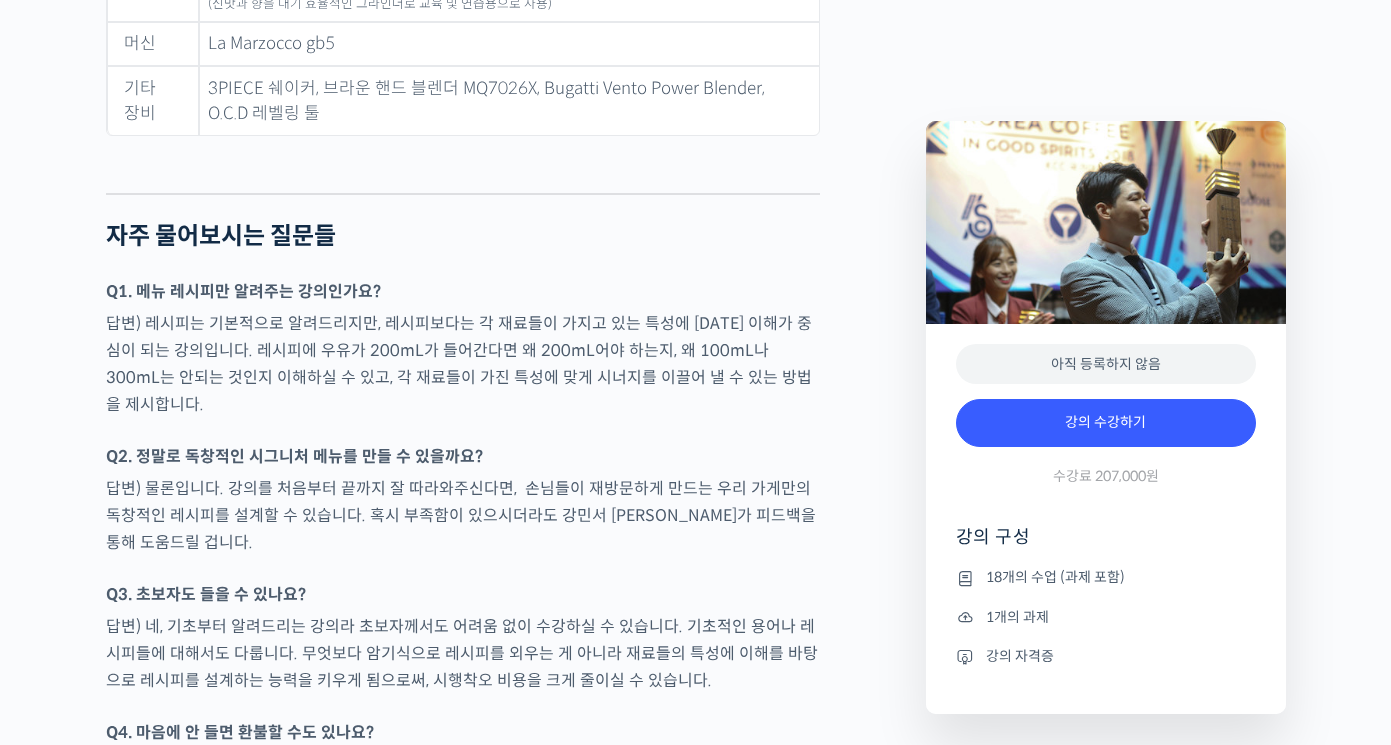 scroll, scrollTop: 8100, scrollLeft: 0, axis: vertical 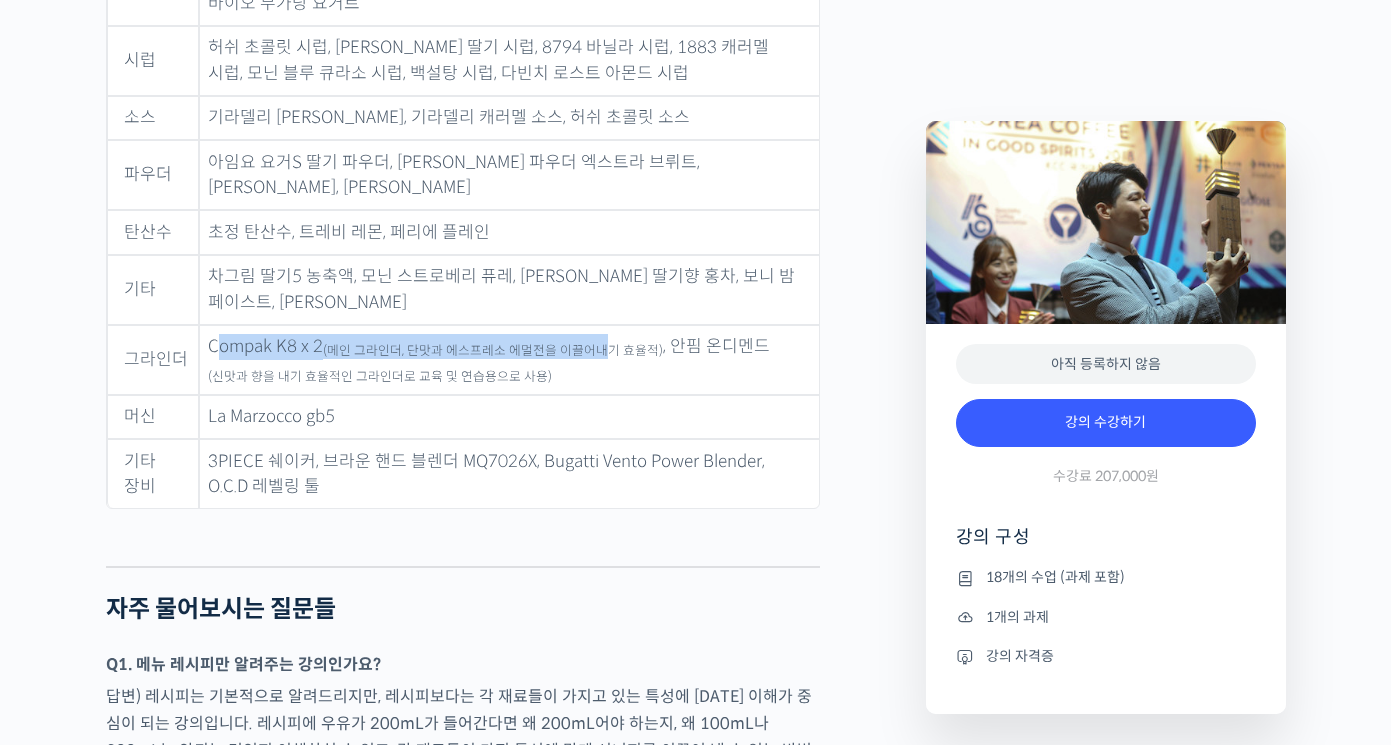 drag, startPoint x: 218, startPoint y: 253, endPoint x: 601, endPoint y: 260, distance: 383.06396 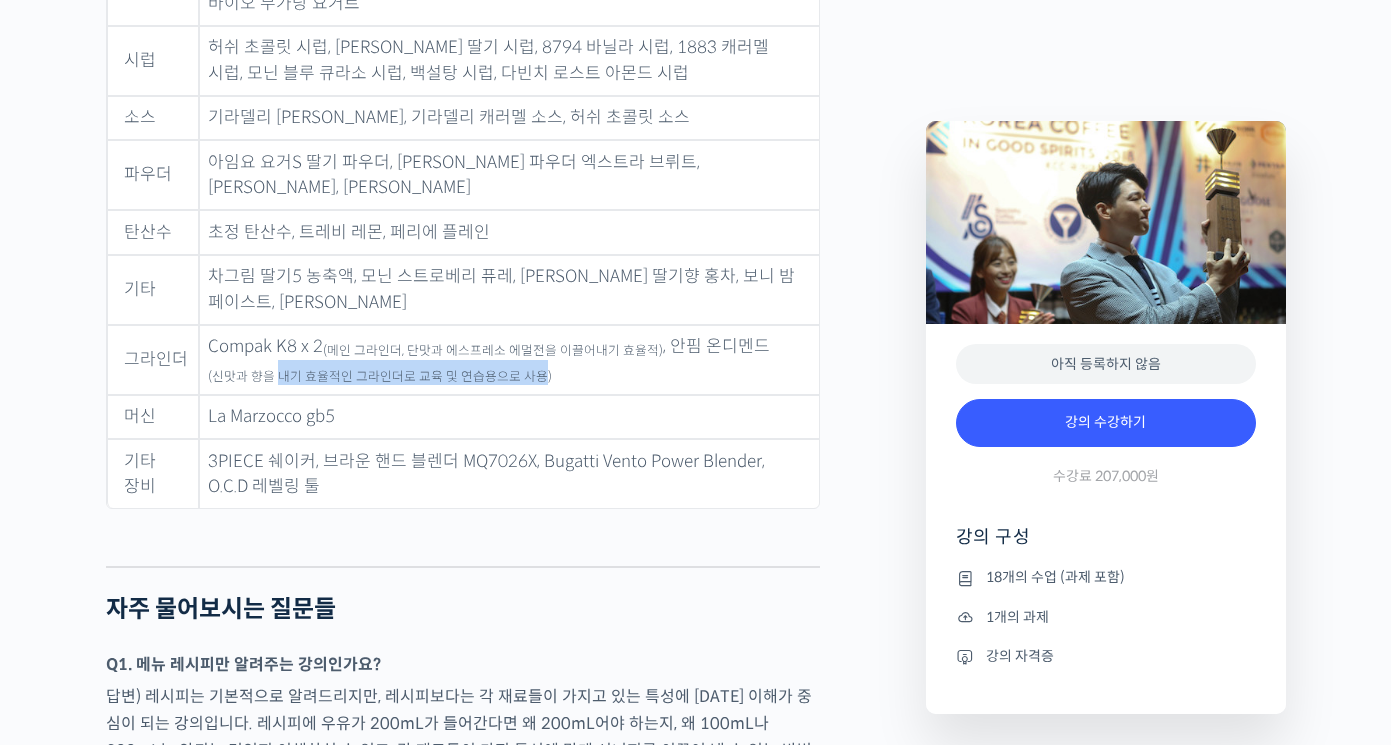 drag, startPoint x: 234, startPoint y: 287, endPoint x: 497, endPoint y: 288, distance: 263.0019 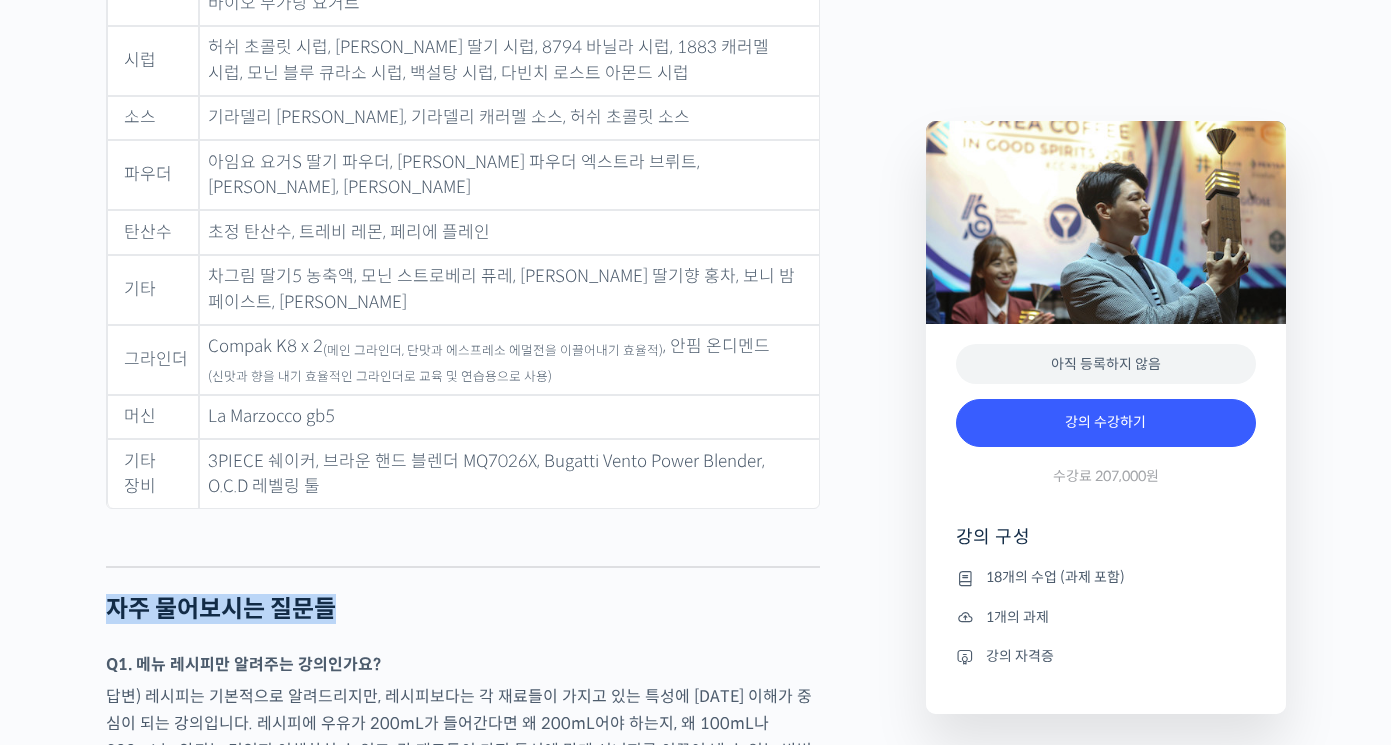 drag, startPoint x: 109, startPoint y: 512, endPoint x: 332, endPoint y: 504, distance: 223.14345 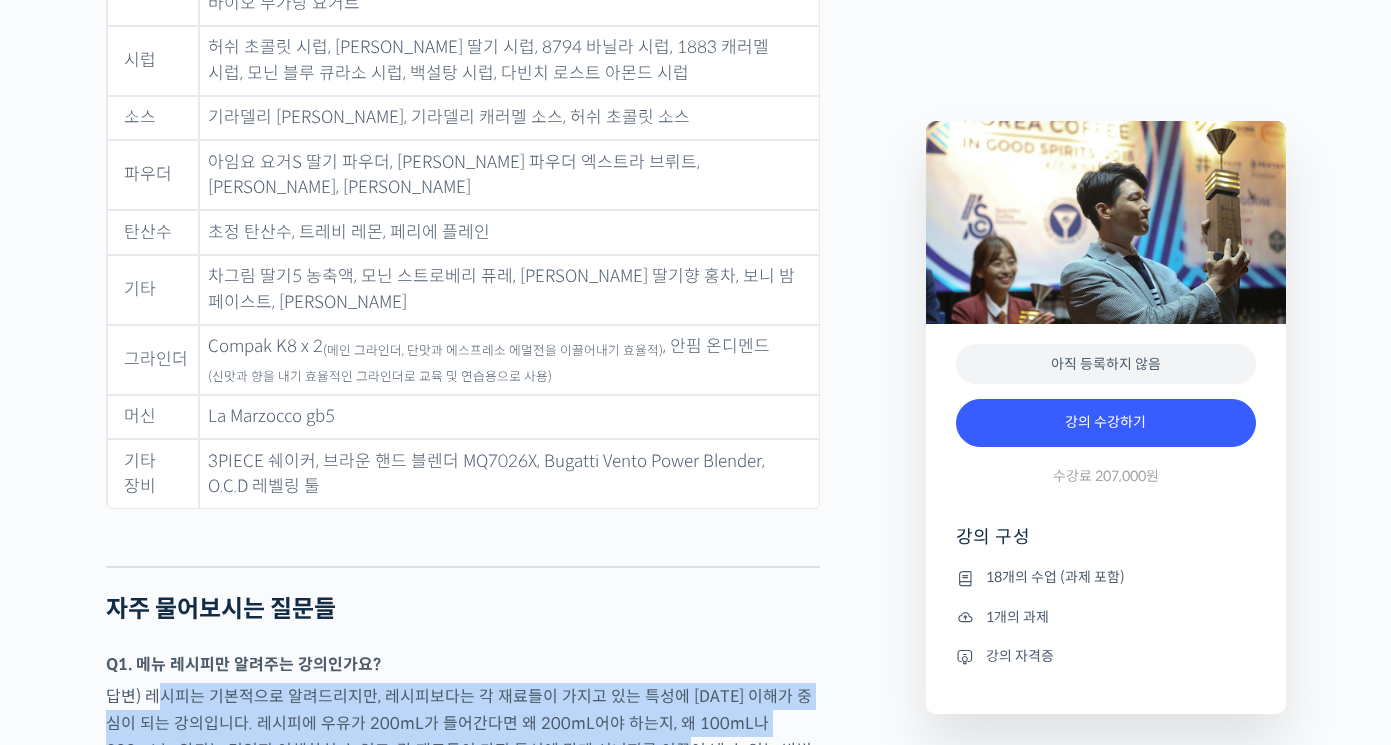 drag, startPoint x: 152, startPoint y: 607, endPoint x: 624, endPoint y: 647, distance: 473.6919 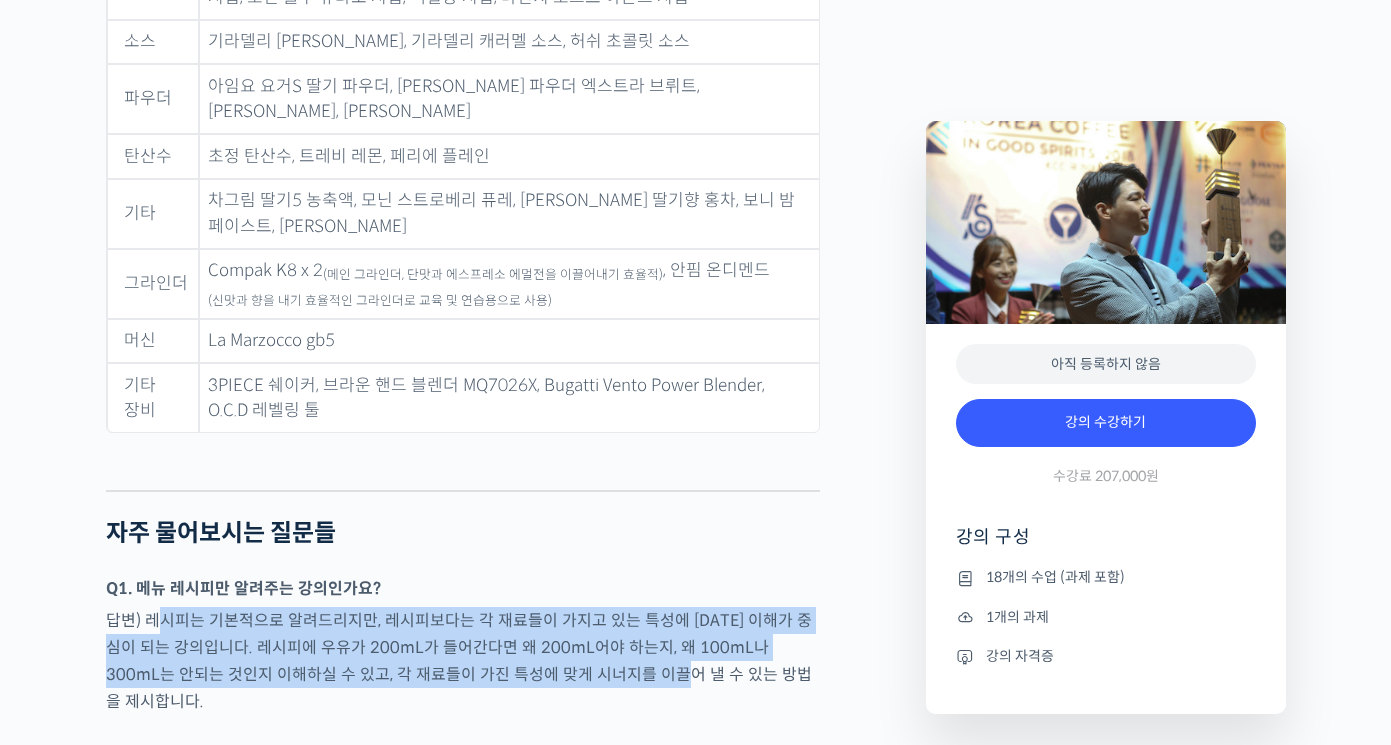 scroll, scrollTop: 8200, scrollLeft: 0, axis: vertical 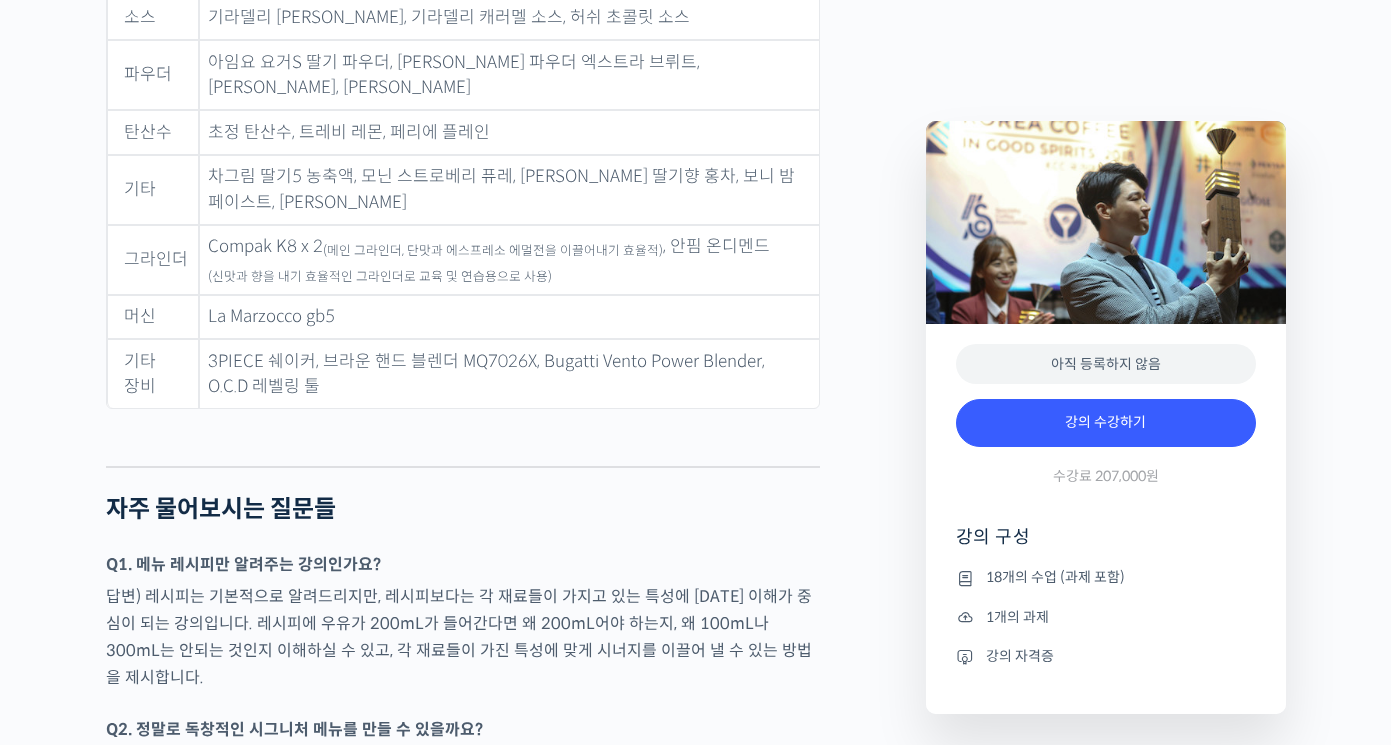 drag, startPoint x: 163, startPoint y: 648, endPoint x: 755, endPoint y: 662, distance: 592.1655 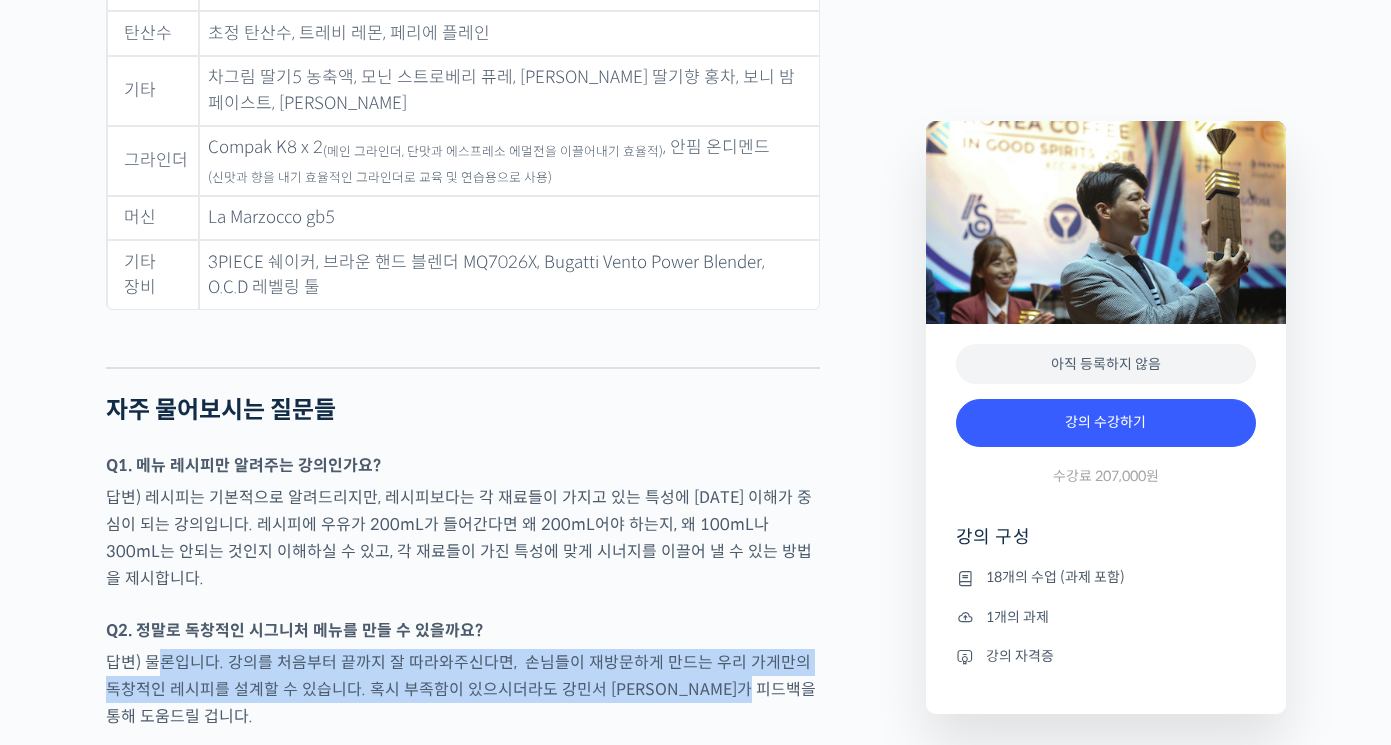 scroll, scrollTop: 8400, scrollLeft: 0, axis: vertical 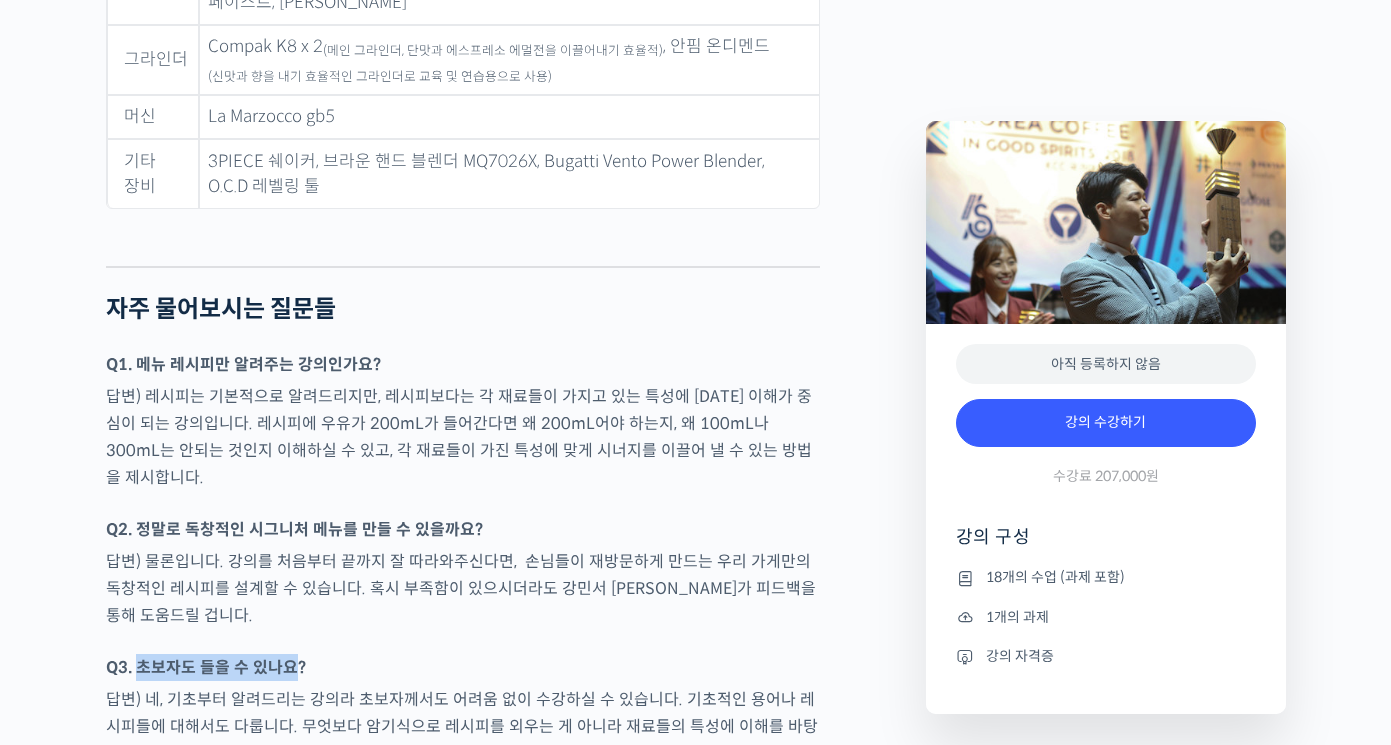 drag, startPoint x: 139, startPoint y: 545, endPoint x: 296, endPoint y: 553, distance: 157.20369 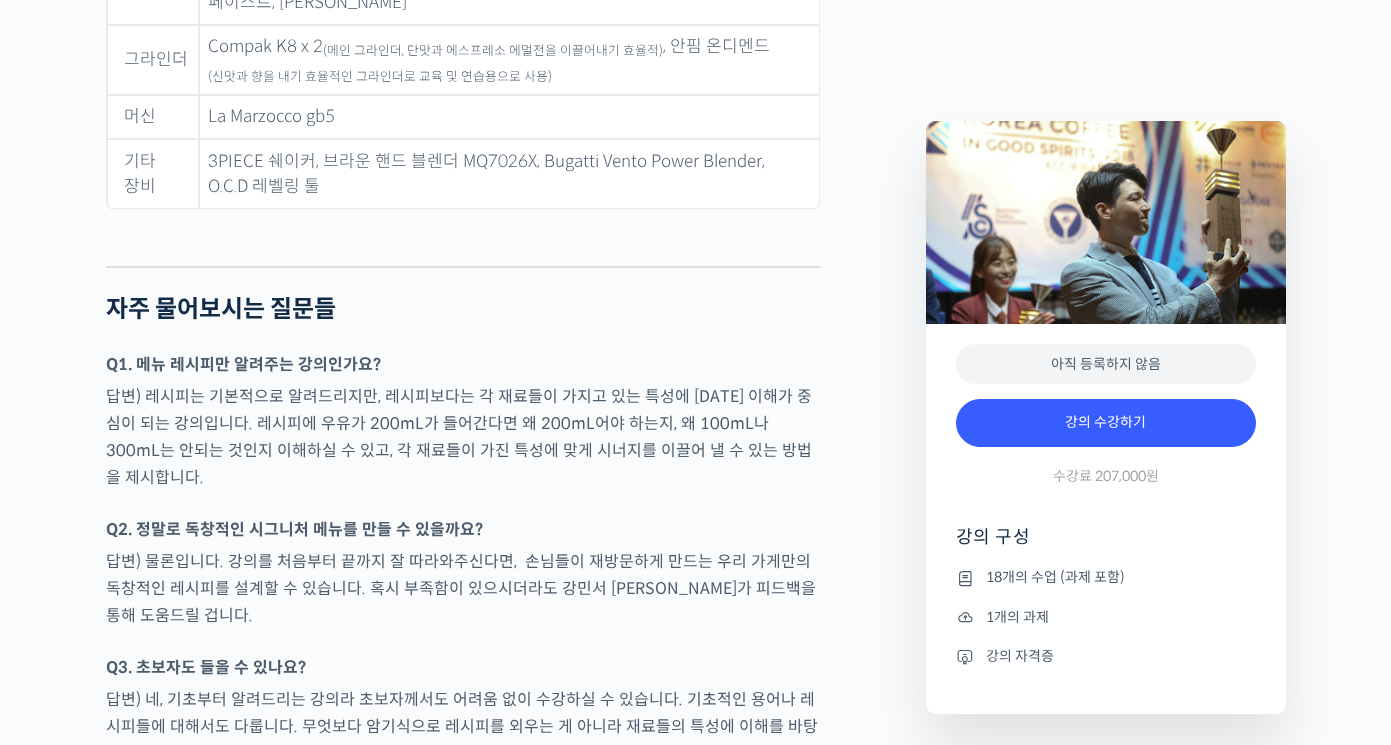 click on "답변) 네, 기초부터 알려드리는 강의라 초보자께서도 어려움 없이 수강하실 수 있습니다. 기초적인 용어나 레시피들에 대해서도 다룹니다. 무엇보다 암기식으로 레시피를 외우는 게 아니라 재료들의 특성에 이해를 바탕으로 레시피를 설계하는 능력을 키우게 됨으로써, 시행착오 비용을 크게 줄이실 수 있습니다." at bounding box center [463, 726] 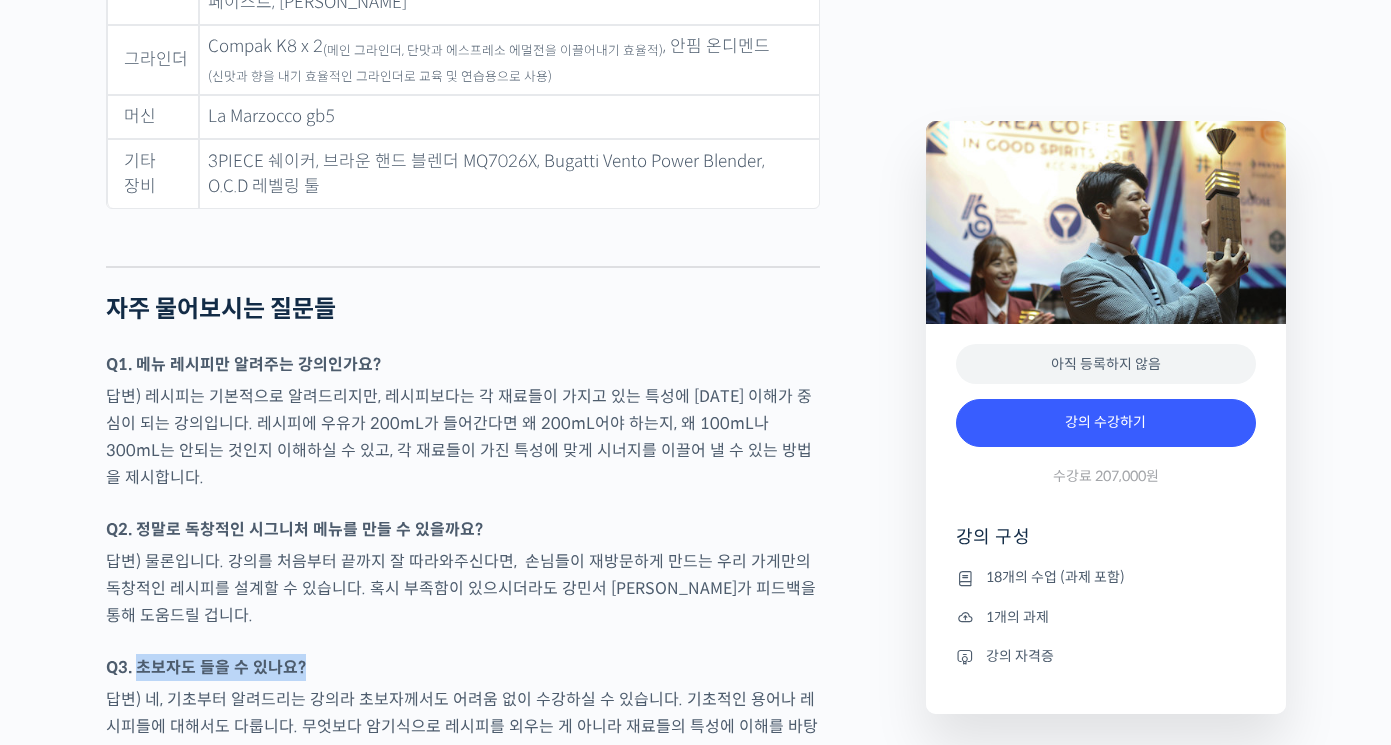 drag, startPoint x: 140, startPoint y: 550, endPoint x: 352, endPoint y: 555, distance: 212.05896 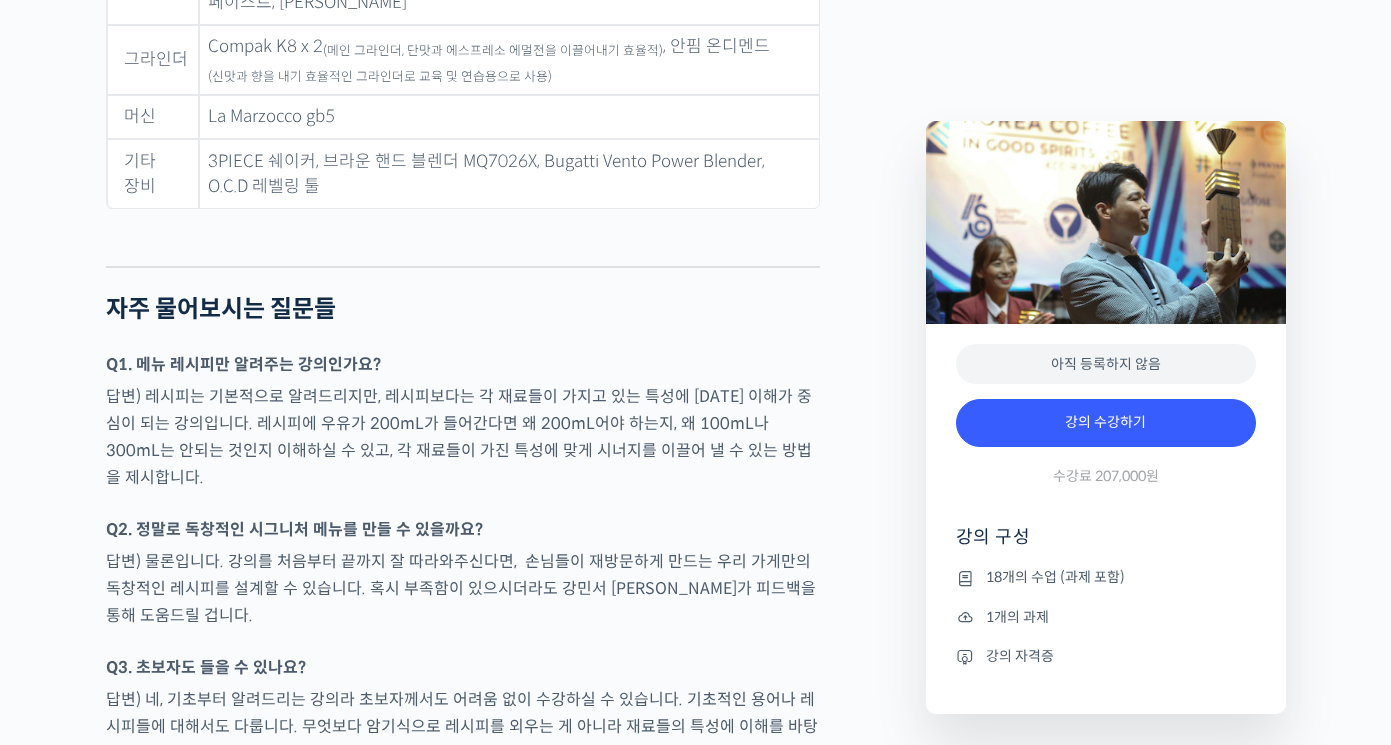 click on "답변) 네, 기초부터 알려드리는 강의라 초보자께서도 어려움 없이 수강하실 수 있습니다. 기초적인 용어나 레시피들에 대해서도 다룹니다. 무엇보다 암기식으로 레시피를 외우는 게 아니라 재료들의 특성에 이해를 바탕으로 레시피를 설계하는 능력을 키우게 됨으로써, 시행착오 비용을 크게 줄이실 수 있습니다." at bounding box center (463, 726) 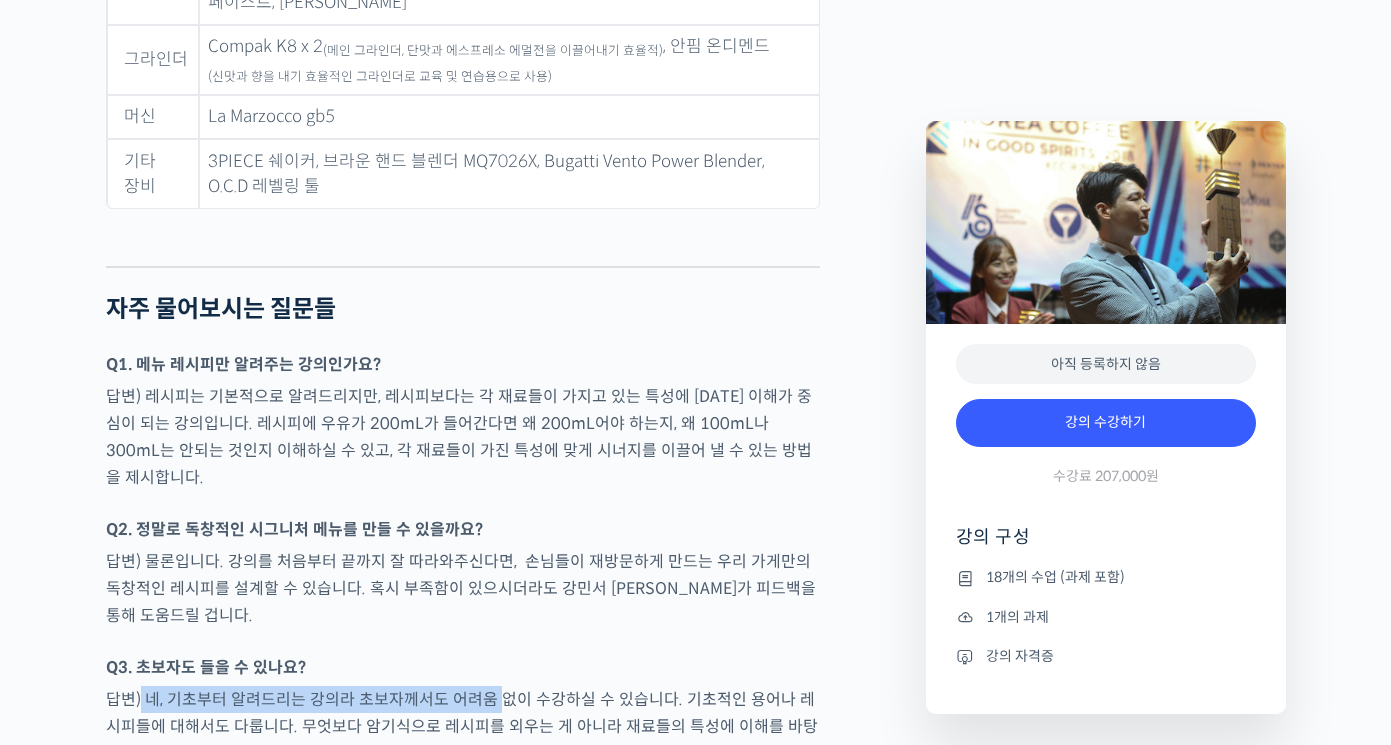 drag, startPoint x: 141, startPoint y: 580, endPoint x: 492, endPoint y: 589, distance: 351.11536 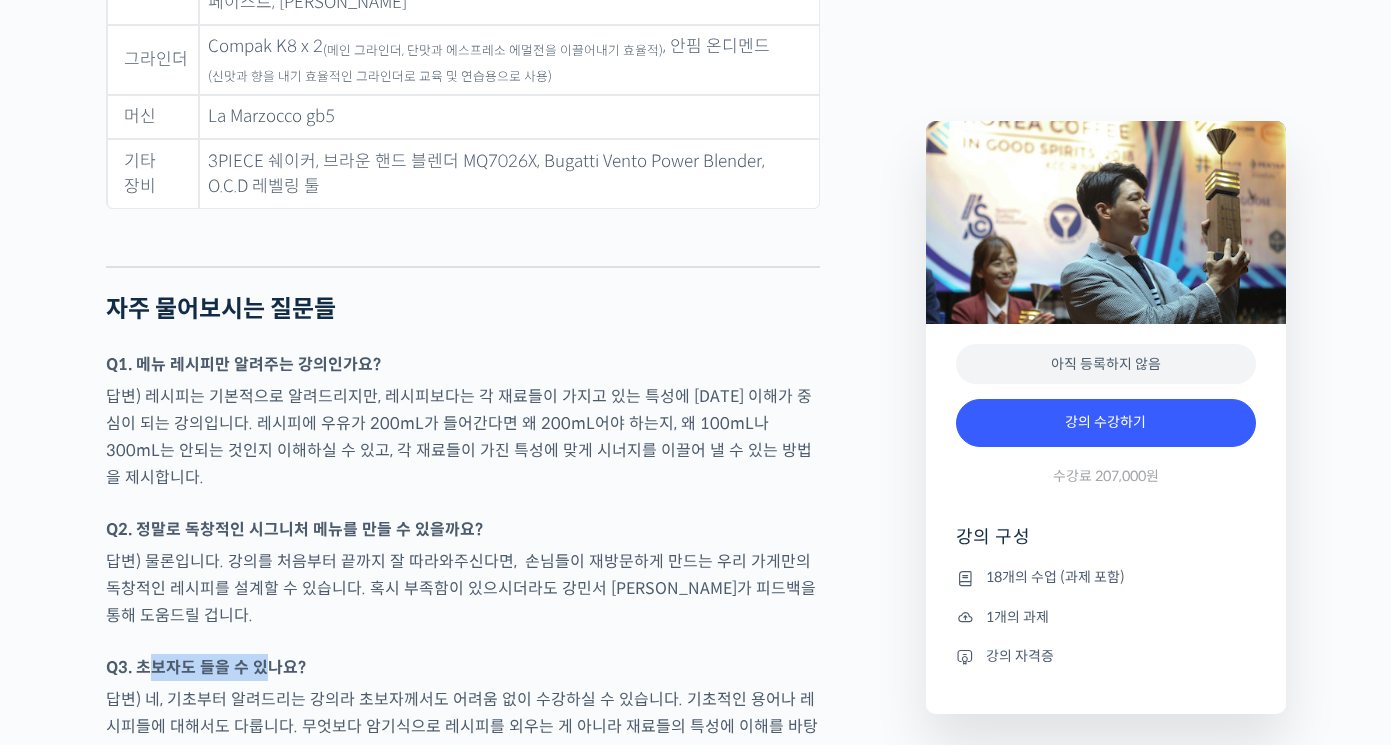 drag, startPoint x: 143, startPoint y: 547, endPoint x: 267, endPoint y: 559, distance: 124.57929 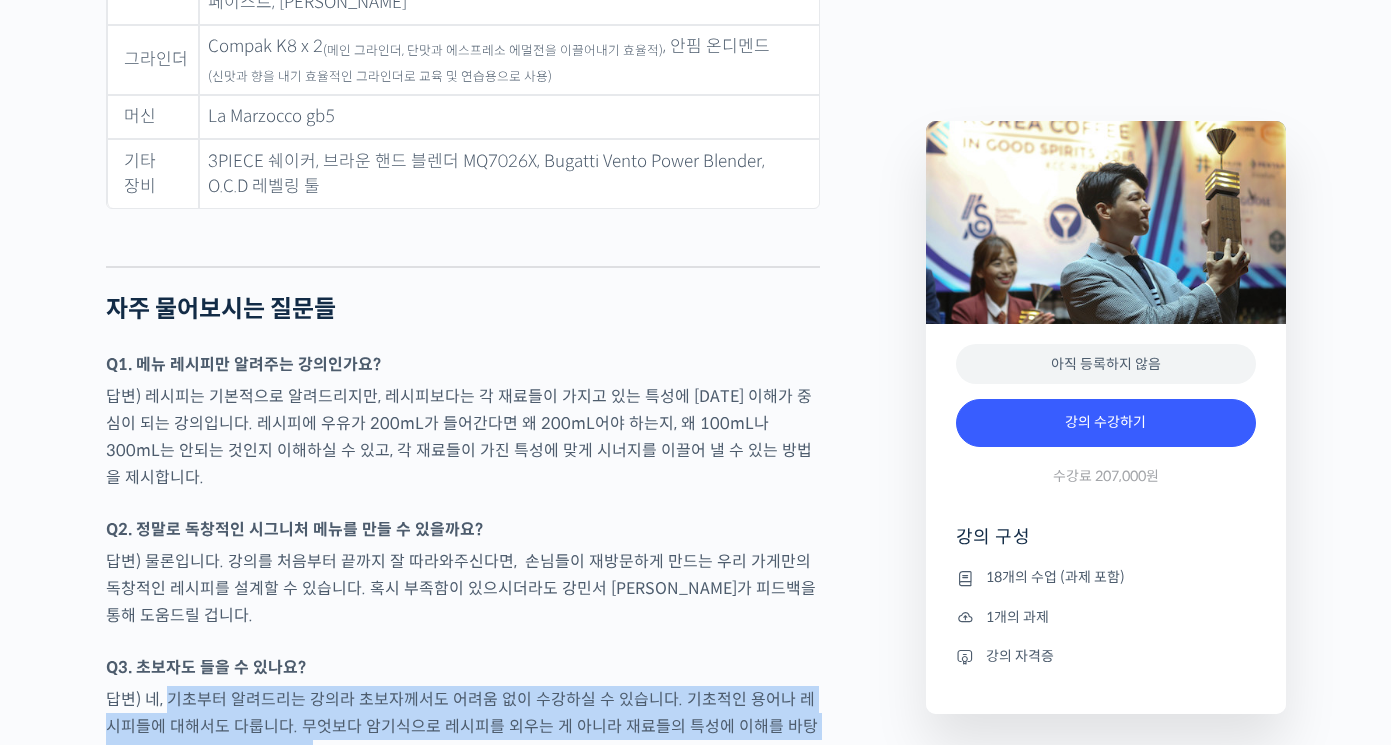 drag, startPoint x: 169, startPoint y: 583, endPoint x: 273, endPoint y: 643, distance: 120.06665 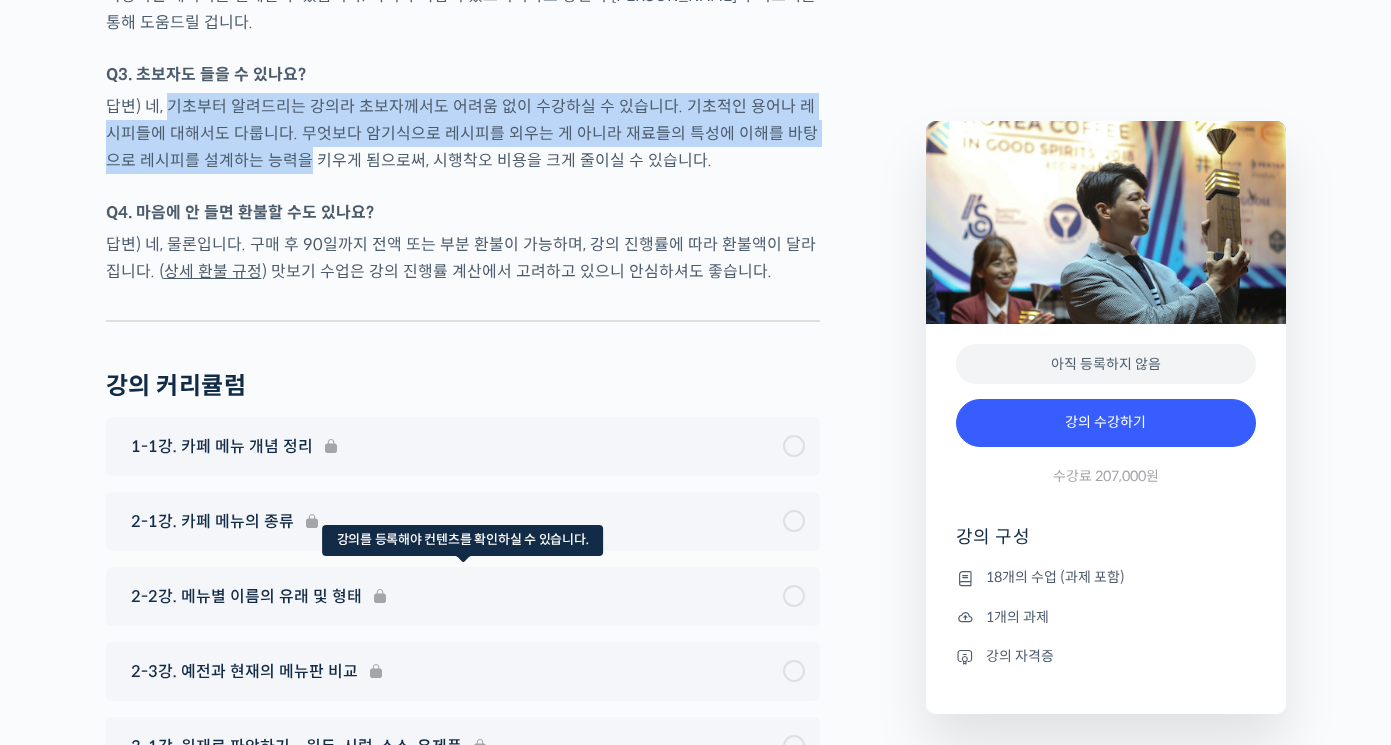 scroll, scrollTop: 9000, scrollLeft: 0, axis: vertical 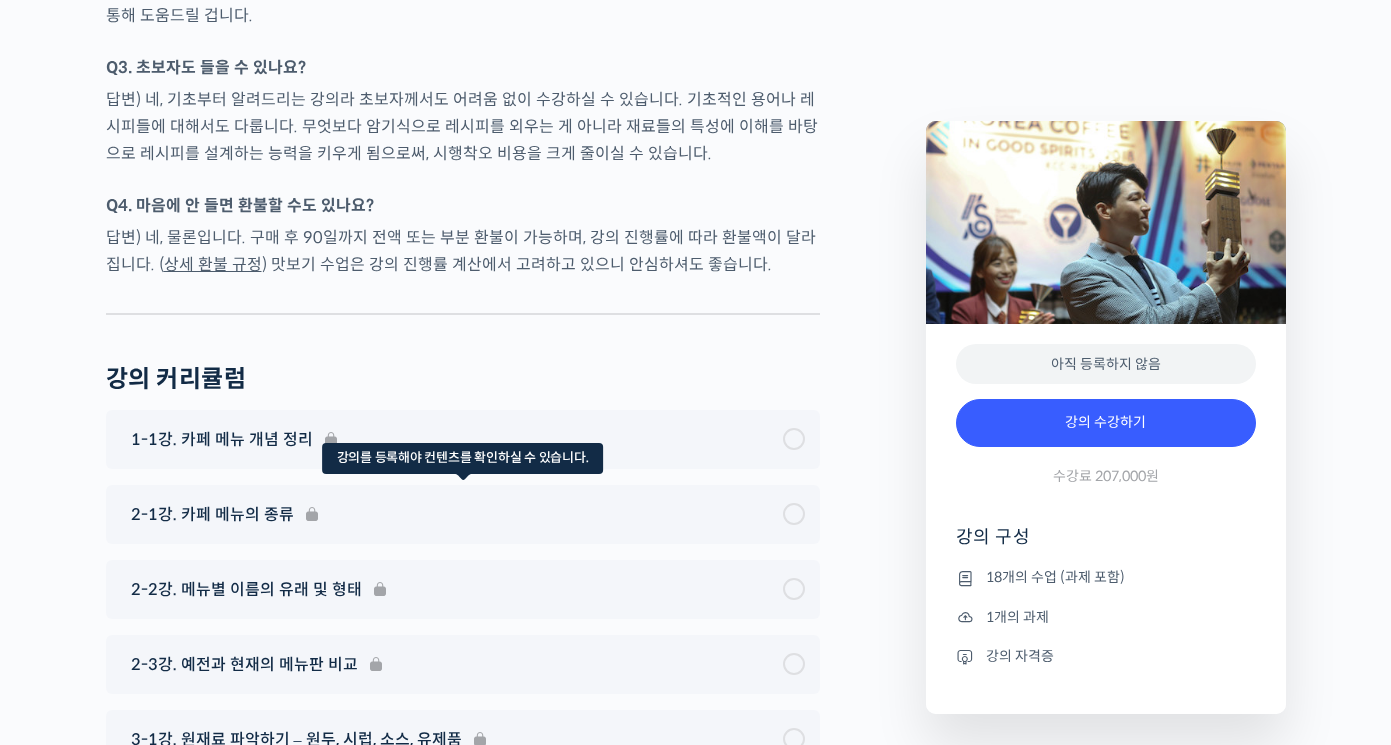 click on "2-1강. 카페 메뉴의 종류" at bounding box center [463, 514] 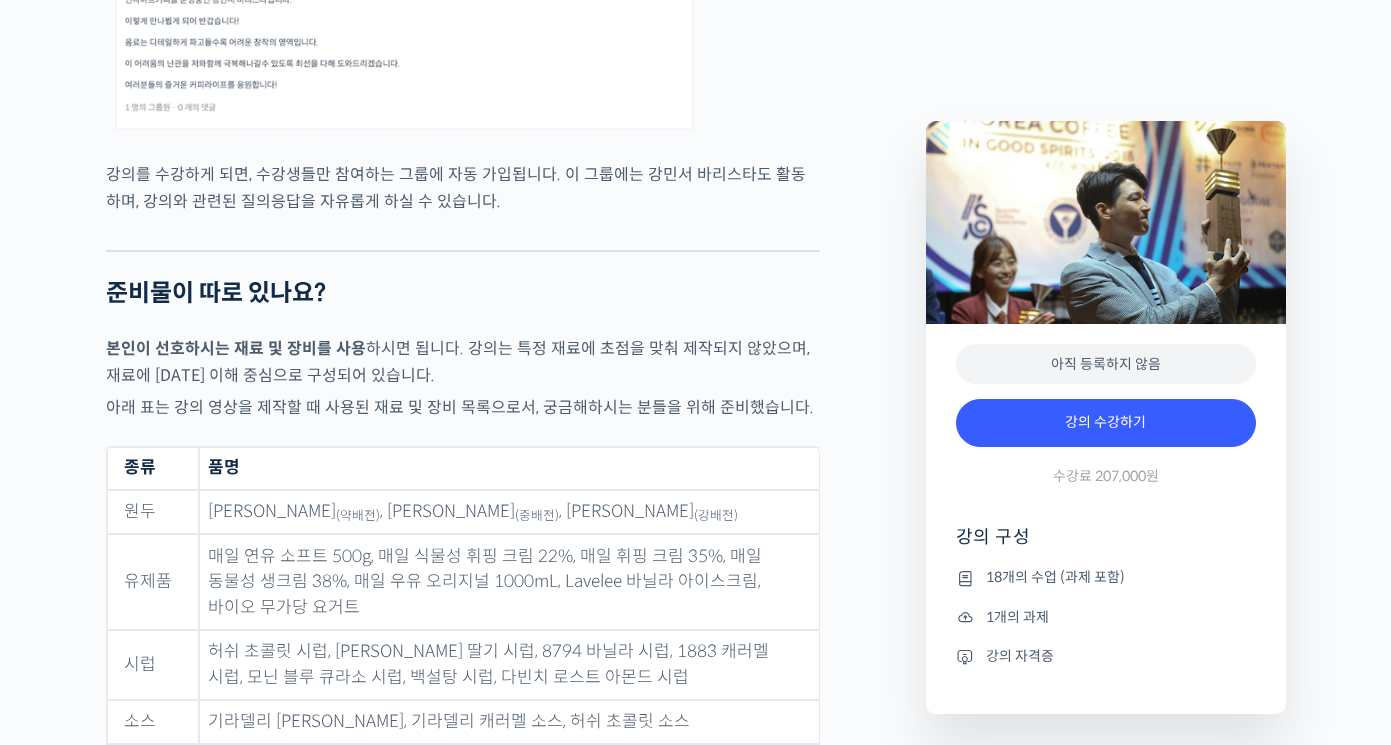 scroll, scrollTop: 7471, scrollLeft: 0, axis: vertical 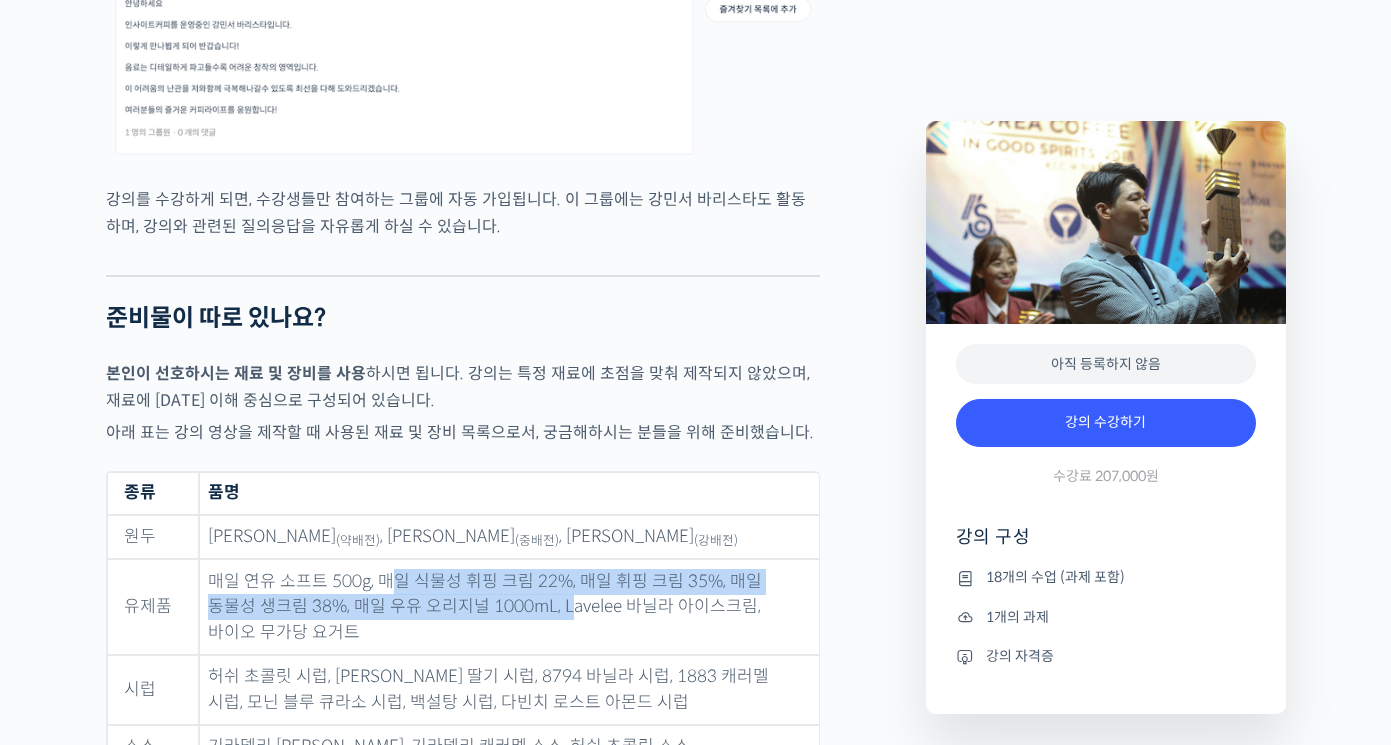 drag, startPoint x: 397, startPoint y: 492, endPoint x: 514, endPoint y: 504, distance: 117.61378 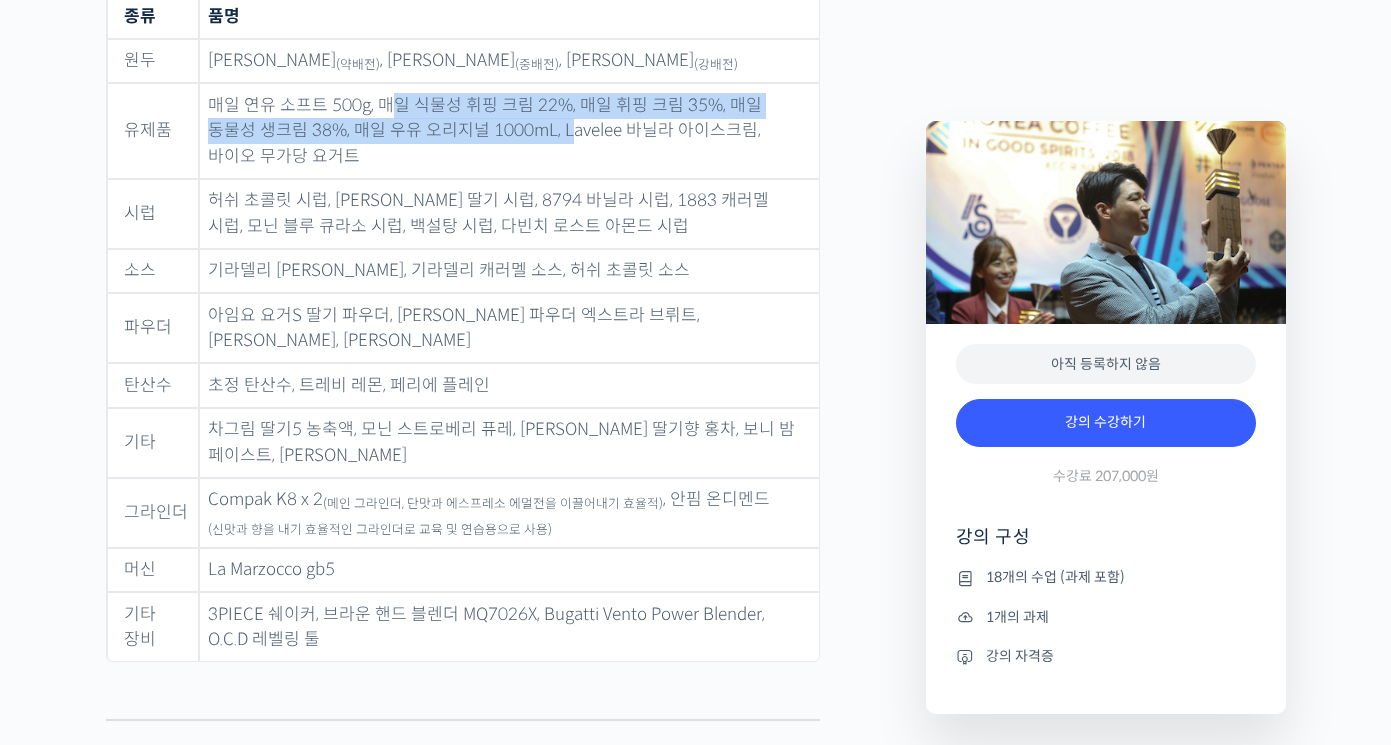 scroll, scrollTop: 7971, scrollLeft: 0, axis: vertical 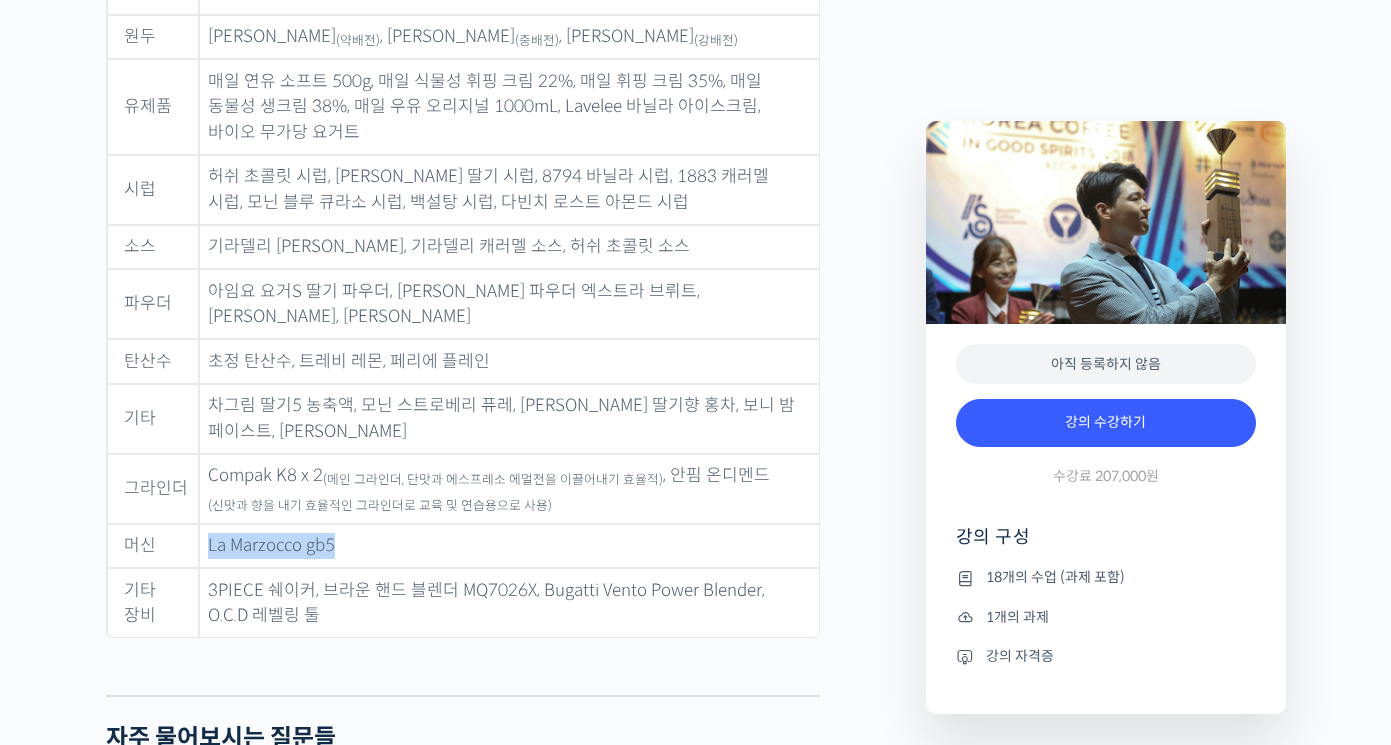 drag, startPoint x: 208, startPoint y: 454, endPoint x: 350, endPoint y: 458, distance: 142.05632 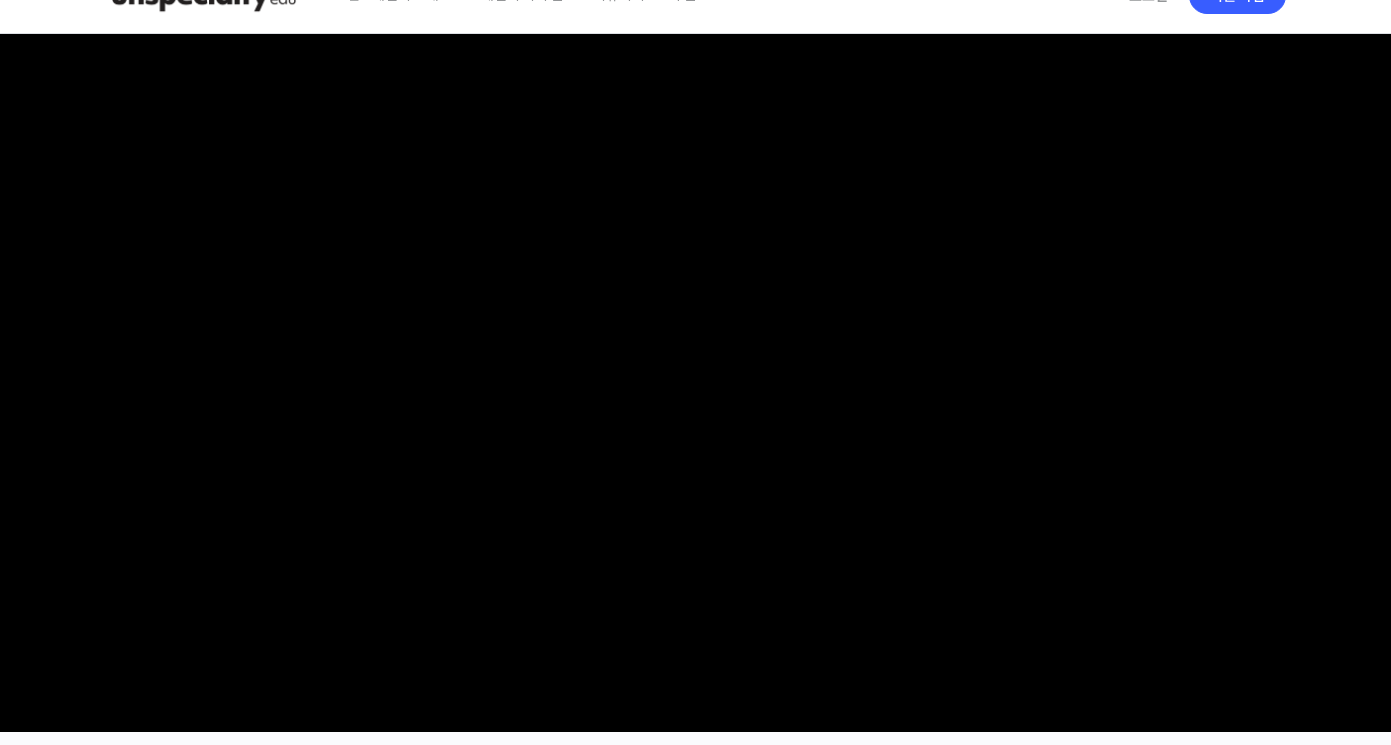 scroll, scrollTop: 0, scrollLeft: 0, axis: both 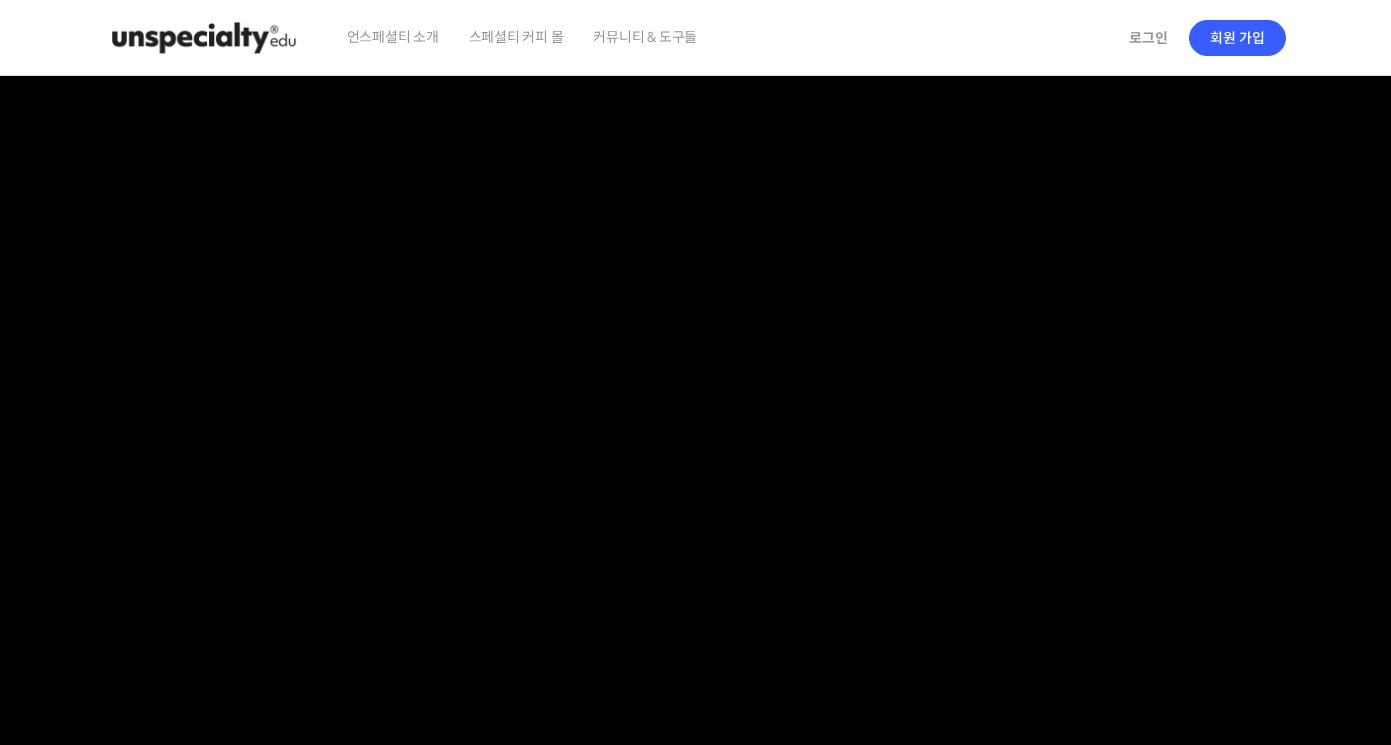 click on "언스페셜티 소개" at bounding box center (393, 37) 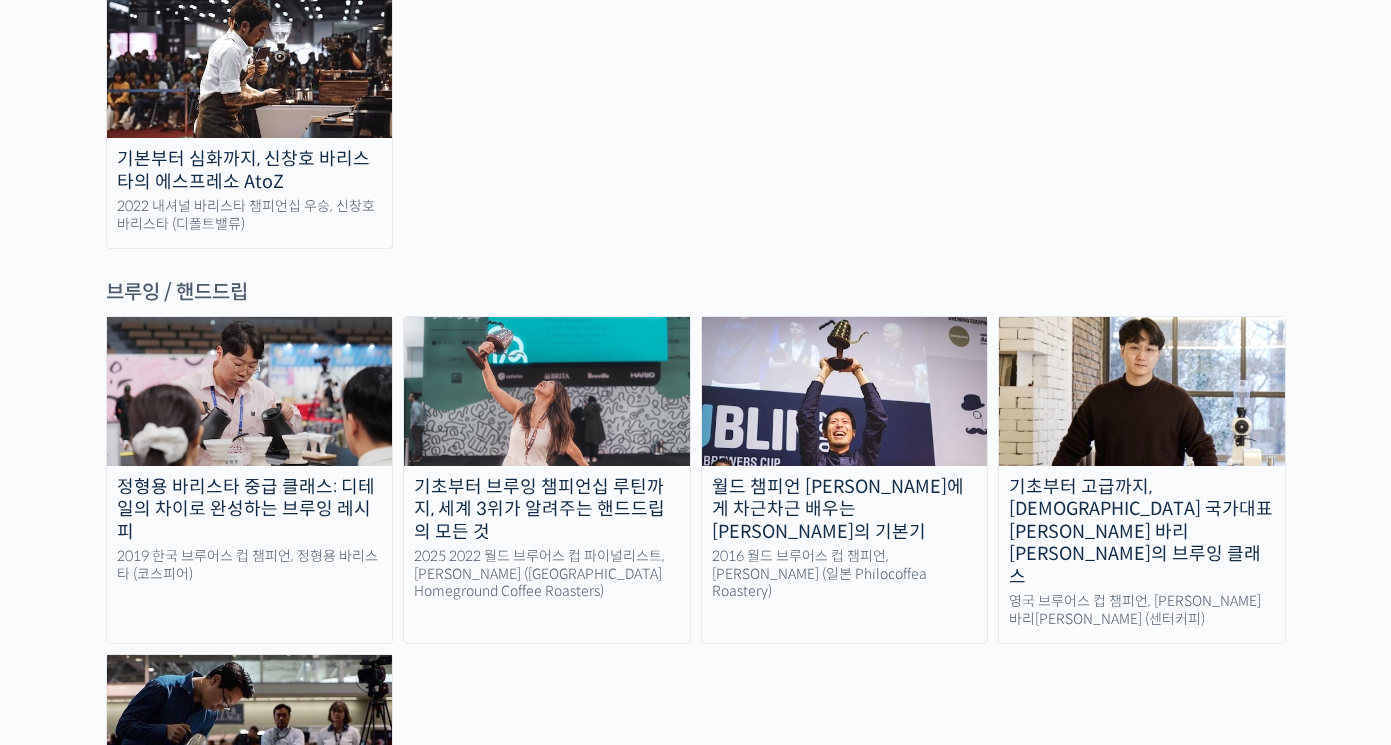 scroll, scrollTop: 3101, scrollLeft: 0, axis: vertical 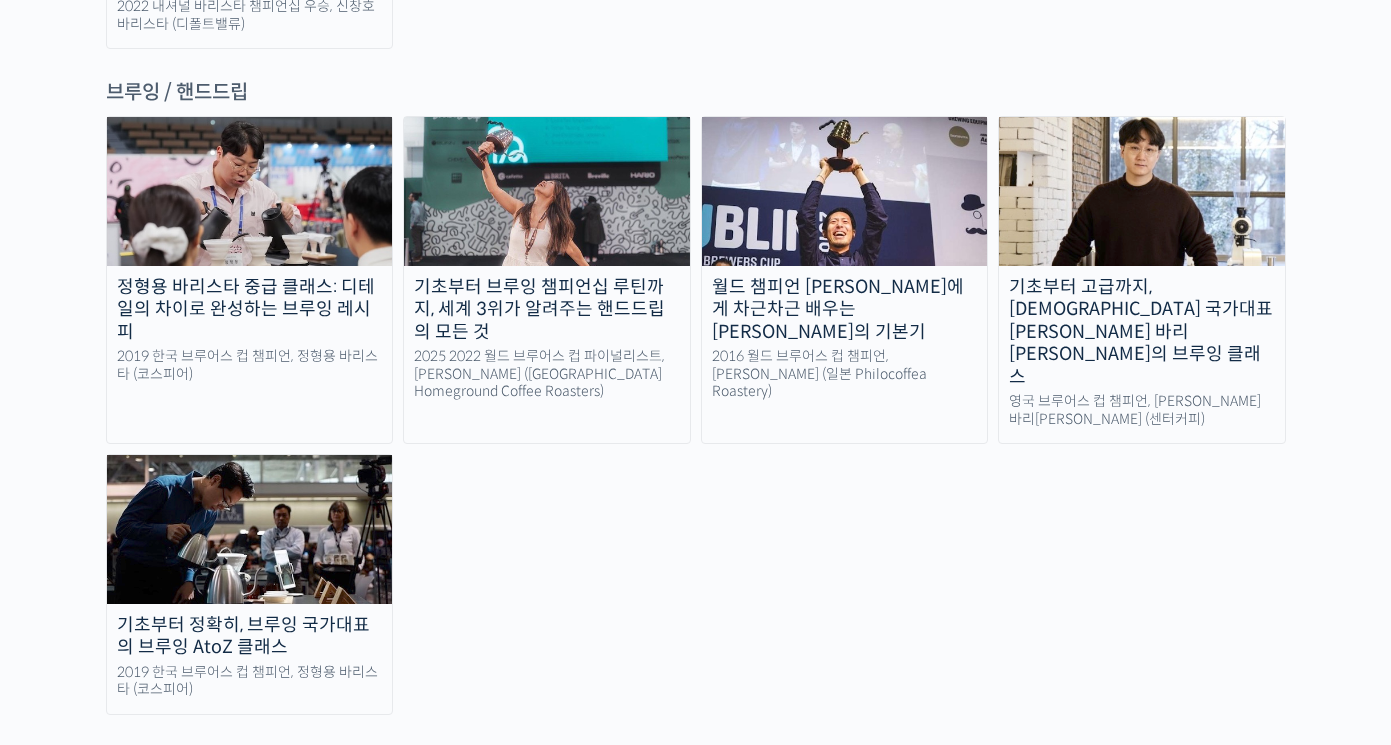 click on "기초부터 정확히, 브루잉 국가대표의 브루잉 AtoZ 클래스" at bounding box center [250, 636] 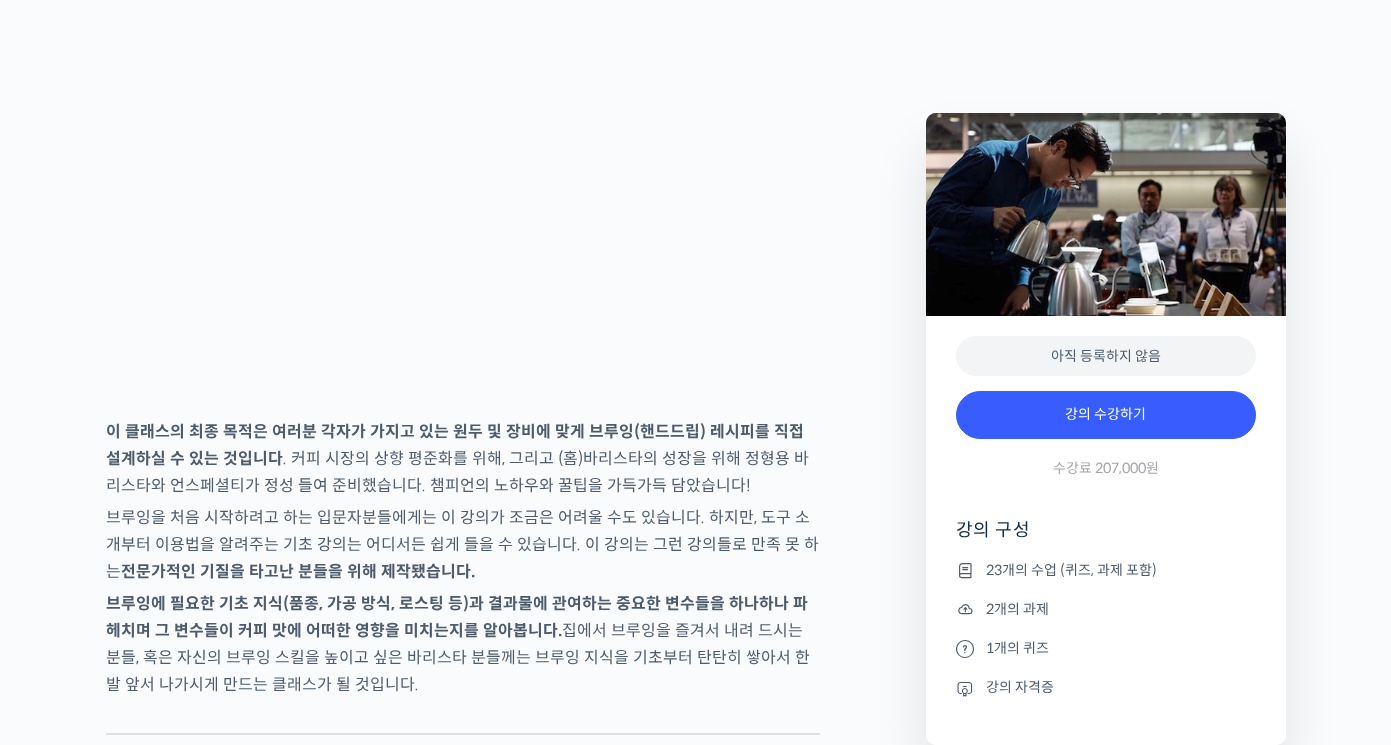 scroll, scrollTop: 3000, scrollLeft: 0, axis: vertical 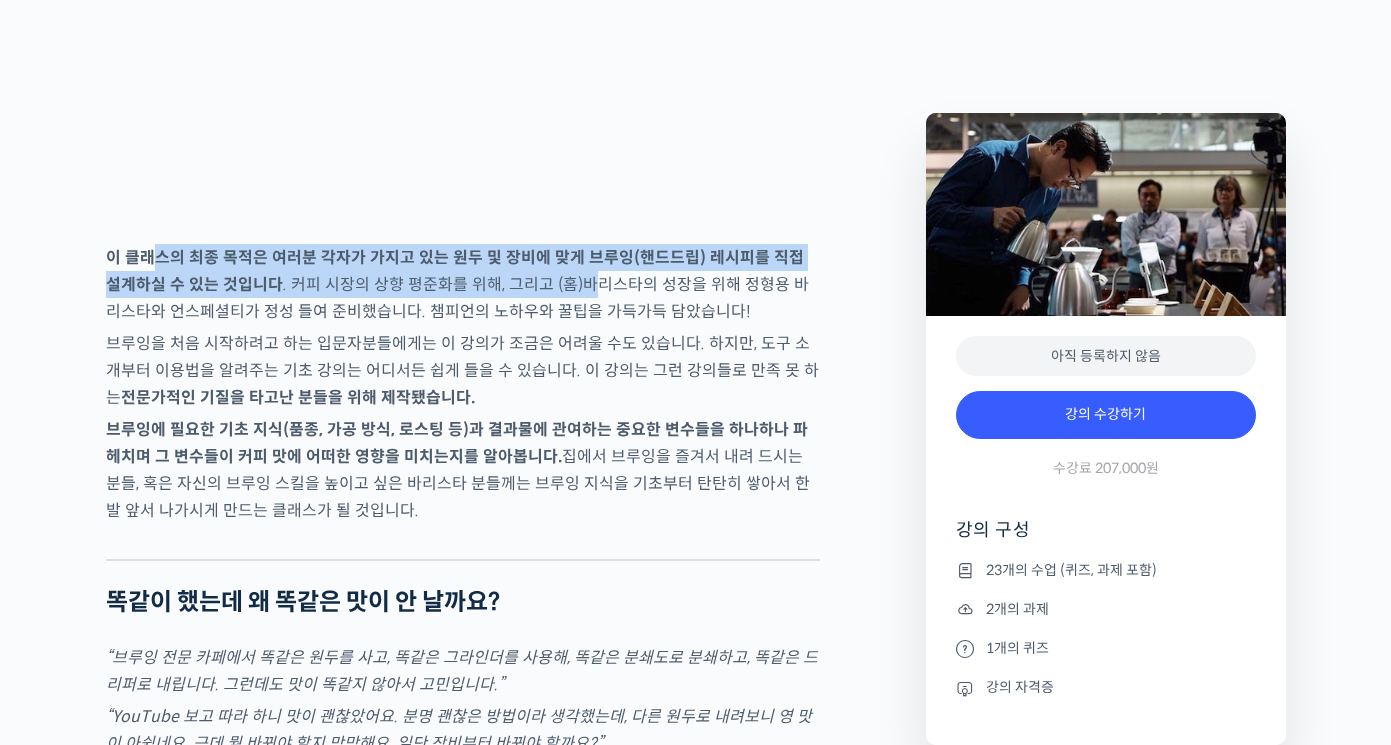 drag, startPoint x: 167, startPoint y: 334, endPoint x: 576, endPoint y: 364, distance: 410.09875 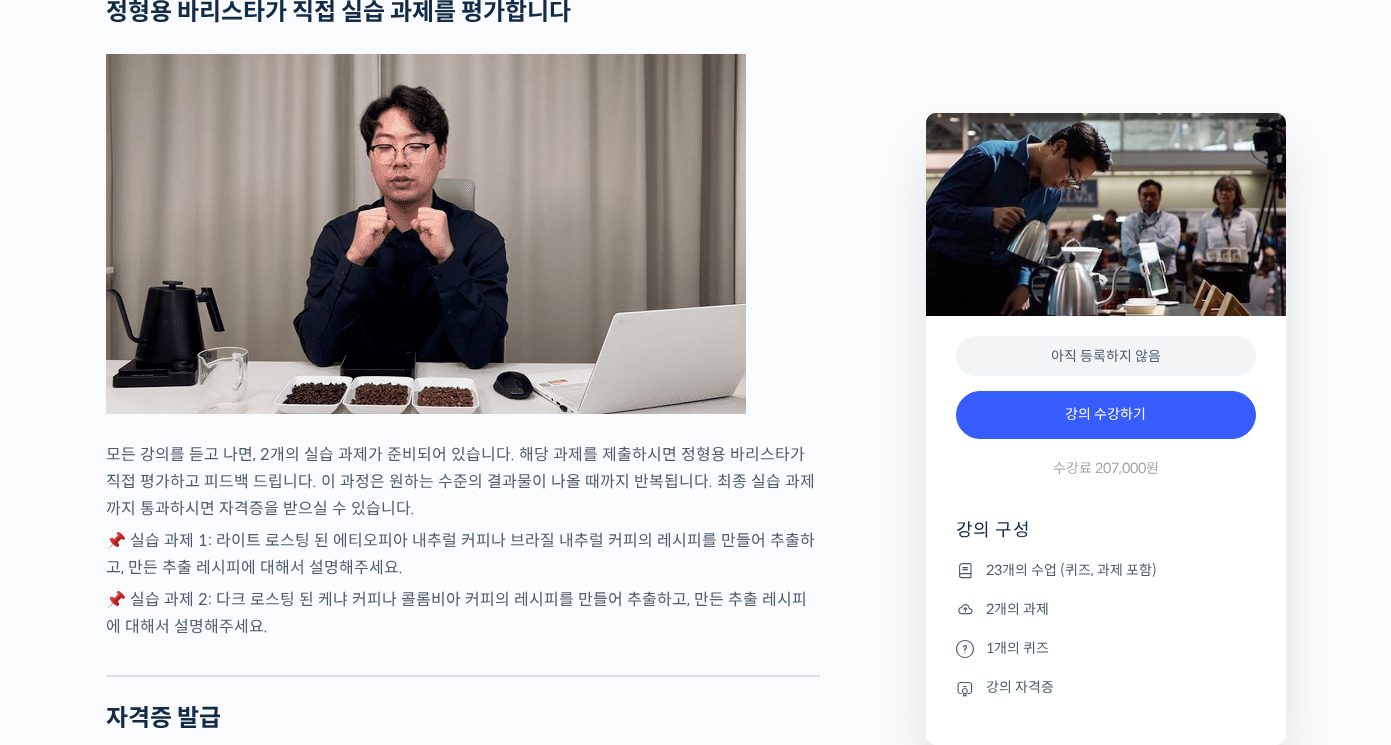 scroll, scrollTop: 7100, scrollLeft: 0, axis: vertical 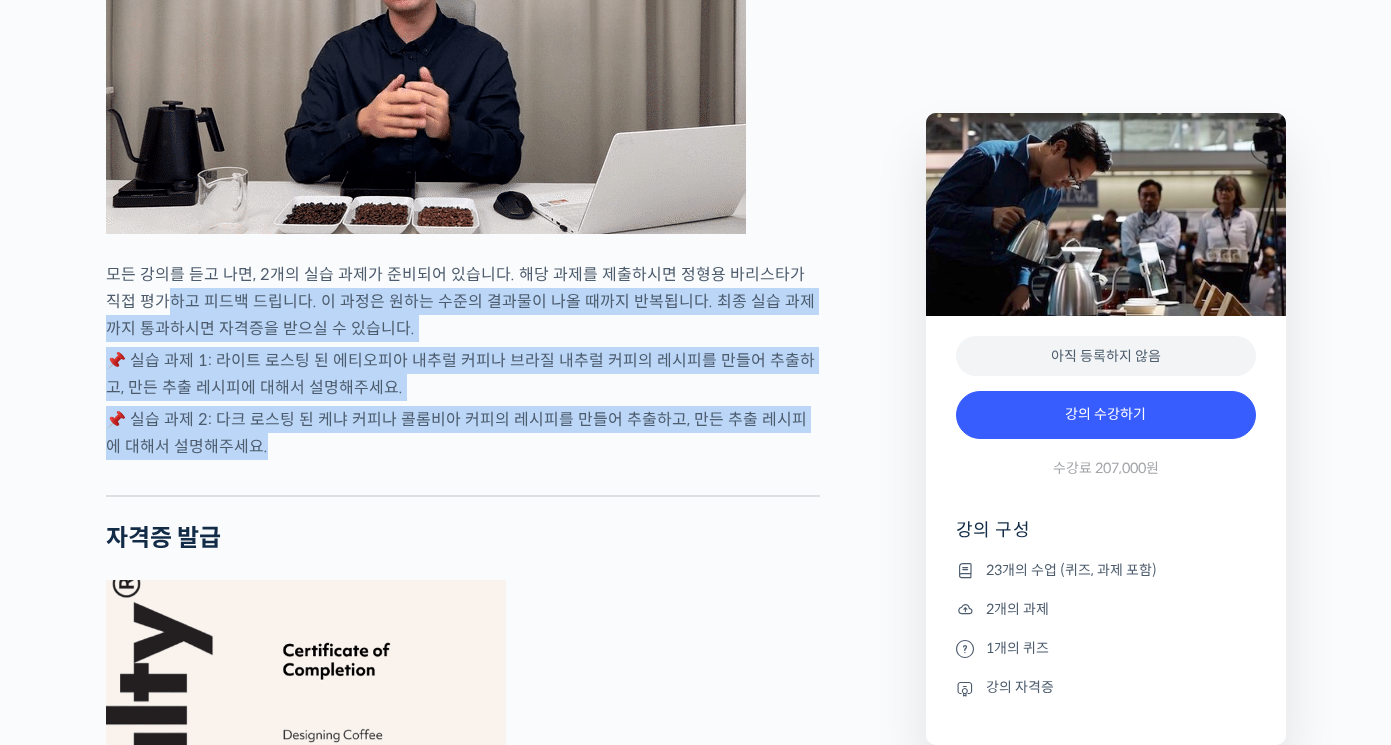 drag, startPoint x: 159, startPoint y: 339, endPoint x: 663, endPoint y: 487, distance: 525.2809 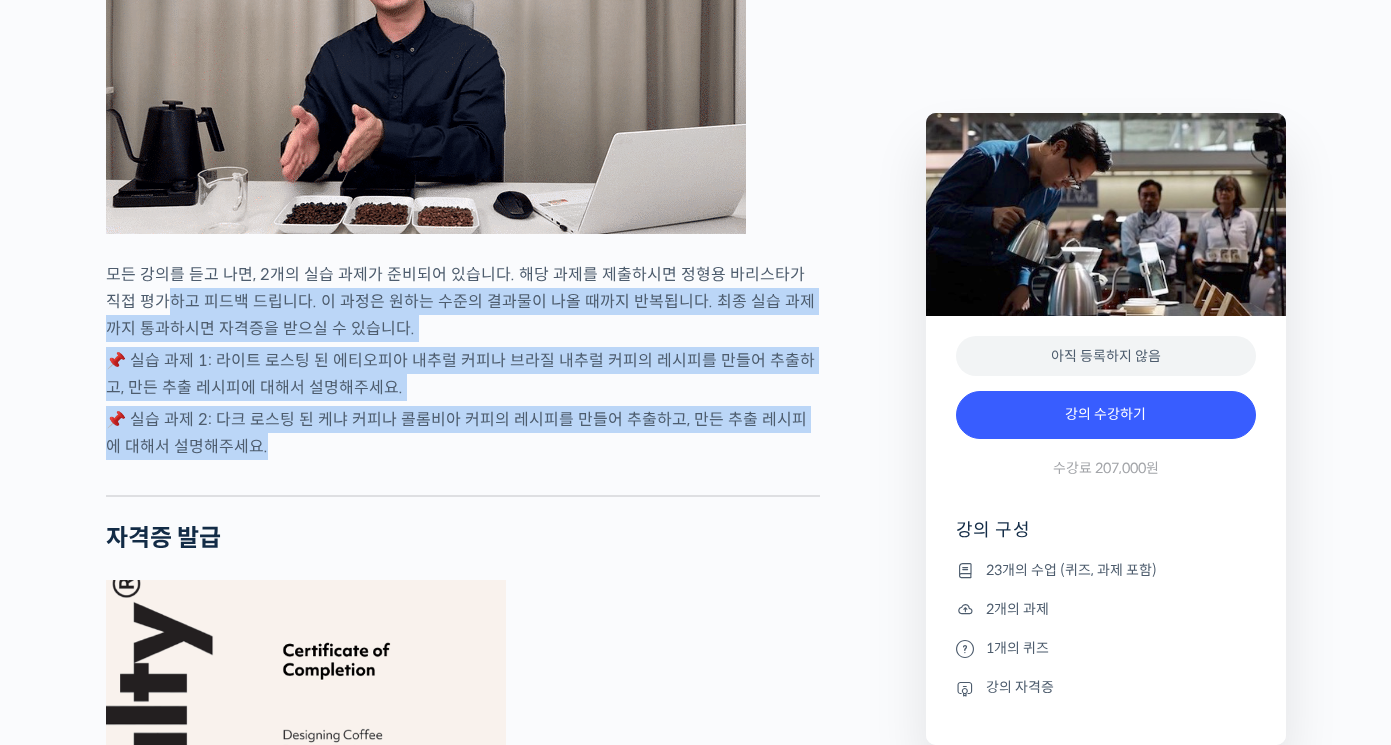 click on "정형용 바리스타를 소개합니다!
<코스피어(cospir)> 대표
2019 Korea Brewers Cup Championship 우승 🏆
2019 World Brewers Cup 국가대표 출전
2020 Korea Brewers Cup Championship 5위
2023 Korea Brewers Cup Championship 2위
챔피언의 노하우로 핸드드립이 더 맛있어집니다
YouTube <안스타> 채널 출연 영상
맛보기 수업을 확인해보세요
맛보기 수업 “6강: 브루잉 추출 도구의 특징”
클래스 소개
이 클래스의 최종 목적은 여러분 각자가 가지고 있는 원두 및 장비에 맞게 브루잉(핸드드립) 레시피를 직접 설계하실 수 있는 것입니다
전문가적인 기질을 타고난 분들을 위해 제작됐습니다.
똑같이 했는데 왜 똑같은 맛이 안 날까요?
비슷한 경험들 있으신가요?
." at bounding box center [463, -1259] 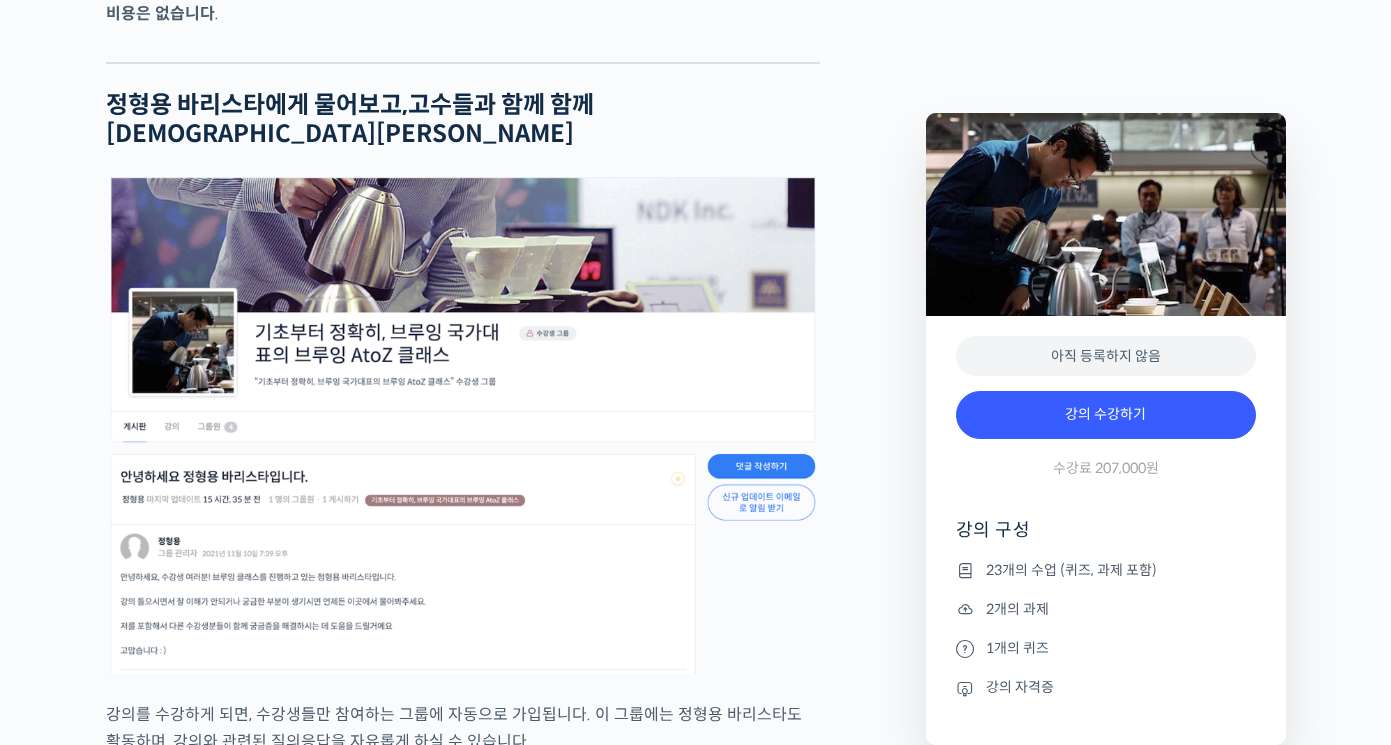 scroll, scrollTop: 8600, scrollLeft: 0, axis: vertical 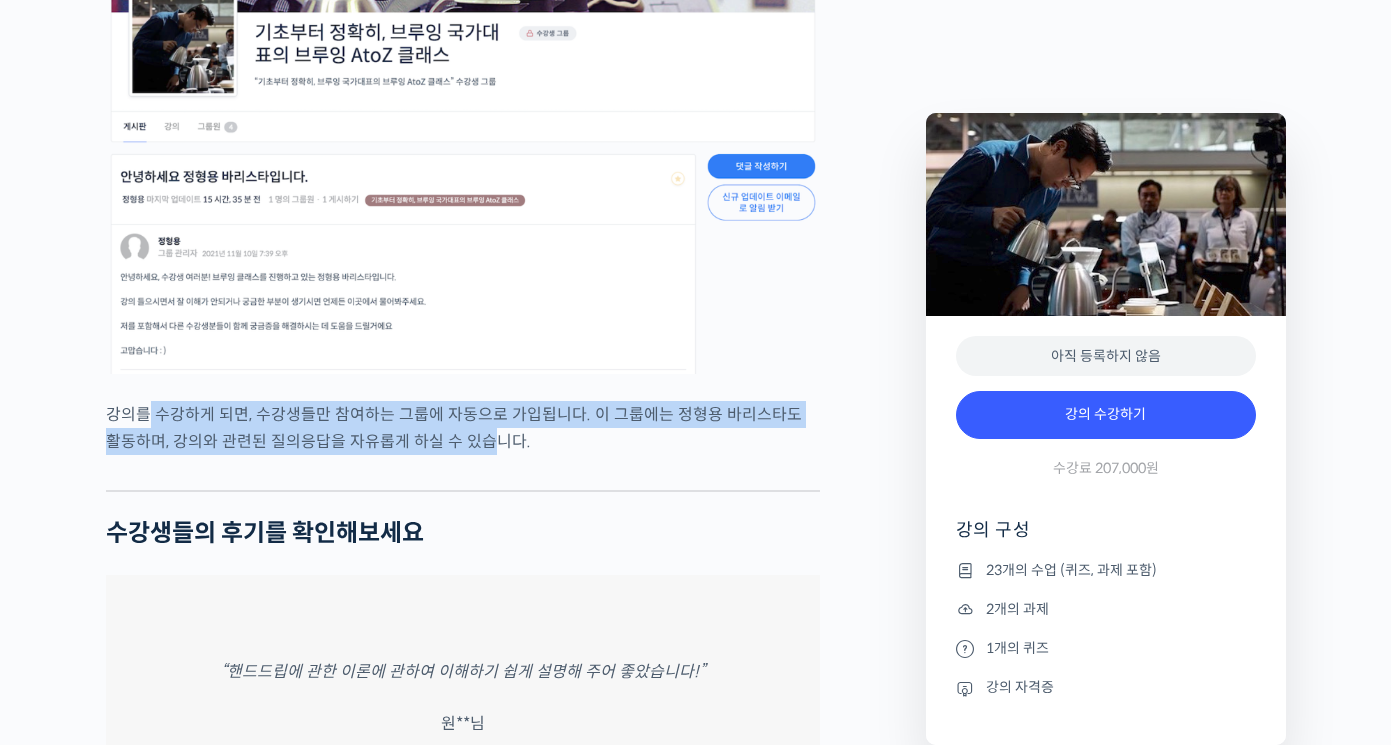 drag, startPoint x: 146, startPoint y: 429, endPoint x: 460, endPoint y: 470, distance: 316.66544 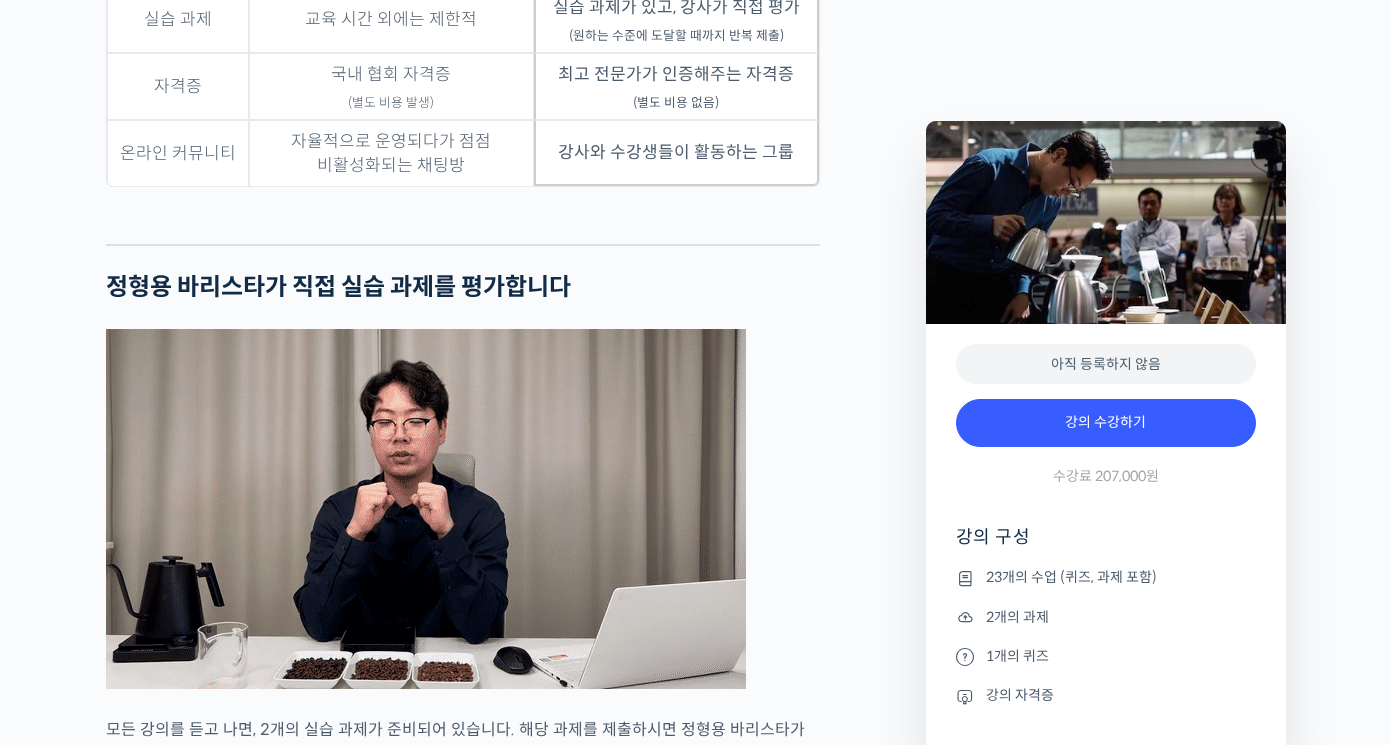 scroll, scrollTop: 6400, scrollLeft: 0, axis: vertical 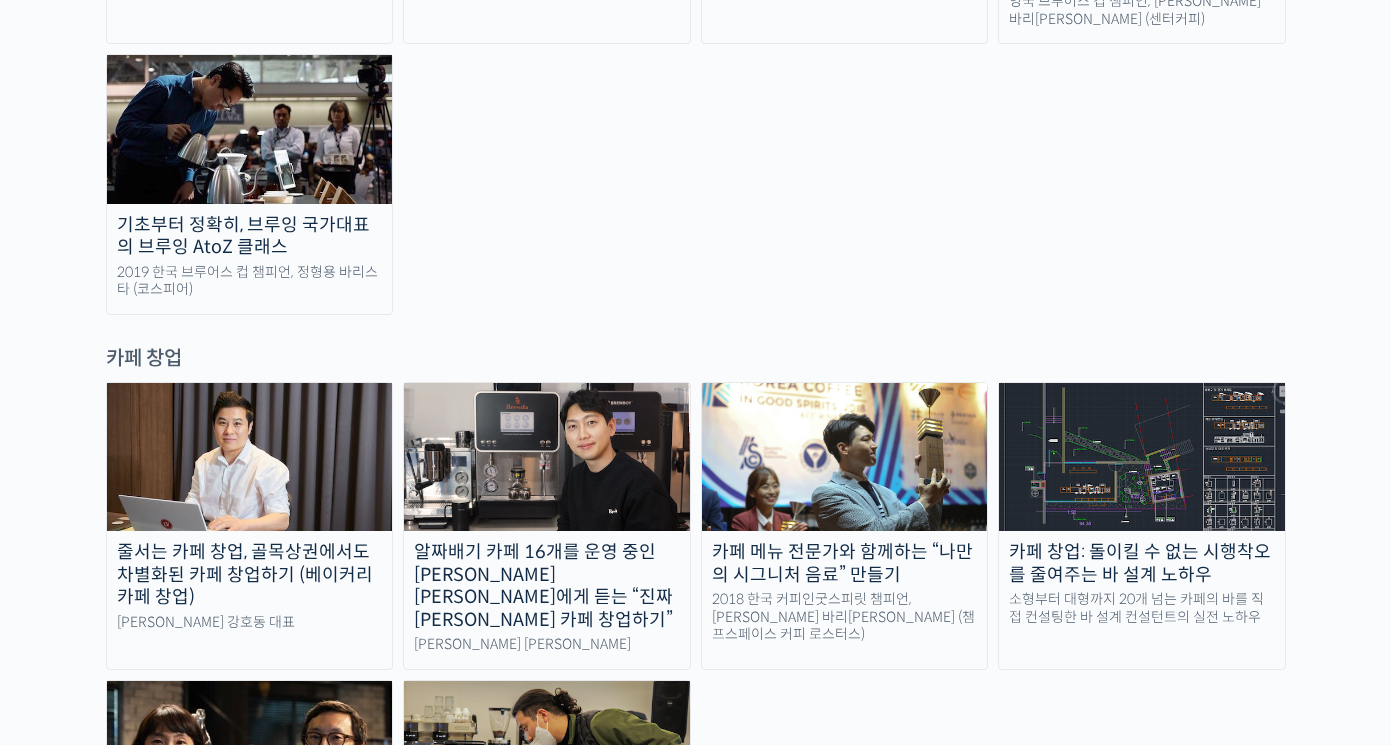 click at bounding box center [547, 457] 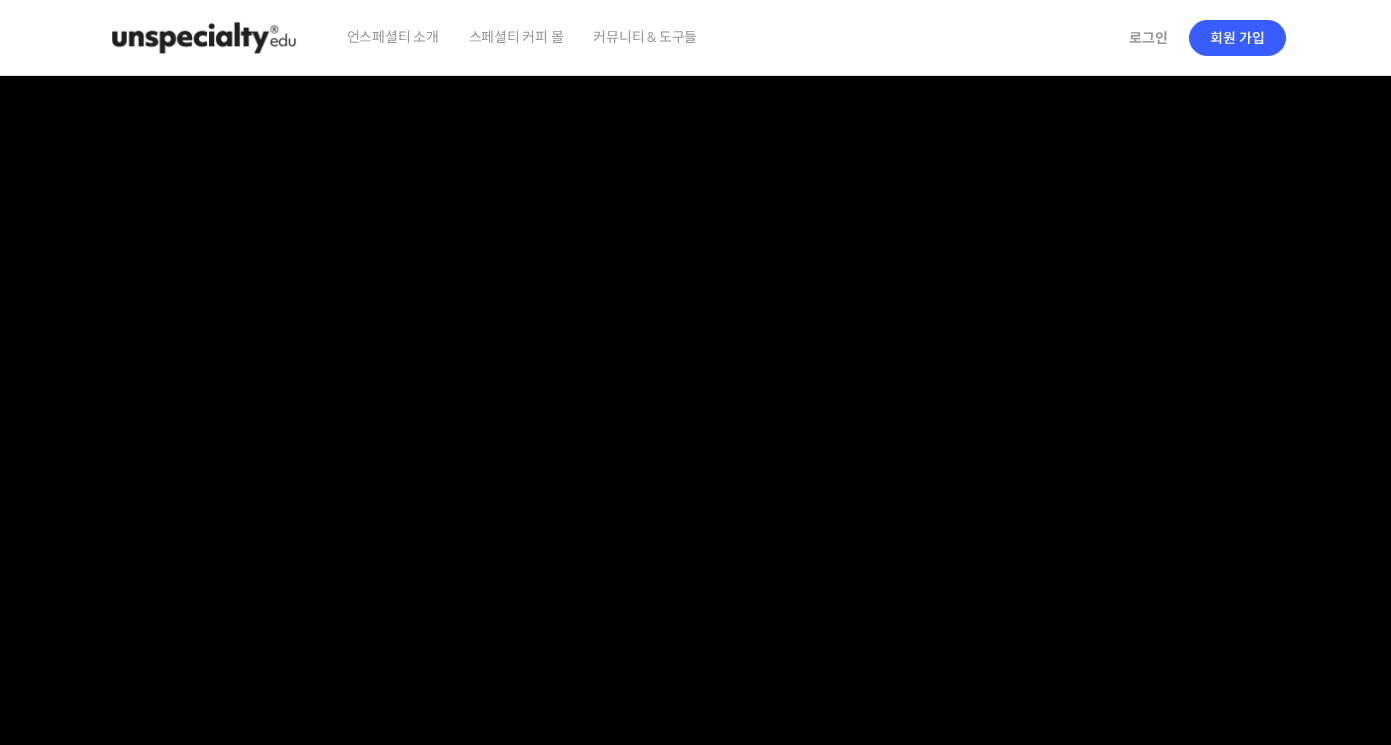 scroll, scrollTop: 0, scrollLeft: 0, axis: both 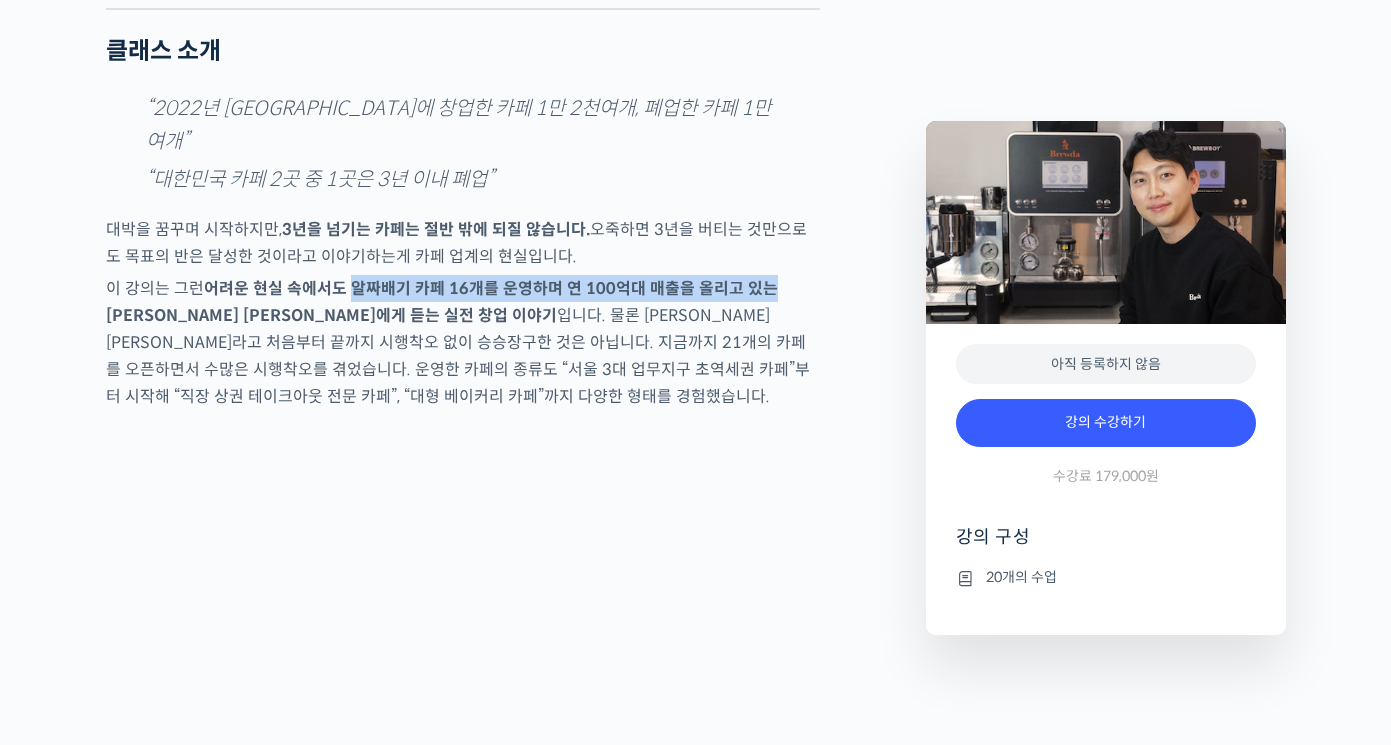 drag, startPoint x: 355, startPoint y: 298, endPoint x: 756, endPoint y: 301, distance: 401.01123 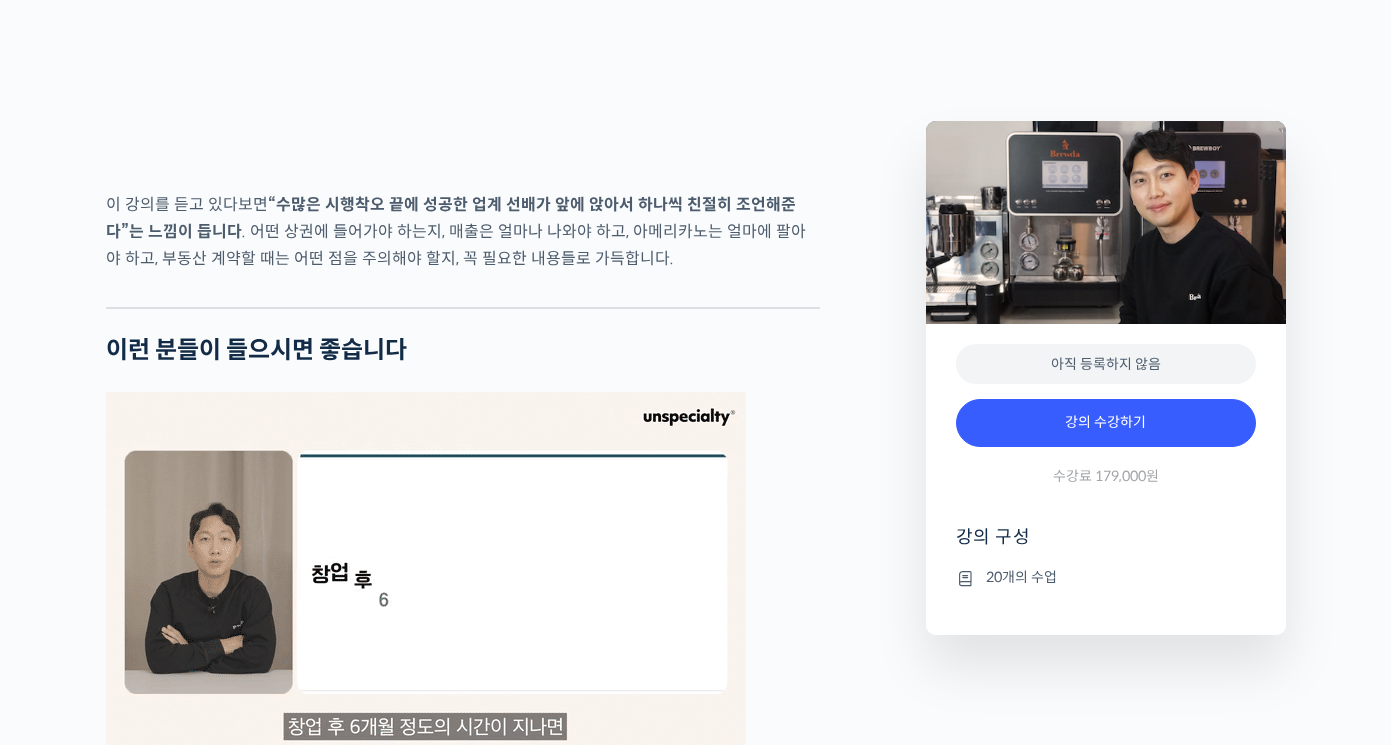 scroll, scrollTop: 3300, scrollLeft: 0, axis: vertical 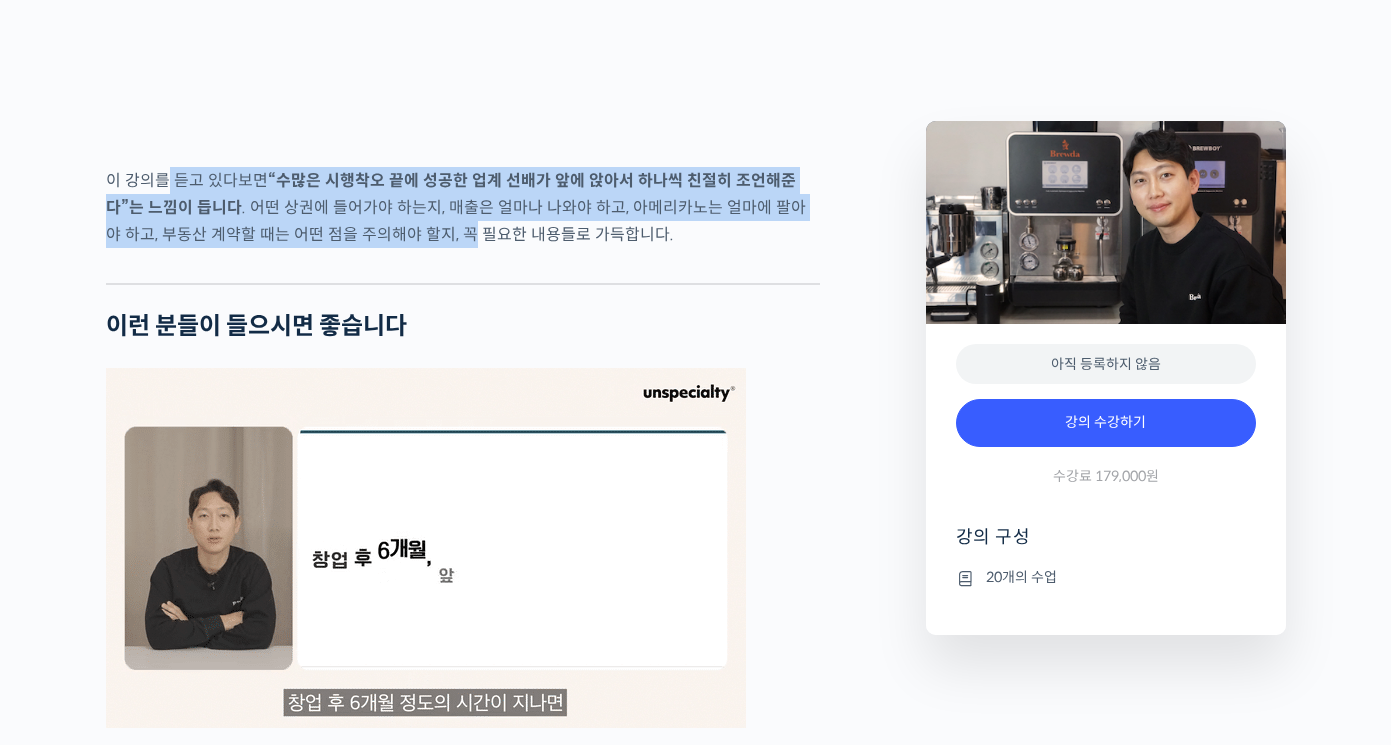 drag, startPoint x: 165, startPoint y: 187, endPoint x: 443, endPoint y: 241, distance: 283.19604 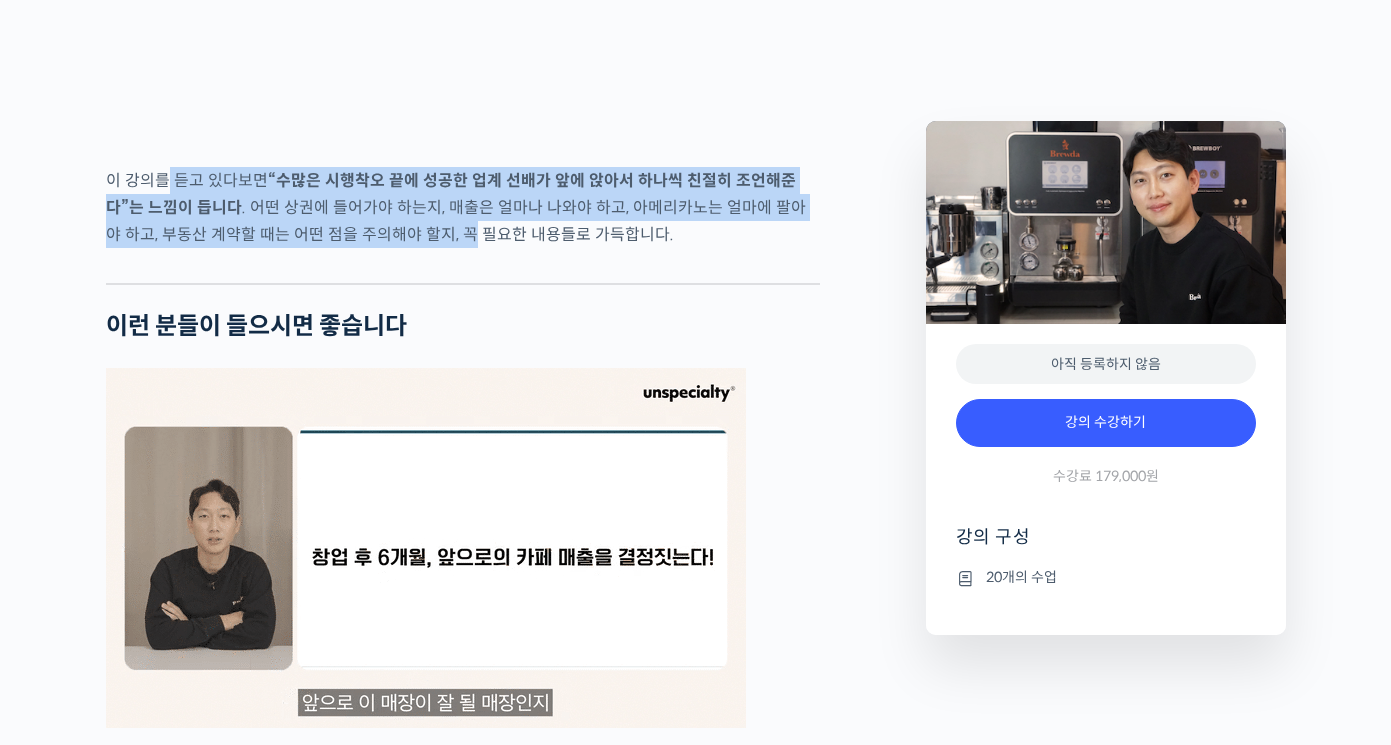 click on "이 강의를 듣고 있다보면  “수많은 시행착오 끝에 성공한 업계 선배가 앞에 앉아서 하나씩 친절히 조언해준다”는 느낌이 듭니다 . 어떤 상권에 들어가야 하는지, 매출은 얼마나 나와야 하고, 아메리카노는 얼마에 팔아야 하고, 부동산 계약할 때는 어떤 점을 주의해야 할지, 꼭 필요한 내용들로 가득합니다." at bounding box center [463, 207] 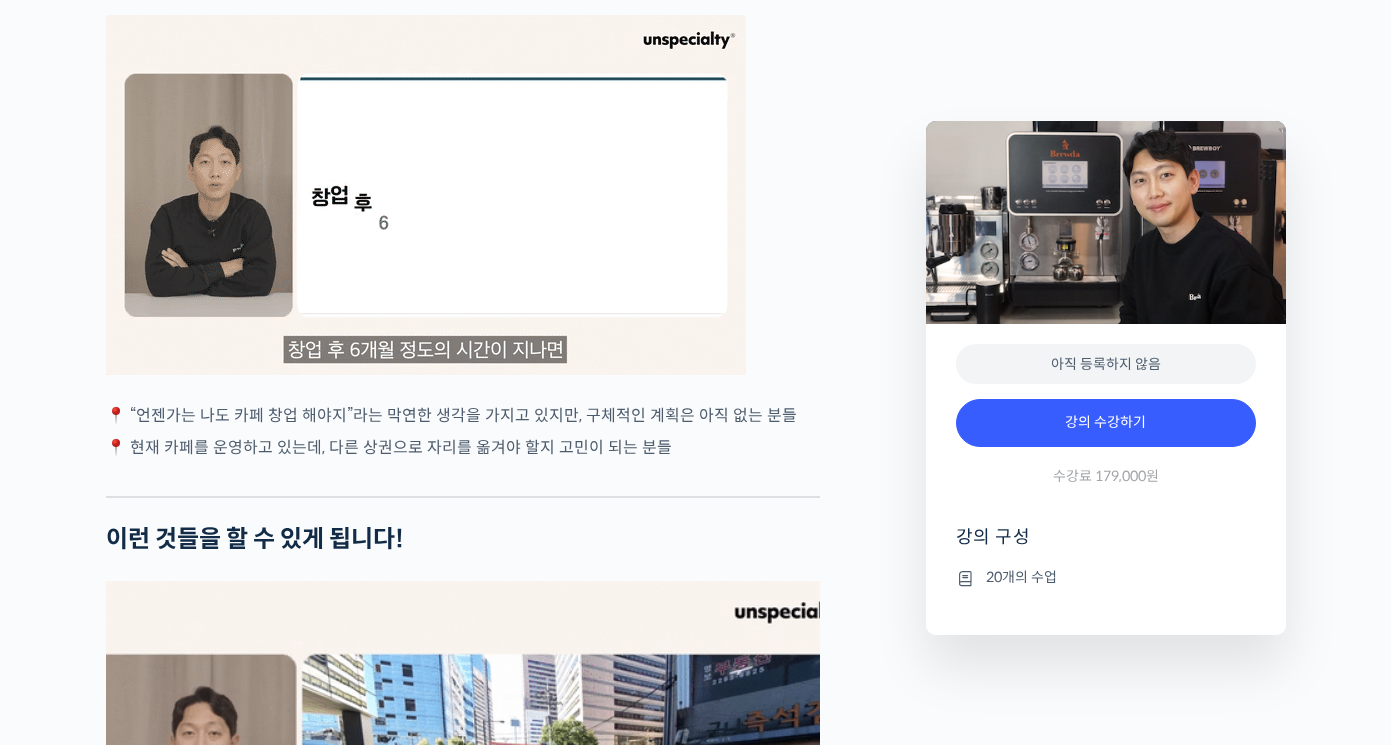 scroll, scrollTop: 3700, scrollLeft: 0, axis: vertical 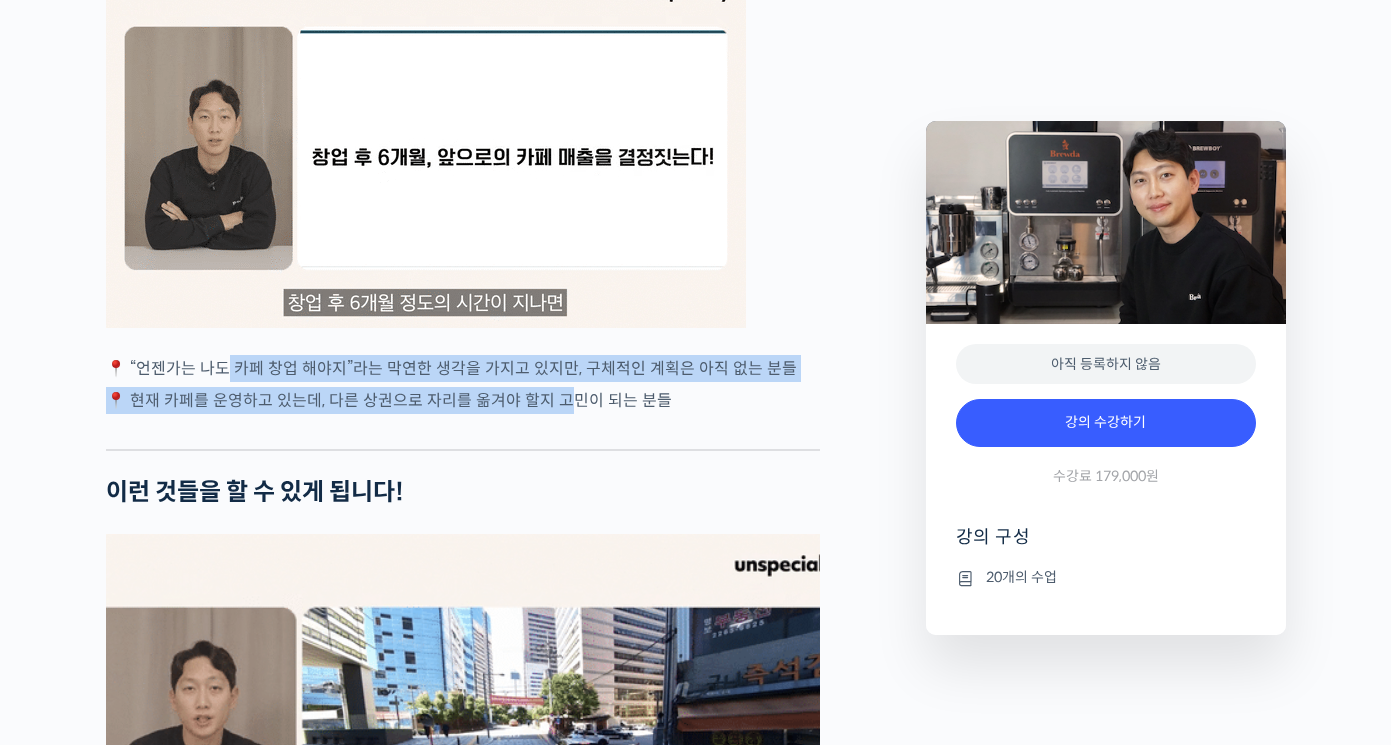 drag, startPoint x: 226, startPoint y: 378, endPoint x: 566, endPoint y: 407, distance: 341.23453 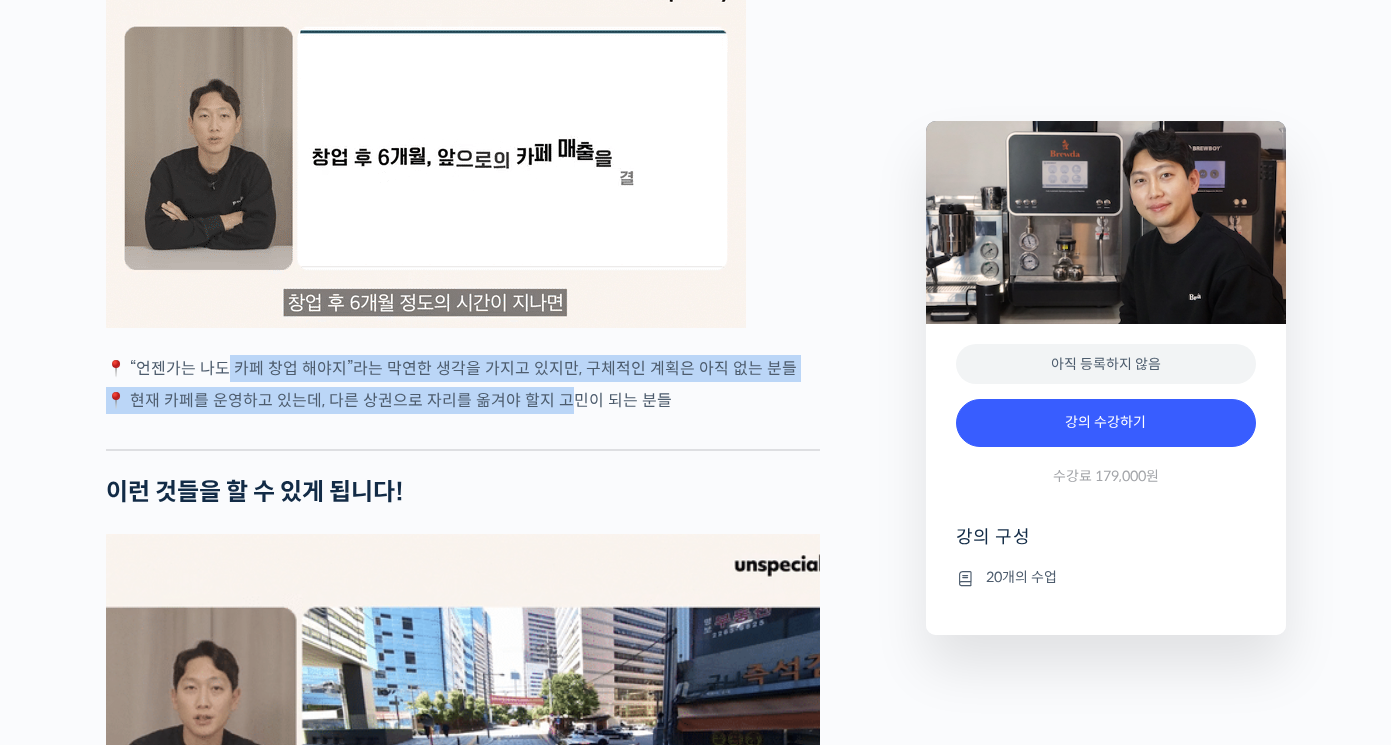 click on "안태환 대표를 소개합니다!
브루다(Brewda) 커피 대표  (주식회사 하나원컴퍼니)
전 스노우보드 국가대표
2015년 매머드커피(Mammoth Coffee) 1호점 창업
2018년 매머드커피(Mammoth Coffee) 10호점 창업
2018년 브루다 커피 1호점 설립
2020년 1,100평 대형 베이커리 카페 오픈
2022년 브루다 커피 11호점 오픈
2023년 5월 1,400평 규모 베이커리 카페 오픈 예정
부업으로 시작해서 십 수개의 카페를 열어본 안태환 대표가 알려드립니다
YouTube “안스타” 채널 출연 영상
맛보기 수업을 확인해보세요 📺
맛보기 수업 “1-6강. 1억을 투자하면 얼마나 남아야할까?”
클래스 소개
“2022년 대한민국에 창업한 카페 1만 2천여개, 폐업한 카페 1만여개”
“대한민국 카페 2곳 중 1곳은 3년 이내 폐업”" at bounding box center [463, 394] 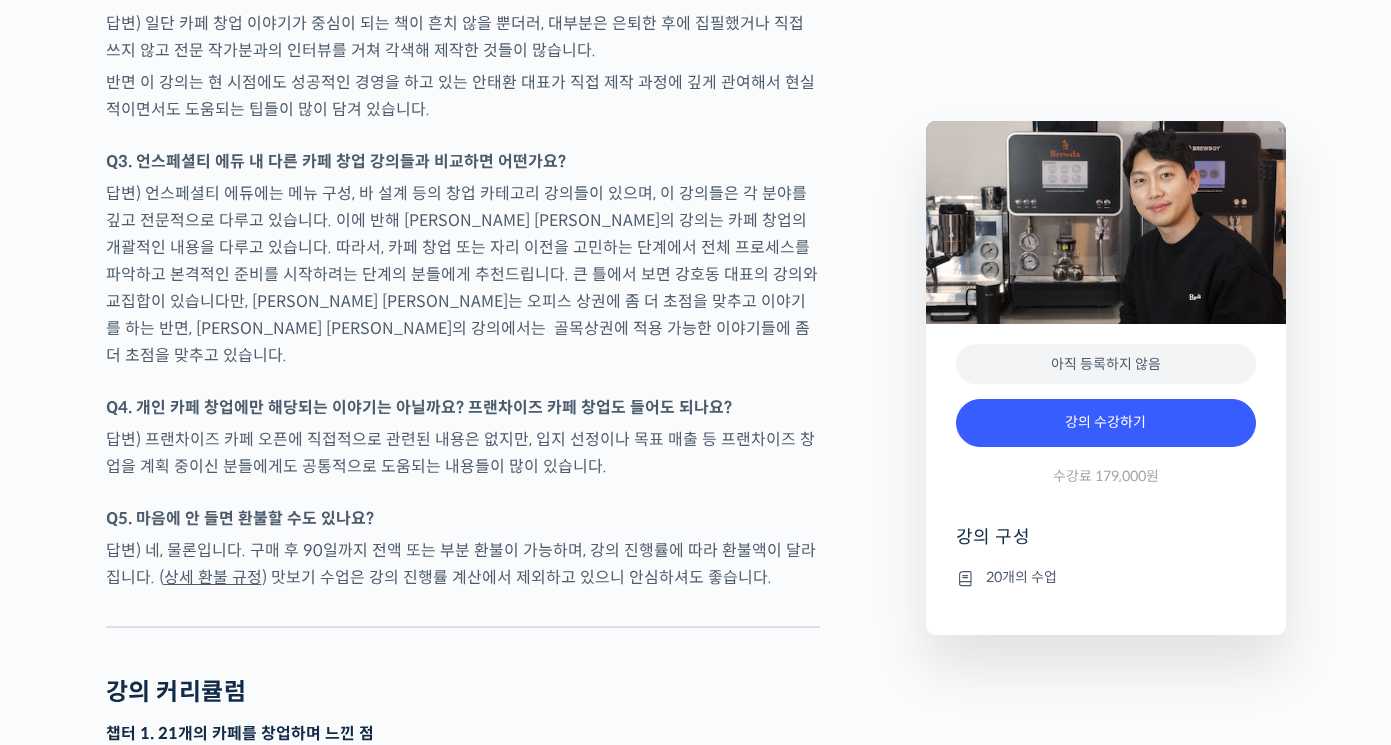 scroll, scrollTop: 6800, scrollLeft: 0, axis: vertical 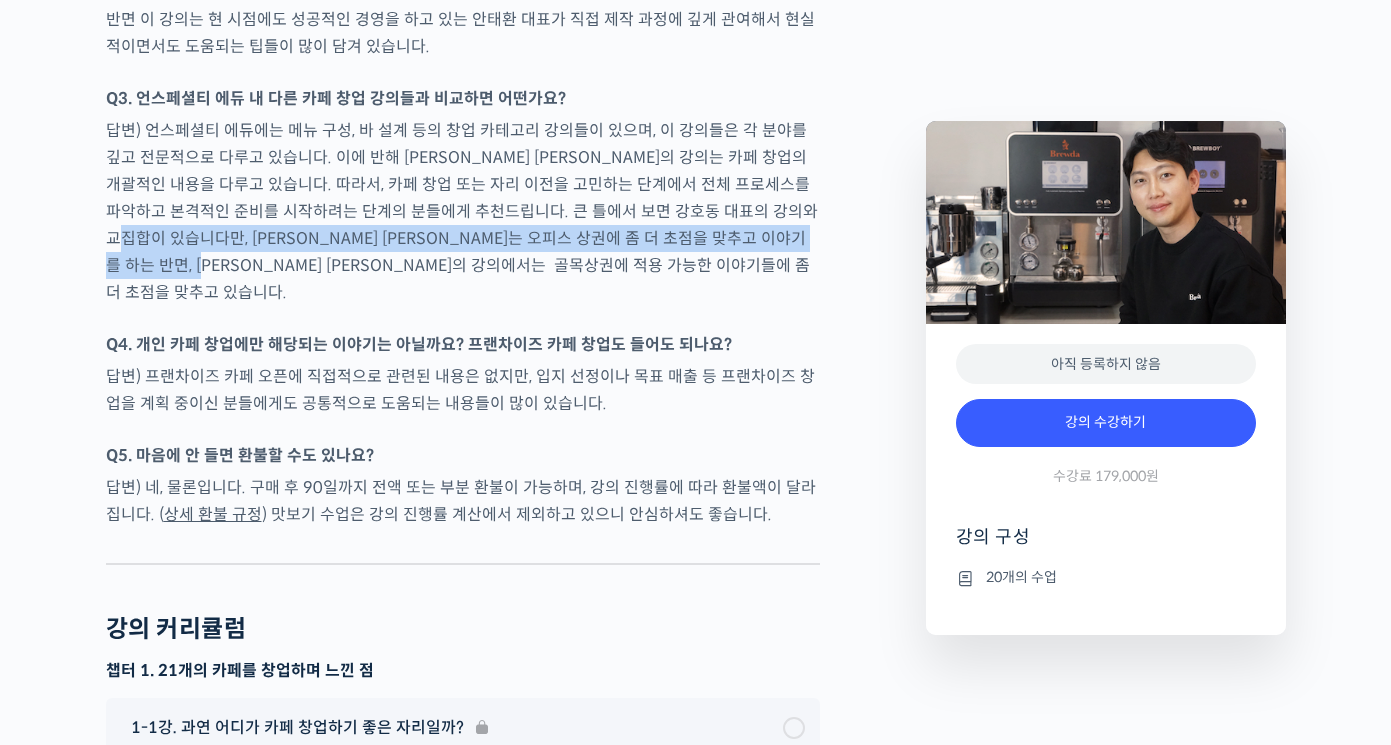 drag, startPoint x: 159, startPoint y: 222, endPoint x: 284, endPoint y: 244, distance: 126.921234 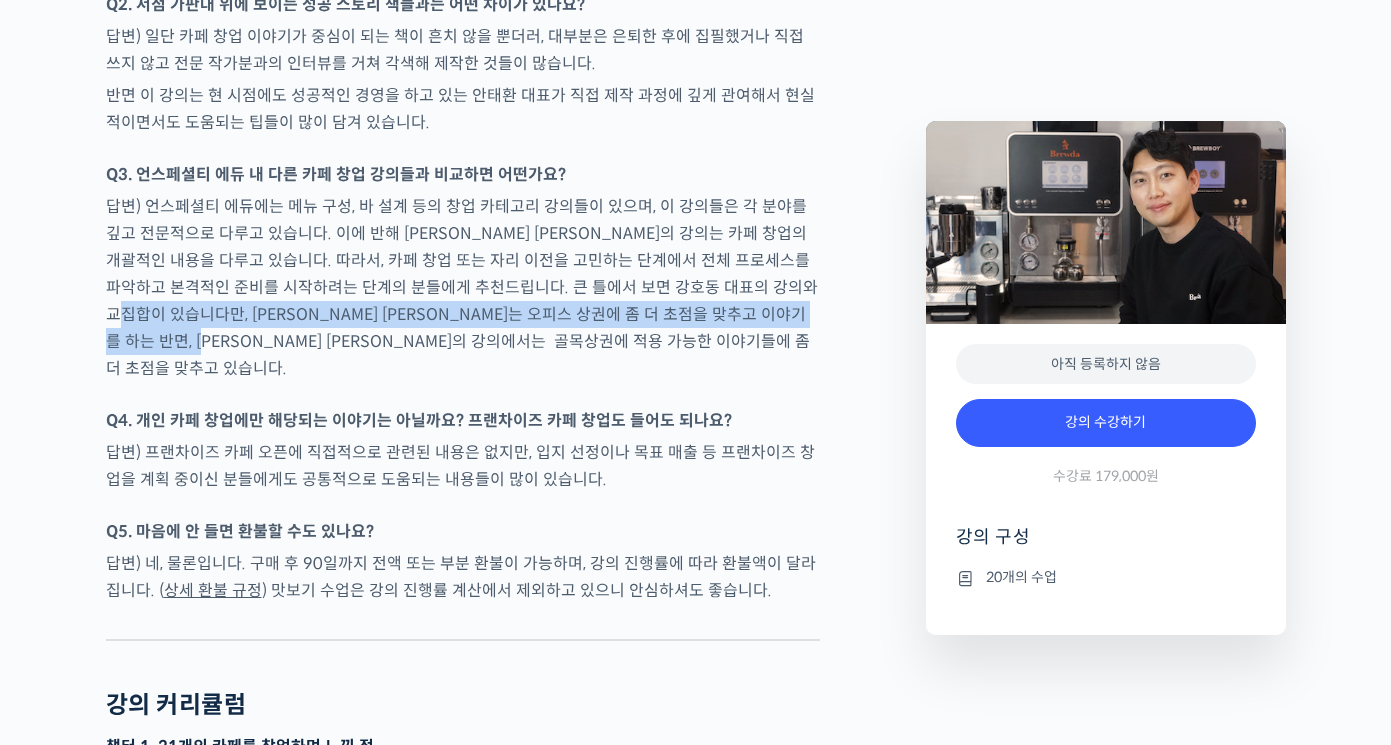 scroll, scrollTop: 6946, scrollLeft: 0, axis: vertical 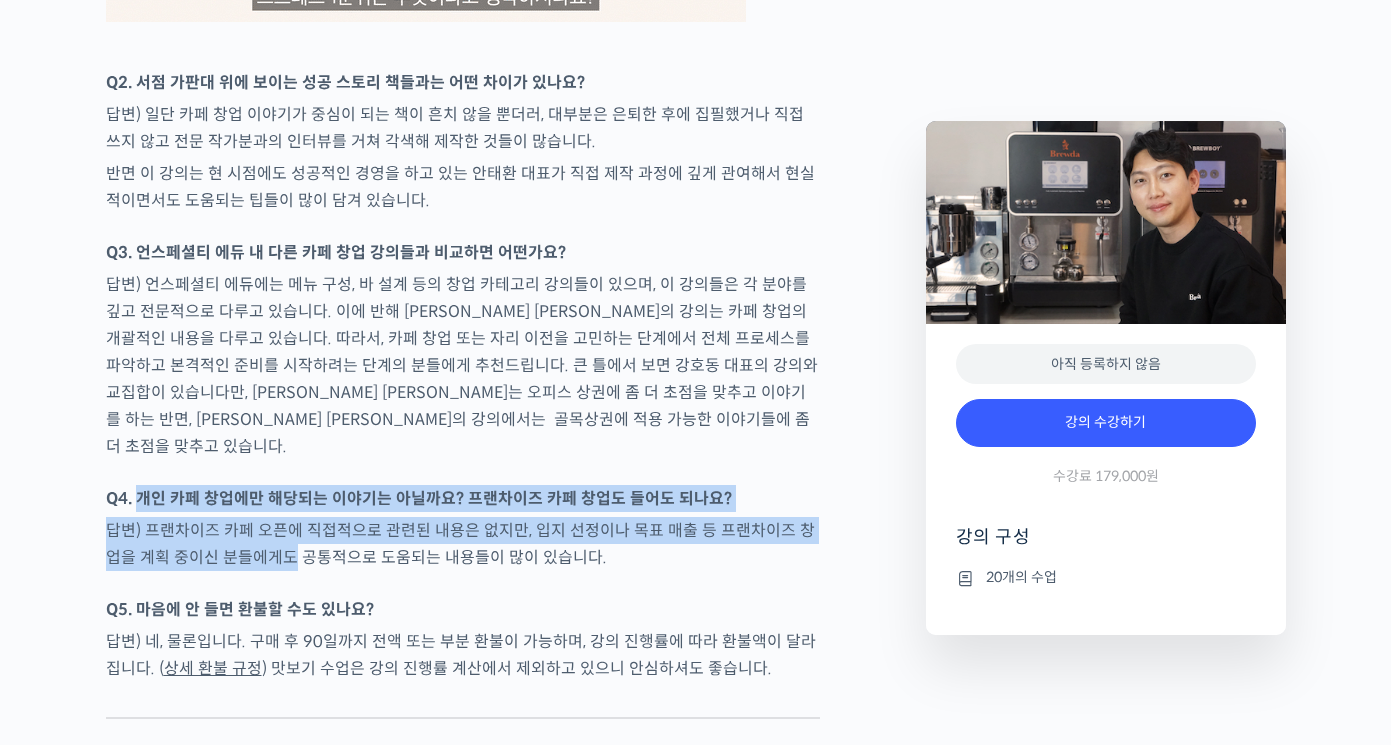 drag, startPoint x: 141, startPoint y: 457, endPoint x: 279, endPoint y: 509, distance: 147.47203 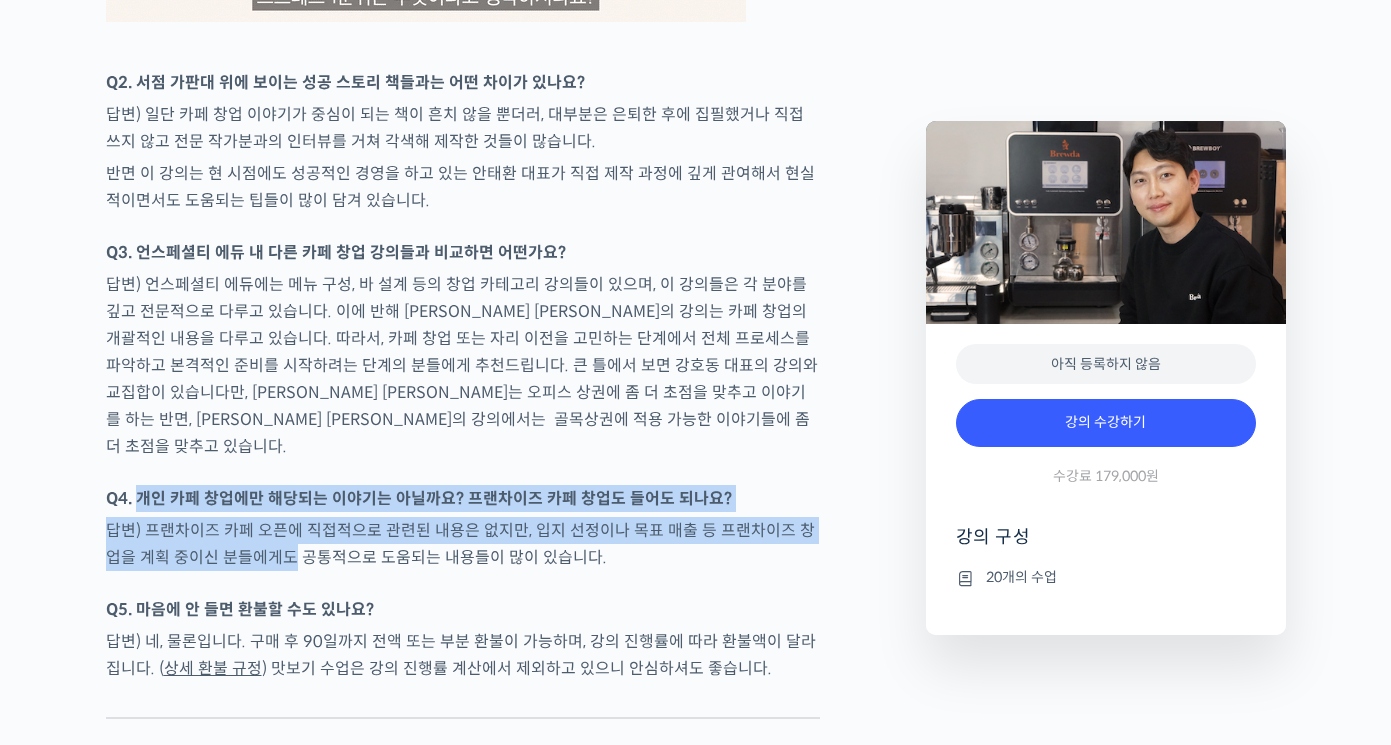 click on "안태환 대표를 소개합니다!
브루다(Brewda) 커피 대표  (주식회사 하나원컴퍼니)
전 스노우보드 국가대표
2015년 매머드커피(Mammoth Coffee) 1호점 창업
2018년 매머드커피(Mammoth Coffee) 10호점 창업
2018년 브루다 커피 1호점 설립
2020년 1,100평 대형 베이커리 카페 오픈
2022년 브루다 커피 11호점 오픈
2023년 5월 1,400평 규모 베이커리 카페 오픈 예정
부업으로 시작해서 십 수개의 카페를 열어본 안태환 대표가 알려드립니다
YouTube “안스타” 채널 출연 영상
맛보기 수업을 확인해보세요 📺
맛보기 수업 “1-6강. 1억을 투자하면 얼마나 남아야할까?”
클래스 소개
“2022년 대한민국에 창업한 카페 1만 2천여개, 폐업한 카페 1만여개”
“대한민국 카페 2곳 중 1곳은 3년 이내 폐업”" at bounding box center (463, -2552) 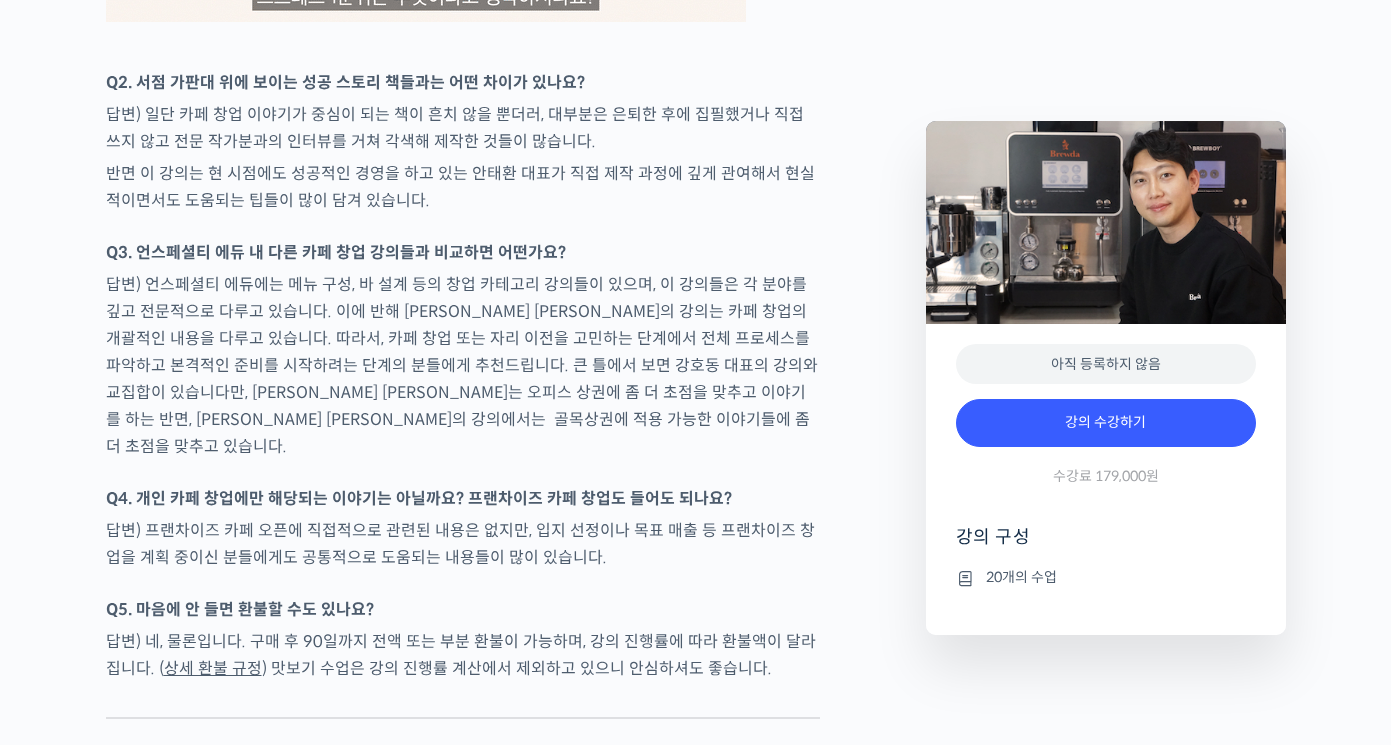 click on "답변) 프랜차이즈 카페 오픈에 직접적으로 관련된 내용은 없지만, 입지 선정이나 목표 매출 등 프랜차이즈 창업을 계획 중이신 분들에게도 공통적으로 도움되는 내용들이 많이 있습니다." at bounding box center [463, 544] 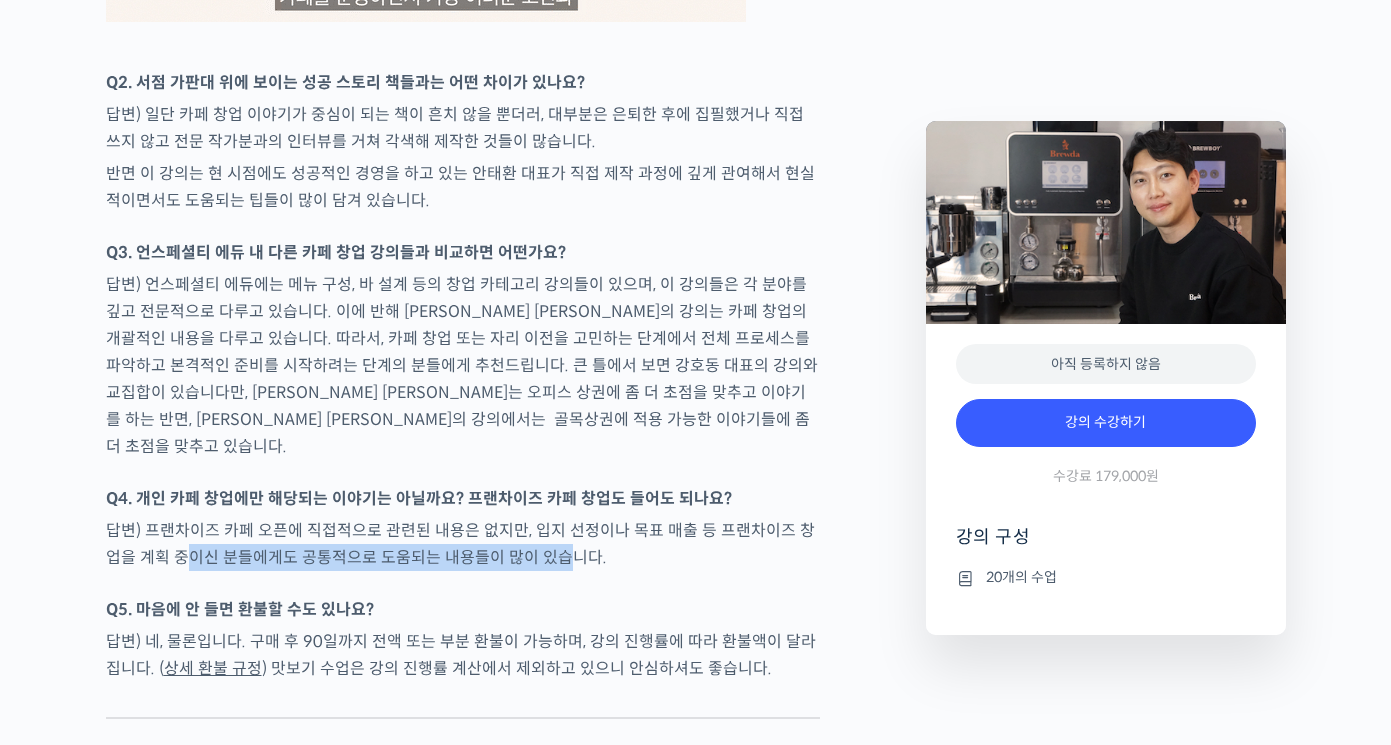 drag, startPoint x: 177, startPoint y: 509, endPoint x: 547, endPoint y: 516, distance: 370.06622 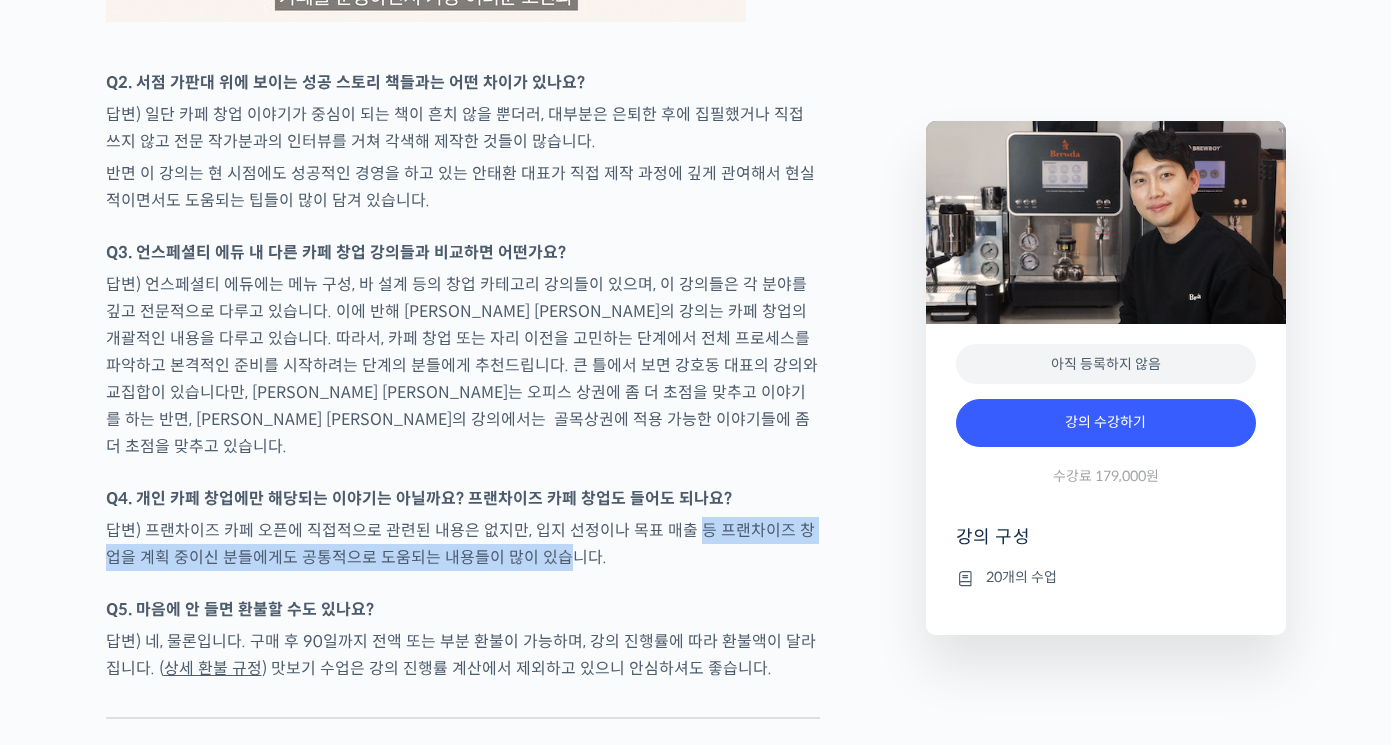 drag, startPoint x: 690, startPoint y: 481, endPoint x: 550, endPoint y: 527, distance: 147.3635 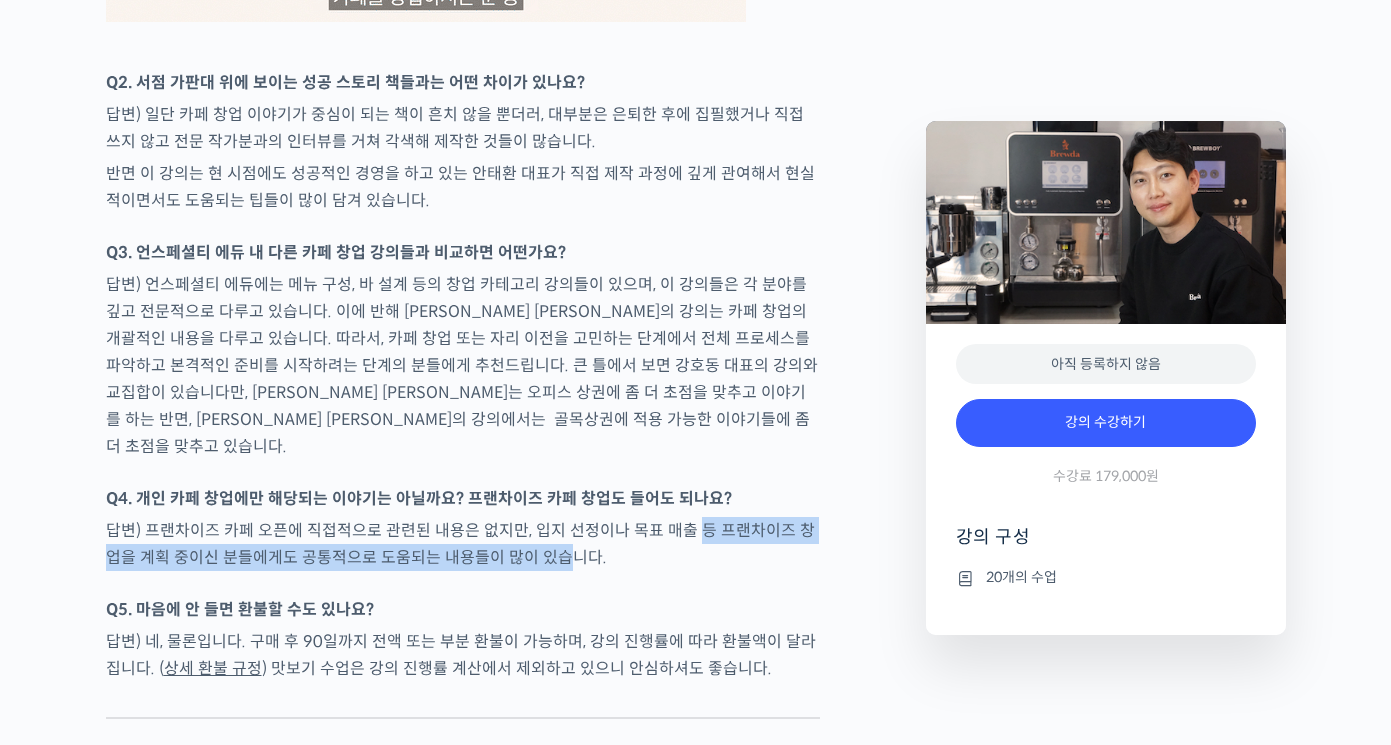 click on "답변) 프랜차이즈 카페 오픈에 직접적으로 관련된 내용은 없지만, 입지 선정이나 목표 매출 등 프랜차이즈 창업을 계획 중이신 분들에게도 공통적으로 도움되는 내용들이 많이 있습니다." at bounding box center (463, 544) 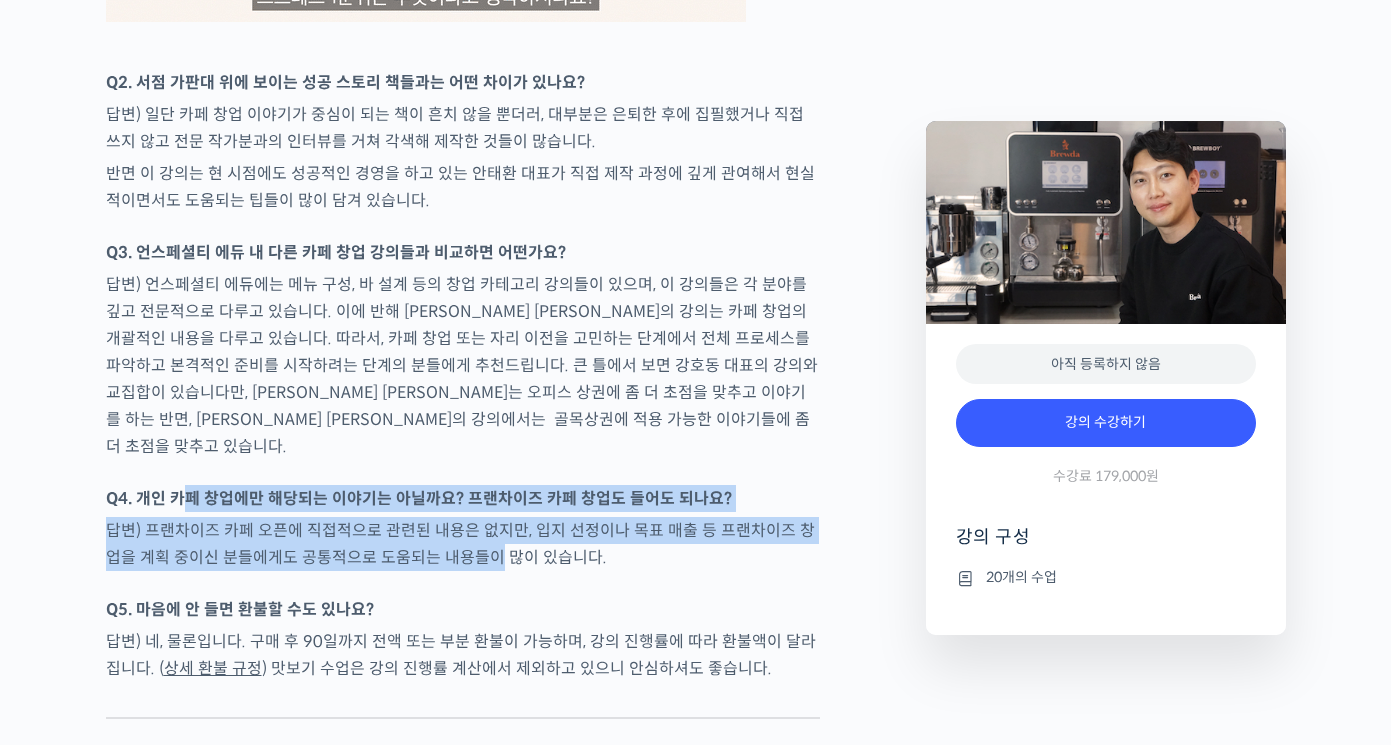 drag, startPoint x: 184, startPoint y: 452, endPoint x: 477, endPoint y: 513, distance: 299.28247 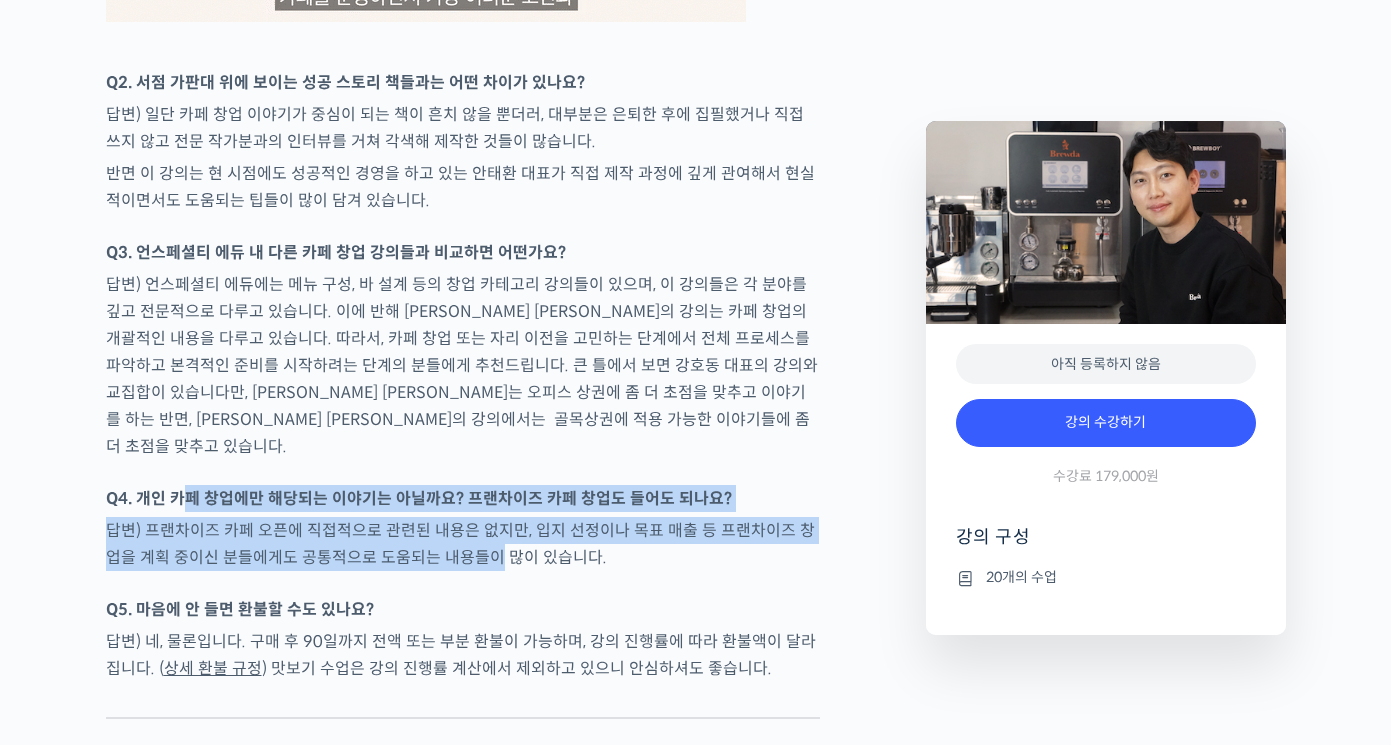 click on "안태환 대표를 소개합니다!
브루다(Brewda) 커피 대표  (주식회사 하나원컴퍼니)
전 스노우보드 국가대표
2015년 매머드커피(Mammoth Coffee) 1호점 창업
2018년 매머드커피(Mammoth Coffee) 10호점 창업
2018년 브루다 커피 1호점 설립
2020년 1,100평 대형 베이커리 카페 오픈
2022년 브루다 커피 11호점 오픈
2023년 5월 1,400평 규모 베이커리 카페 오픈 예정
부업으로 시작해서 십 수개의 카페를 열어본 안태환 대표가 알려드립니다
YouTube “안스타” 채널 출연 영상
맛보기 수업을 확인해보세요 📺
맛보기 수업 “1-6강. 1억을 투자하면 얼마나 남아야할까?”
클래스 소개
“2022년 대한민국에 창업한 카페 1만 2천여개, 폐업한 카페 1만여개”
“대한민국 카페 2곳 중 1곳은 3년 이내 폐업”" at bounding box center [463, -2552] 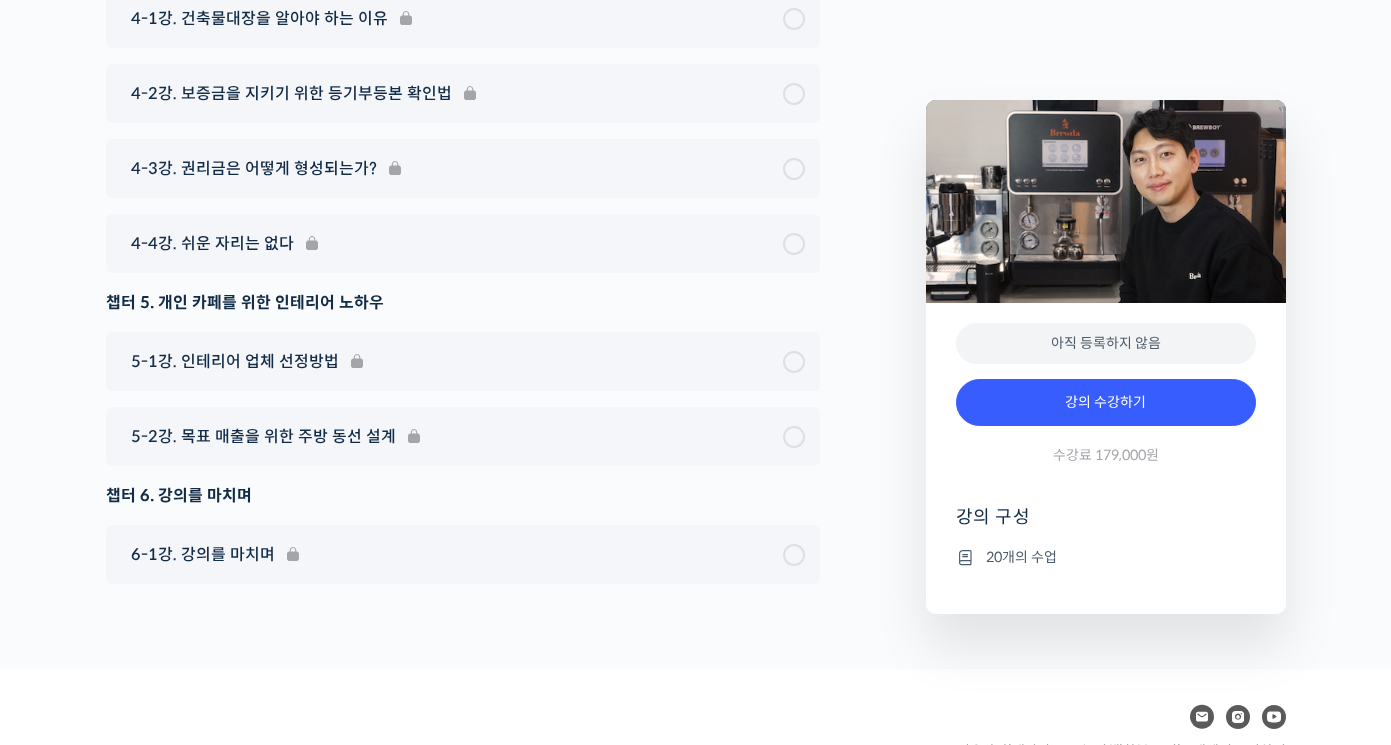 scroll, scrollTop: 8646, scrollLeft: 0, axis: vertical 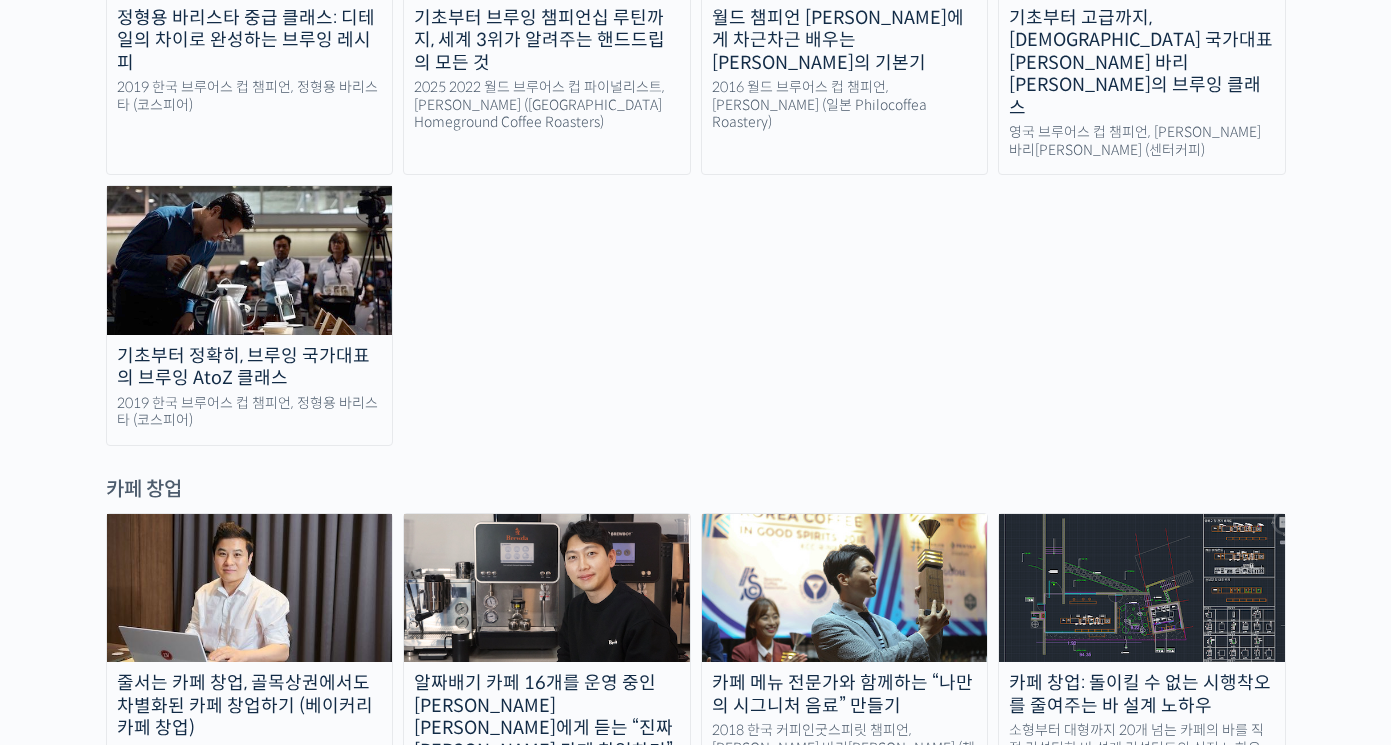 click on "카페 메뉴 전문가와 함께하는 “나만의 시그니처 음료” 만들기" at bounding box center (845, 694) 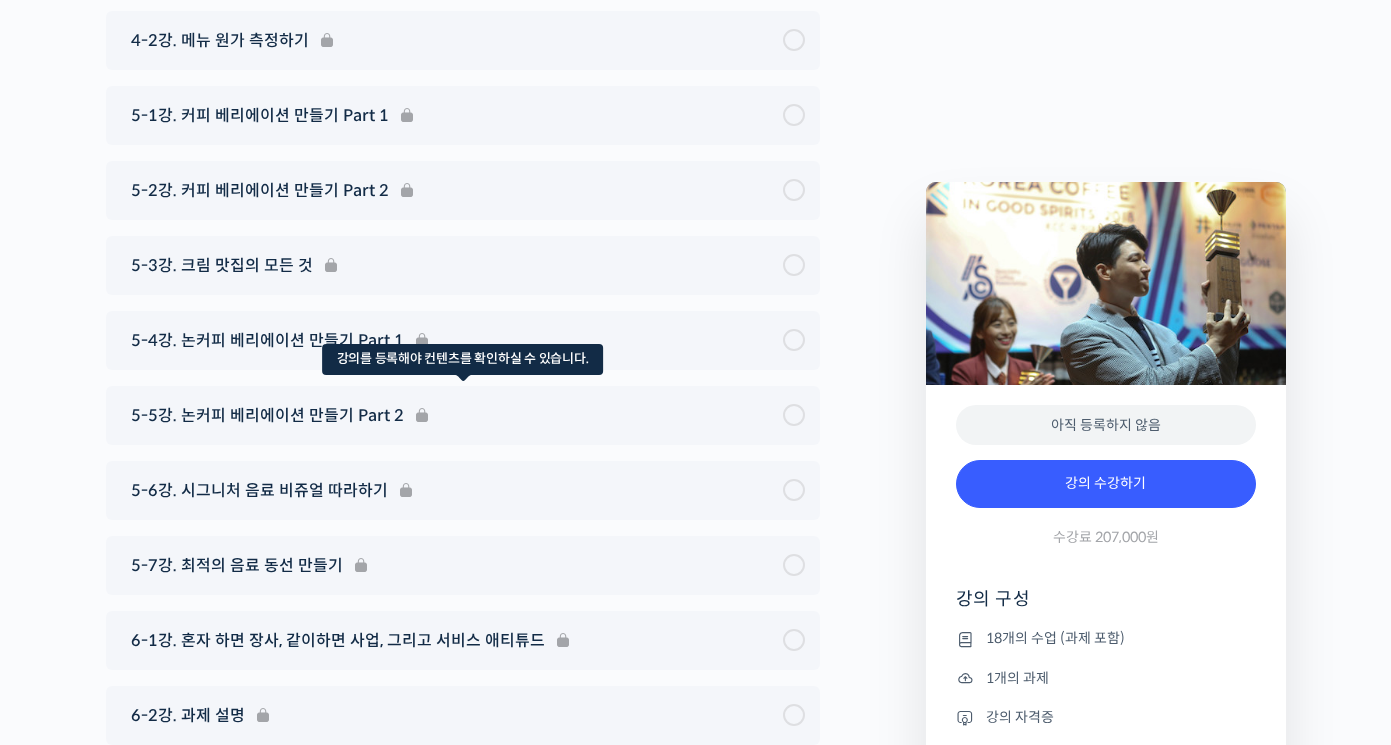 scroll, scrollTop: 10171, scrollLeft: 0, axis: vertical 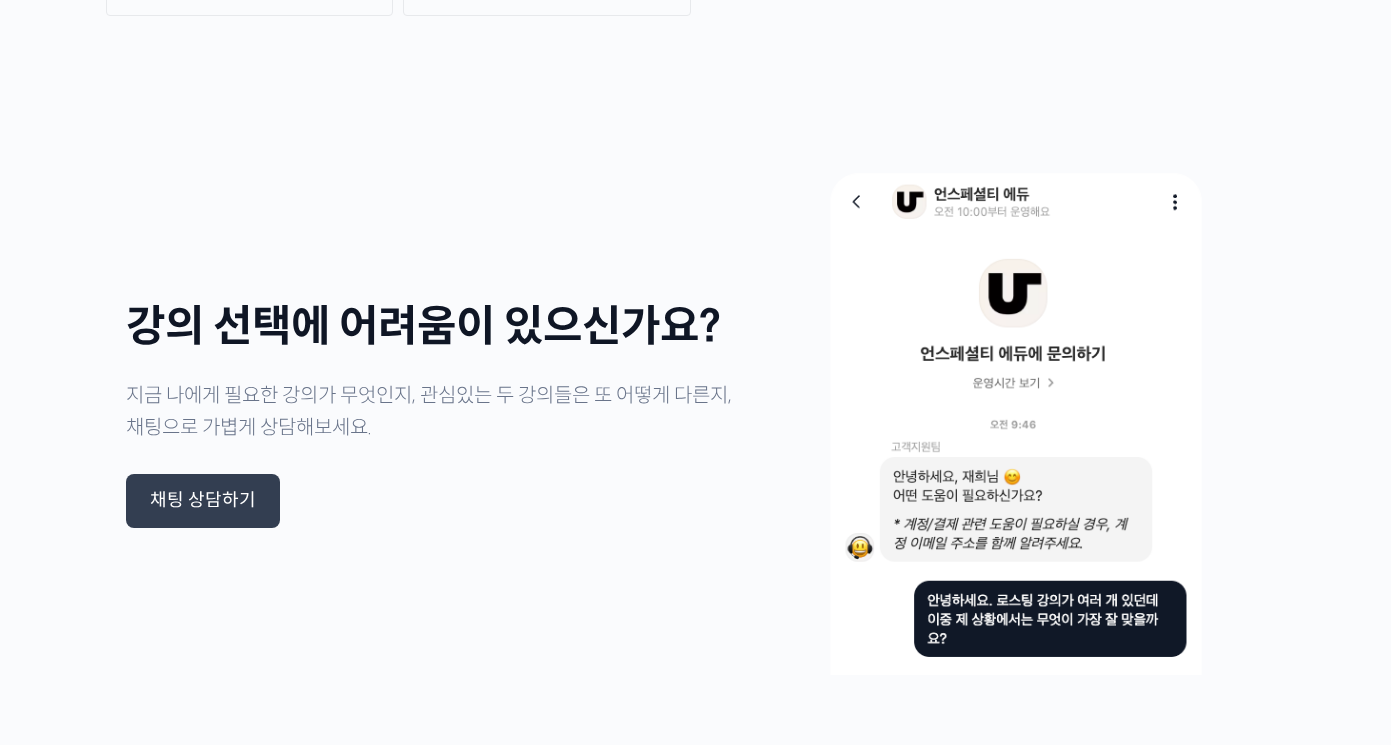 click on "채팅 상담하기" at bounding box center (203, 501) 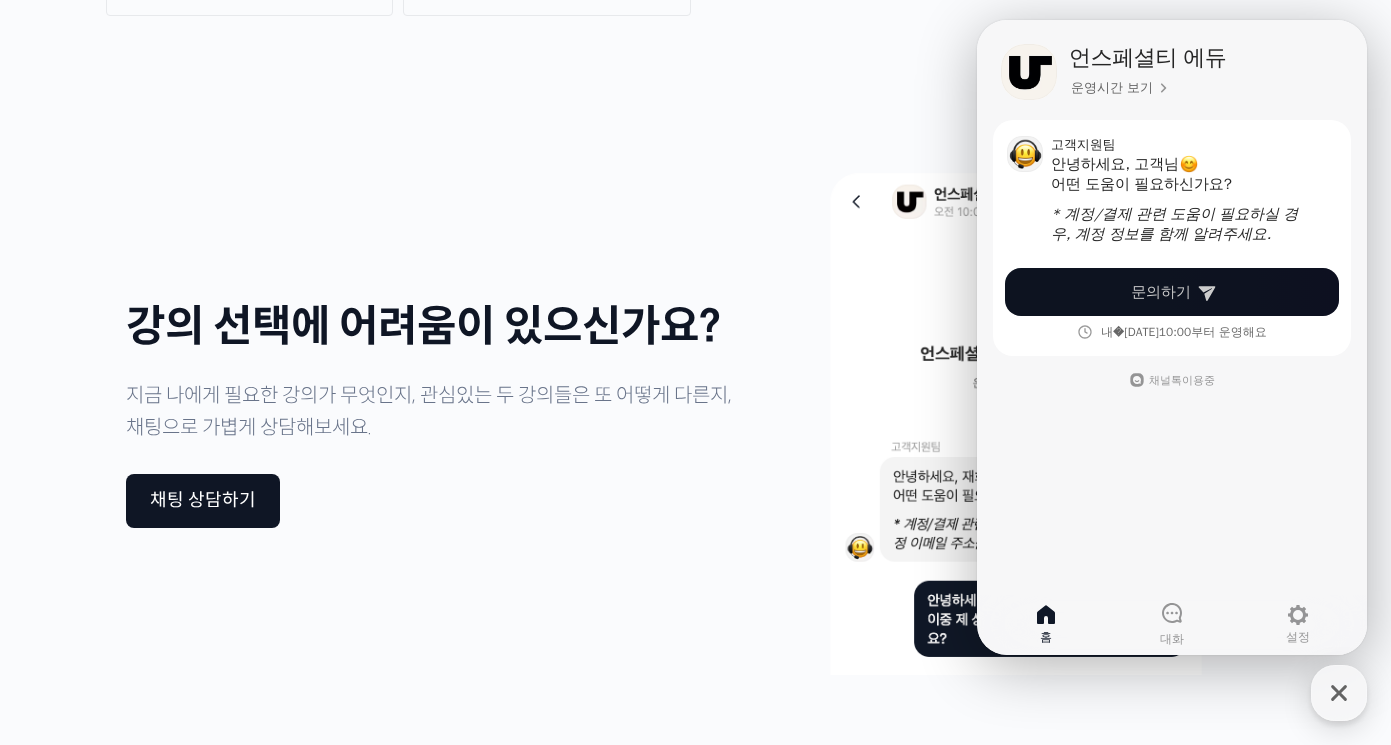 click on "문의하기" at bounding box center (1172, 292) 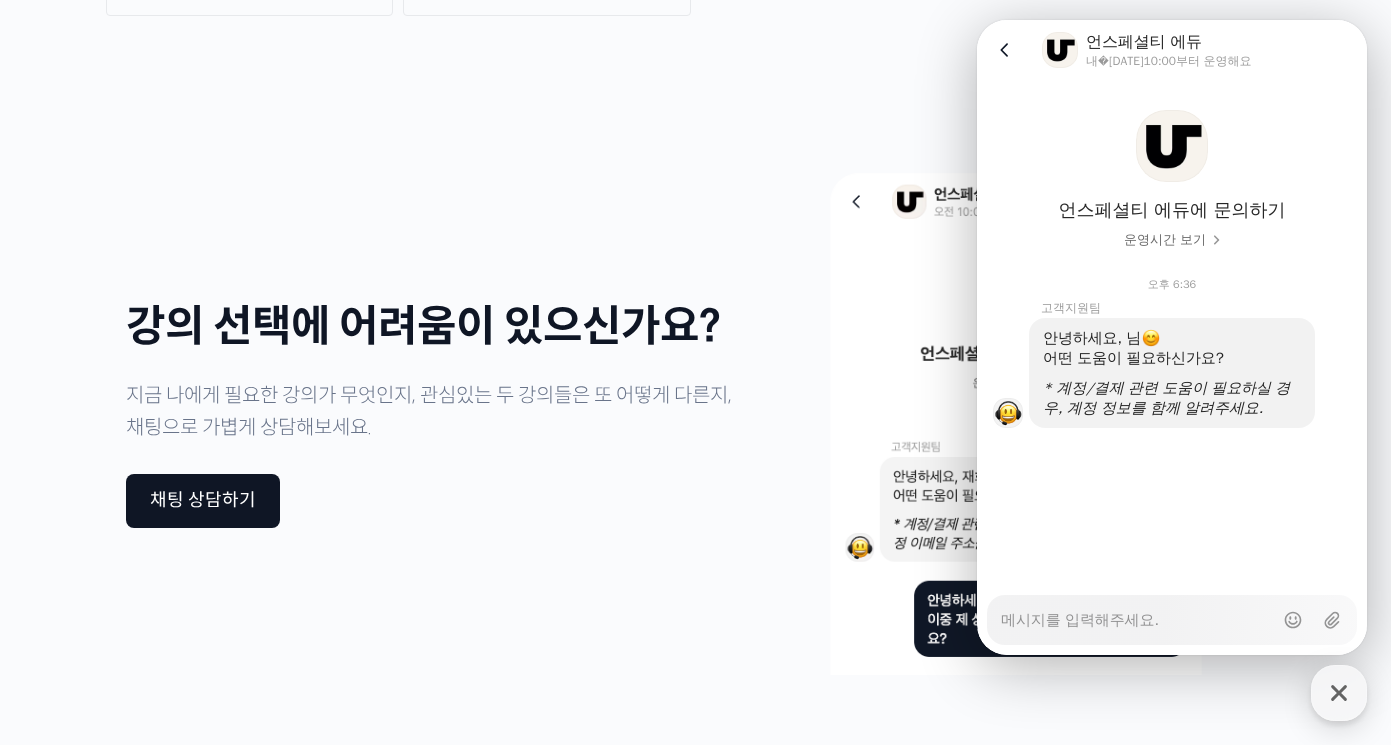 click on "Messenger Input Textarea" at bounding box center [1137, 620] 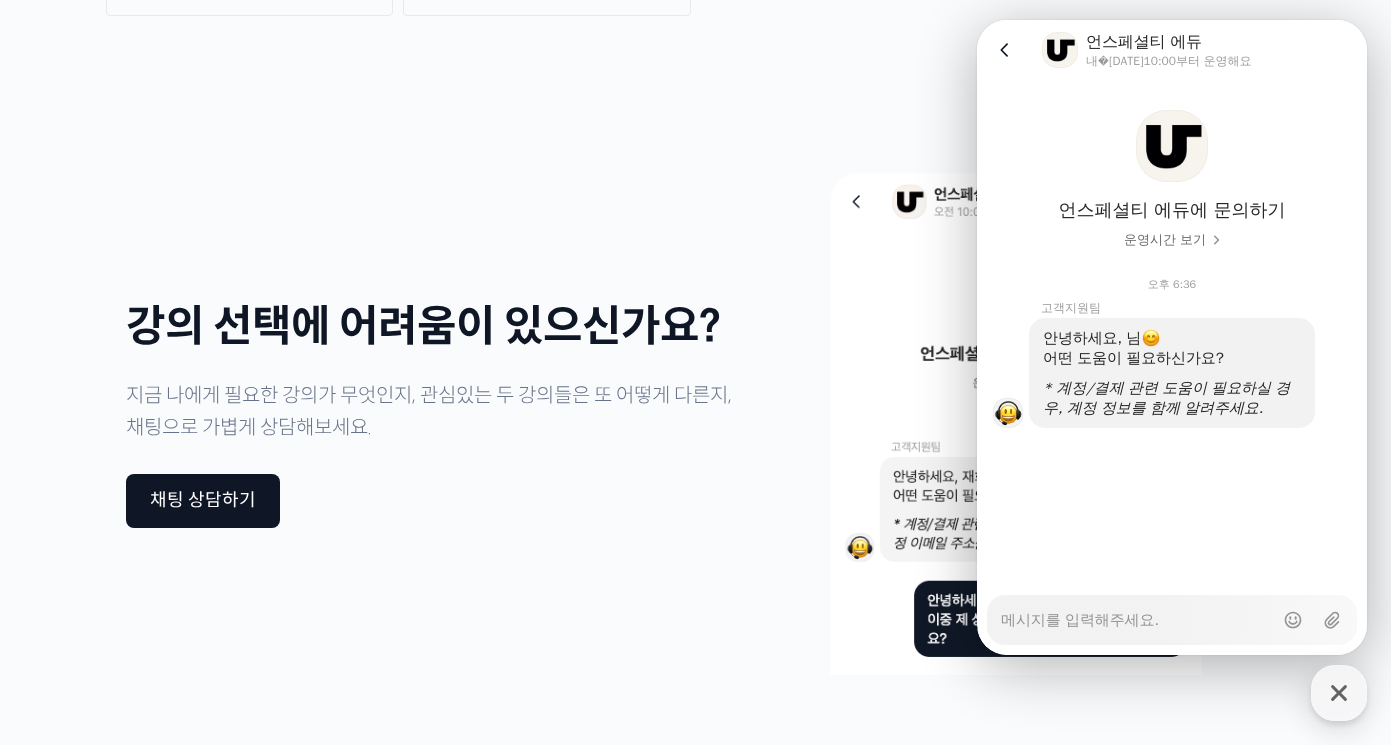 type on "x" 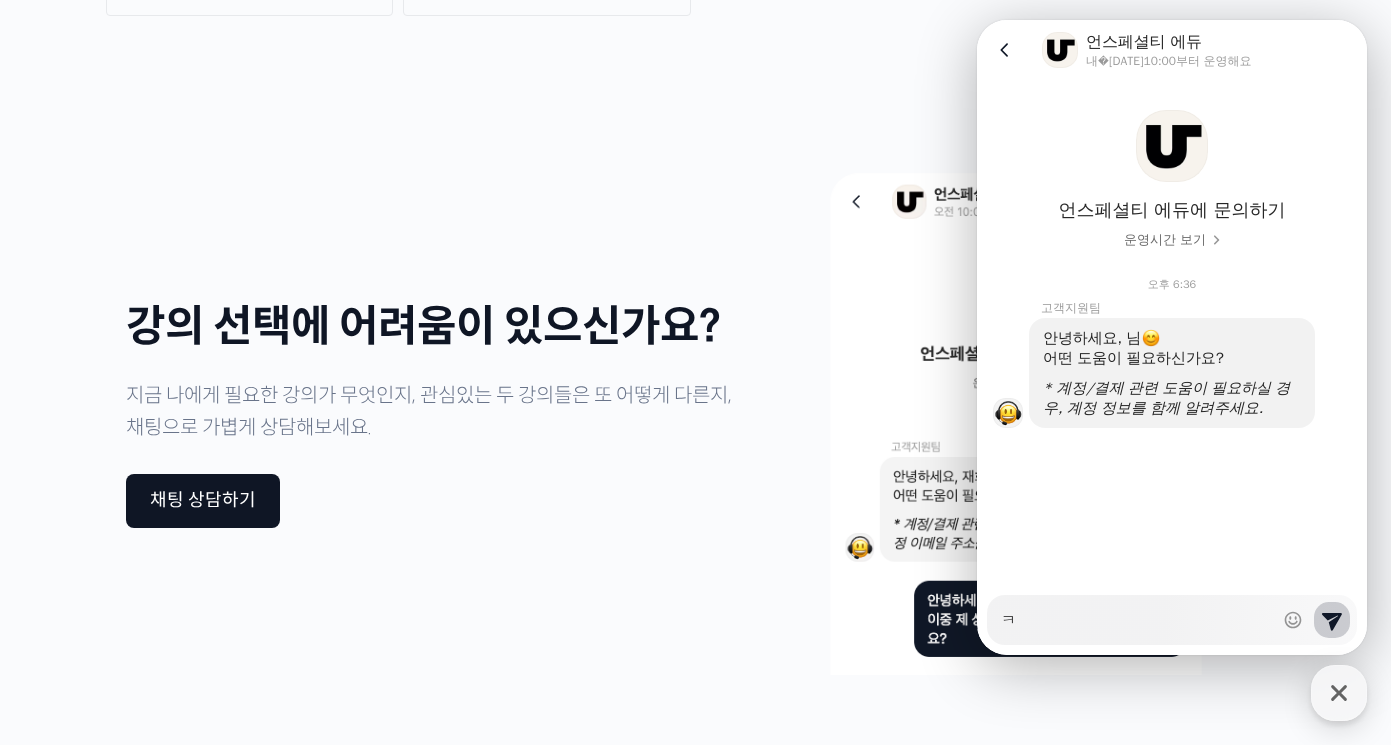 type on "x" 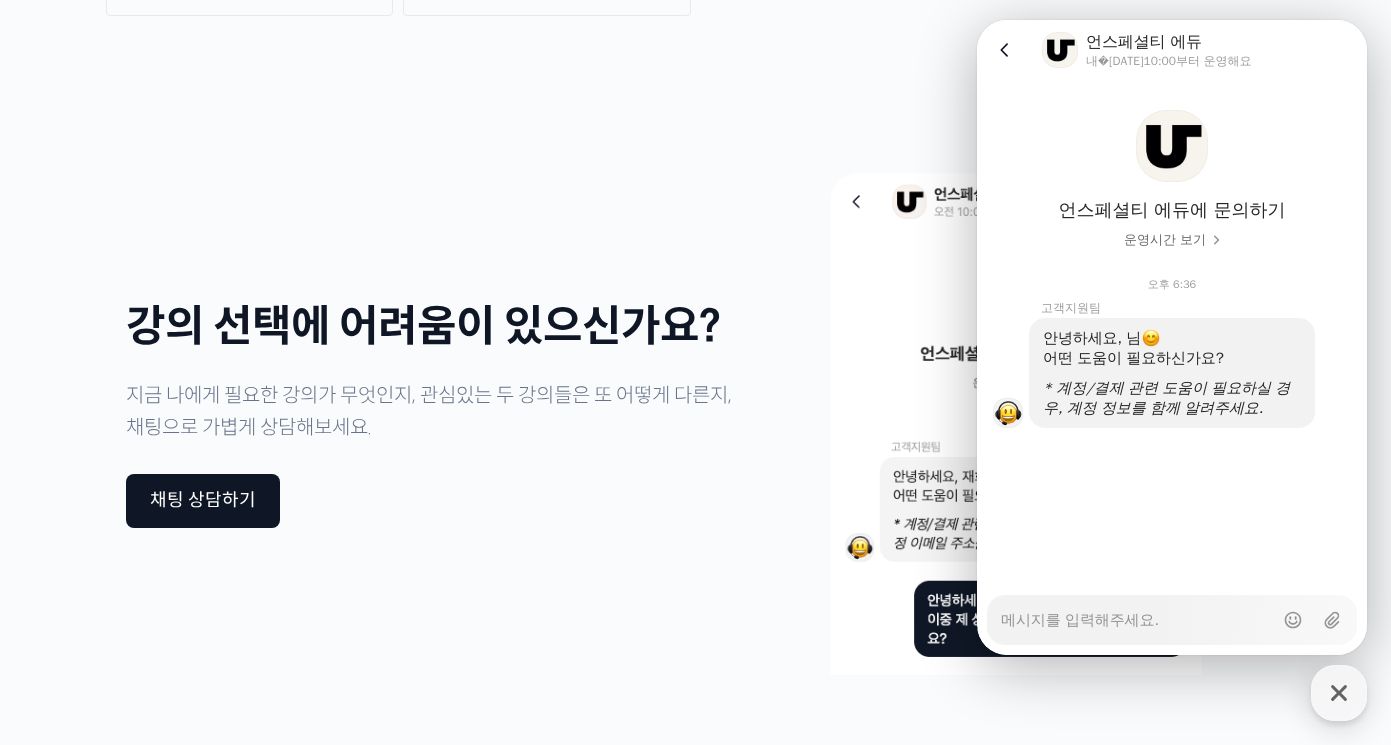 type on "x" 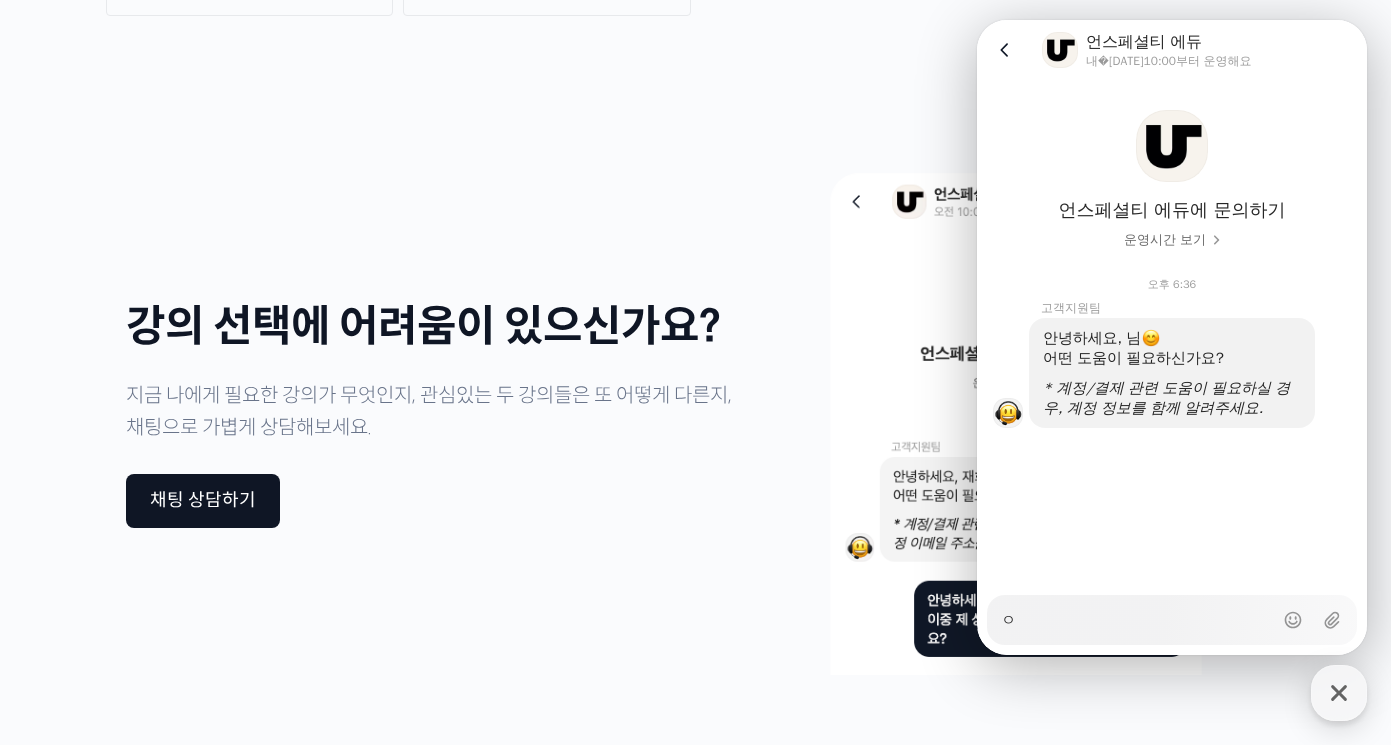 type on "x" 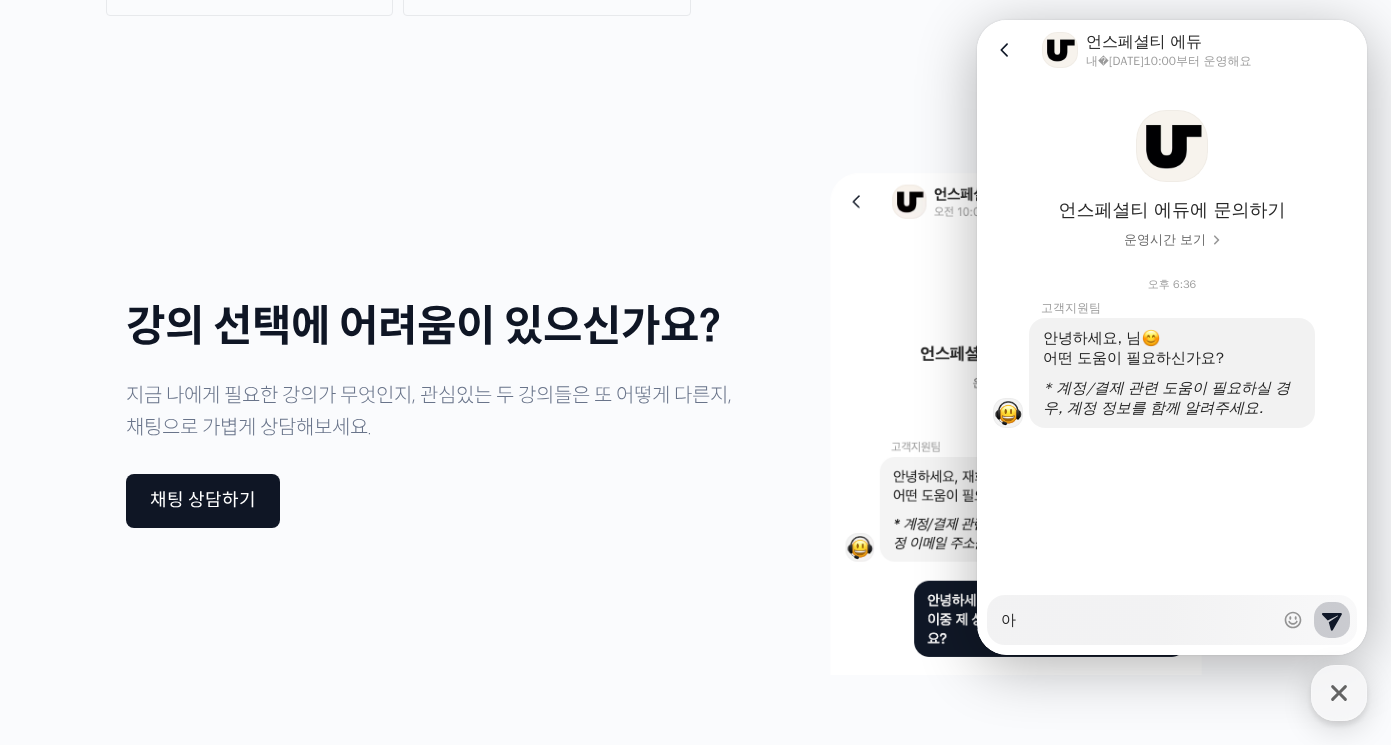 type on "x" 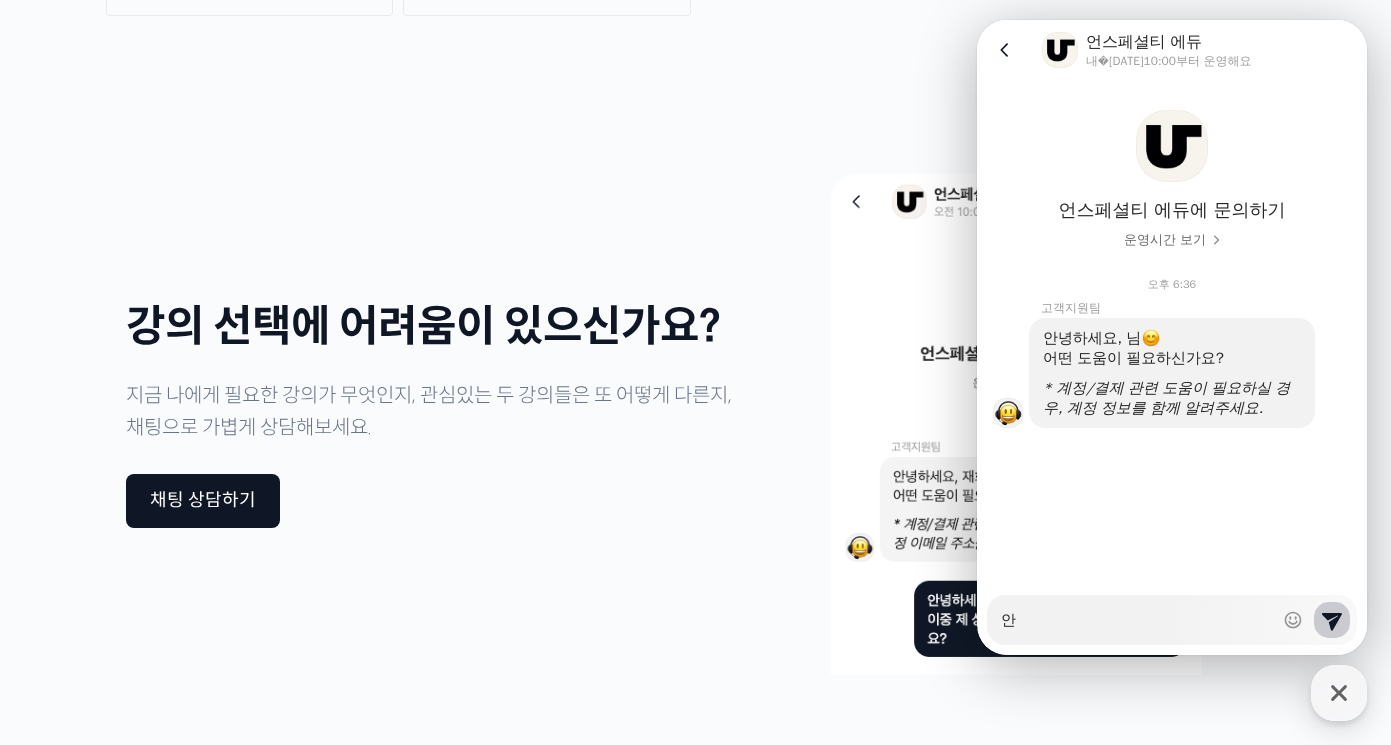 type on "x" 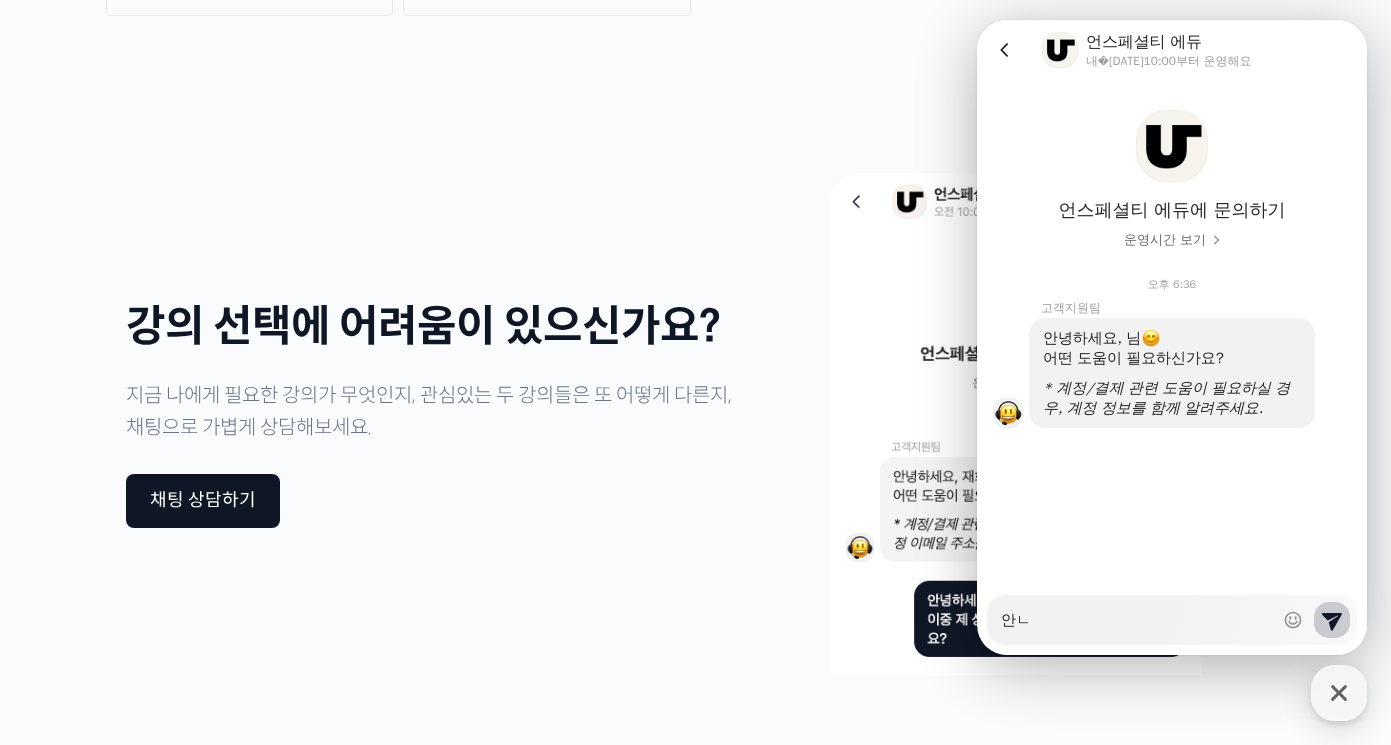 type on "x" 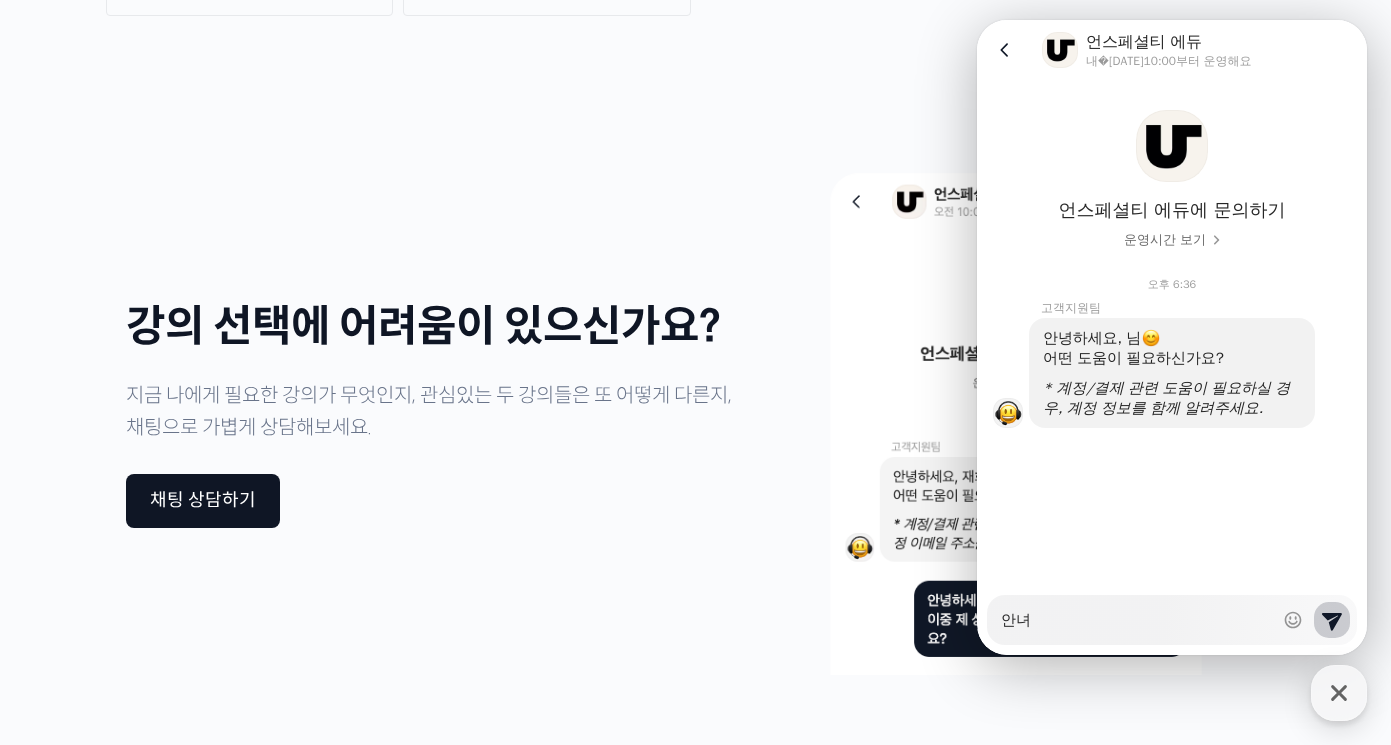 type on "안녕" 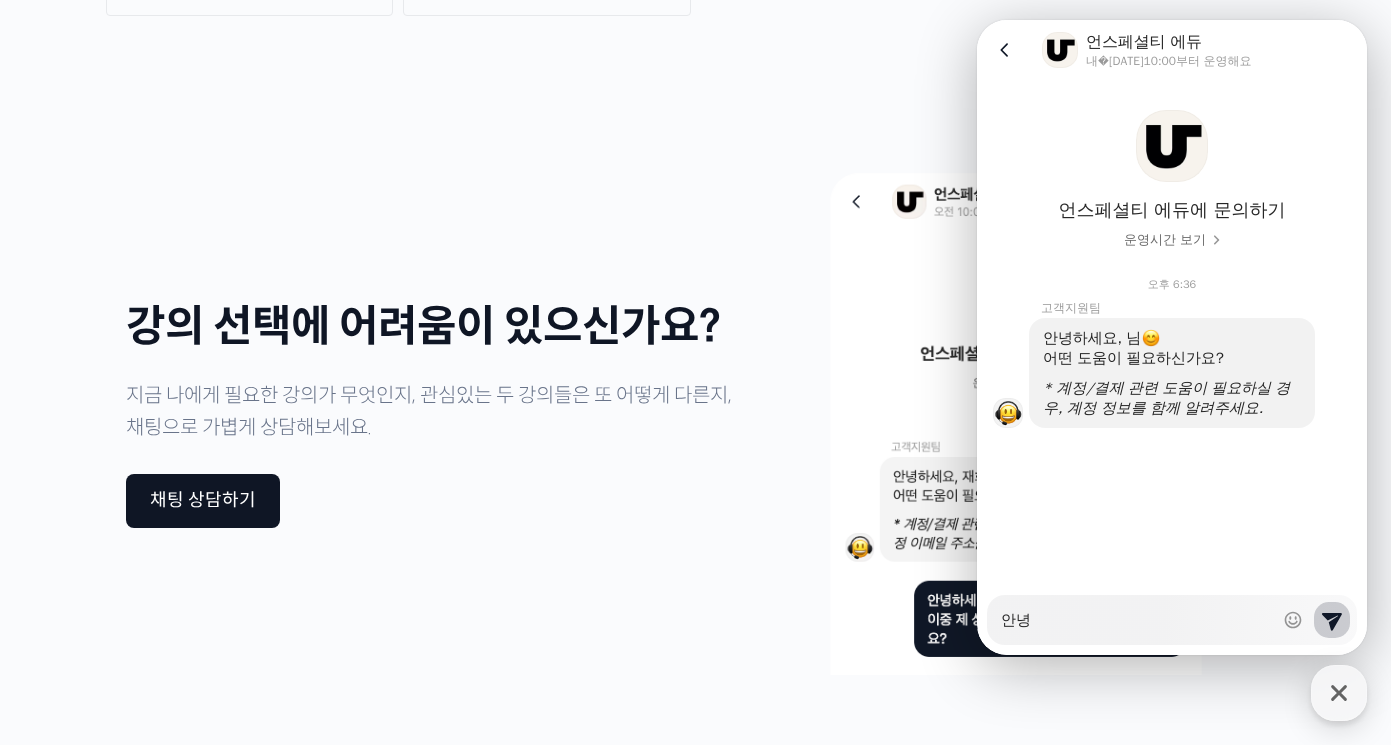 type on "x" 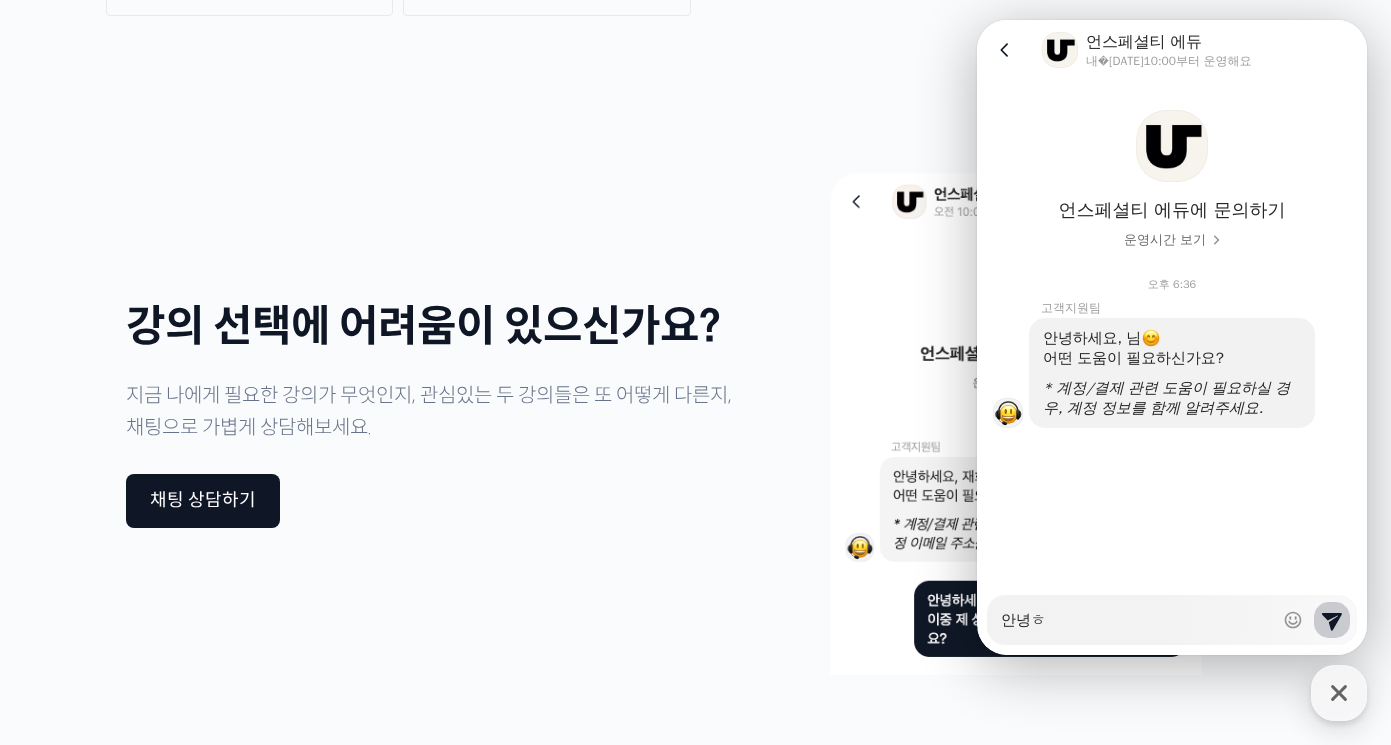 type on "x" 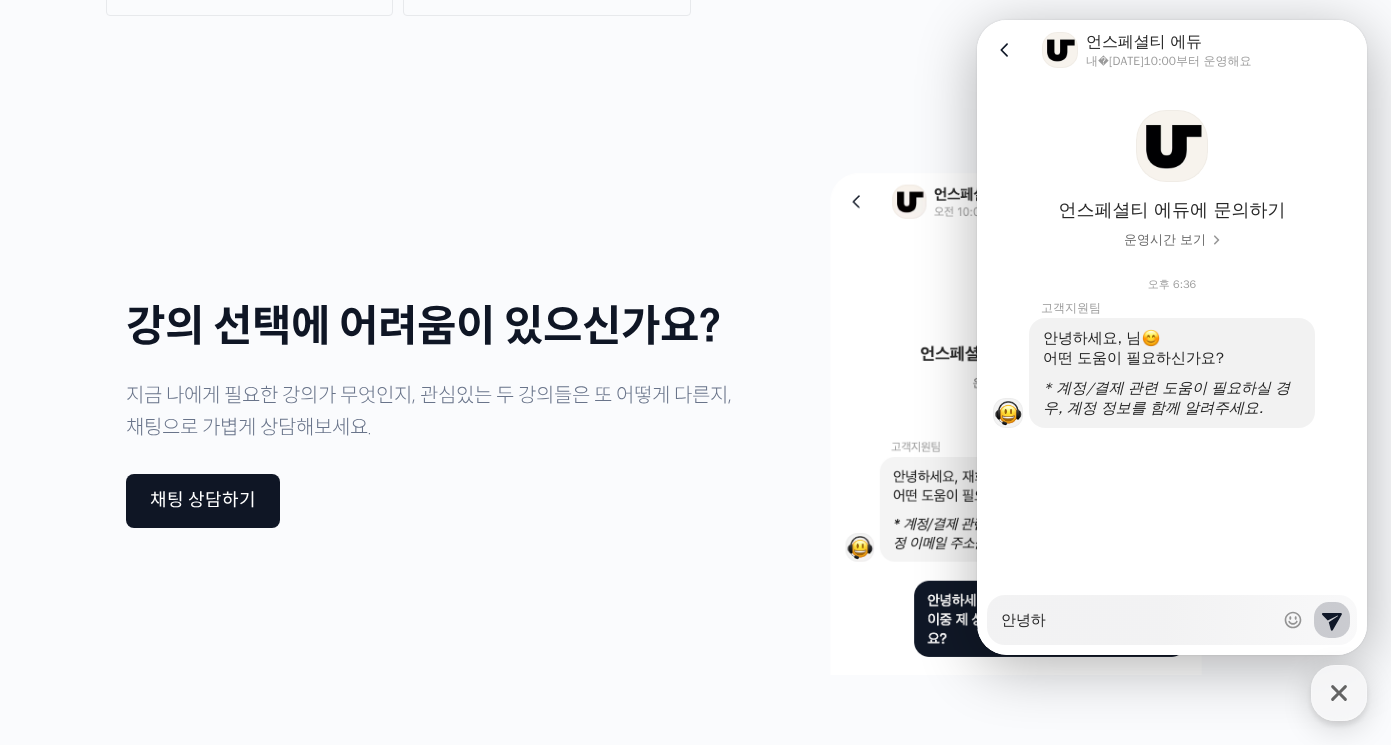 type on "x" 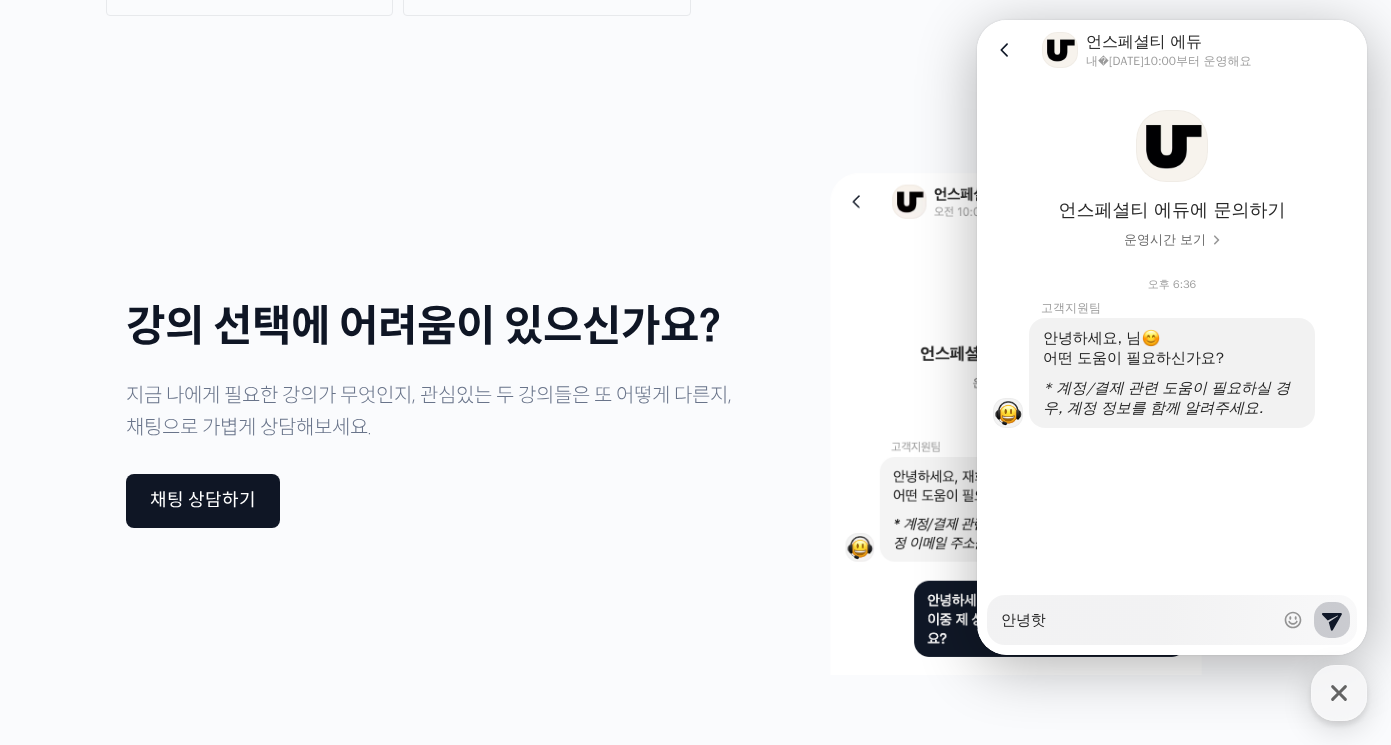 type on "x" 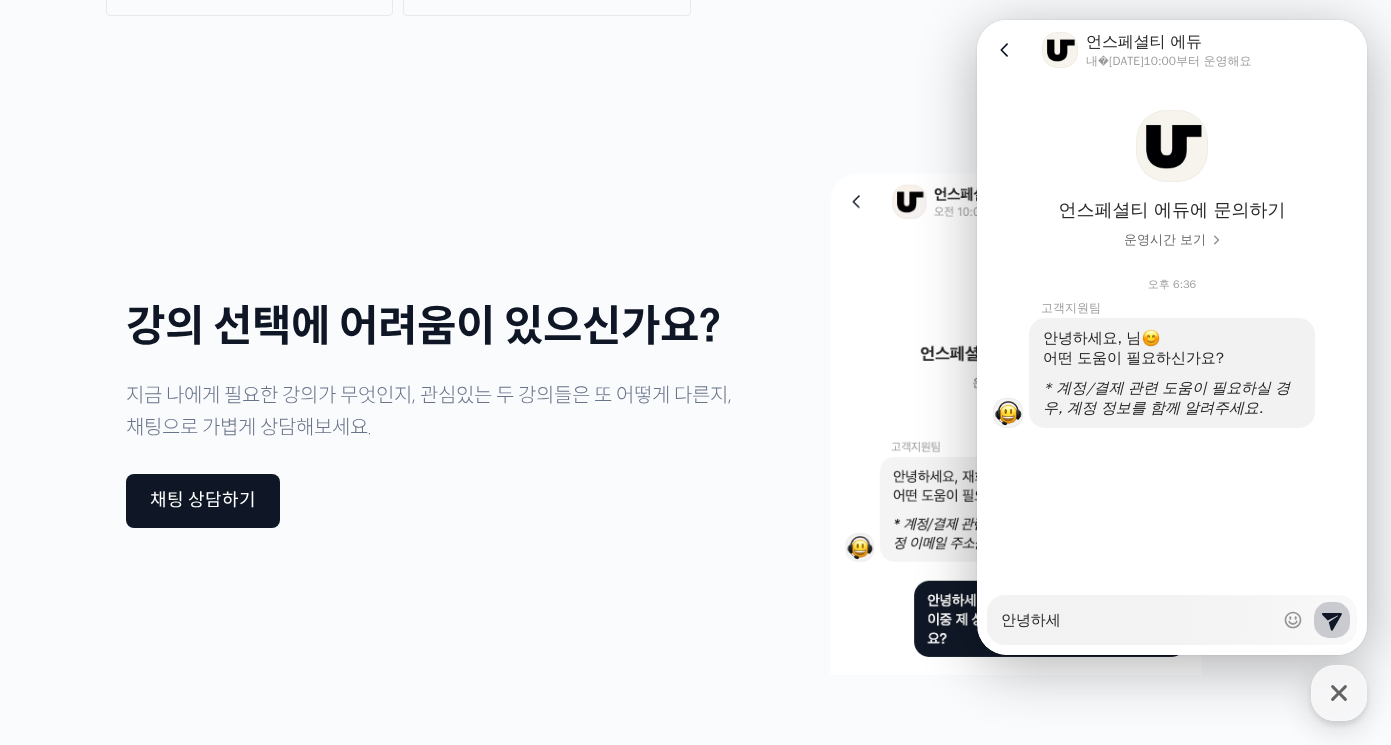 type on "x" 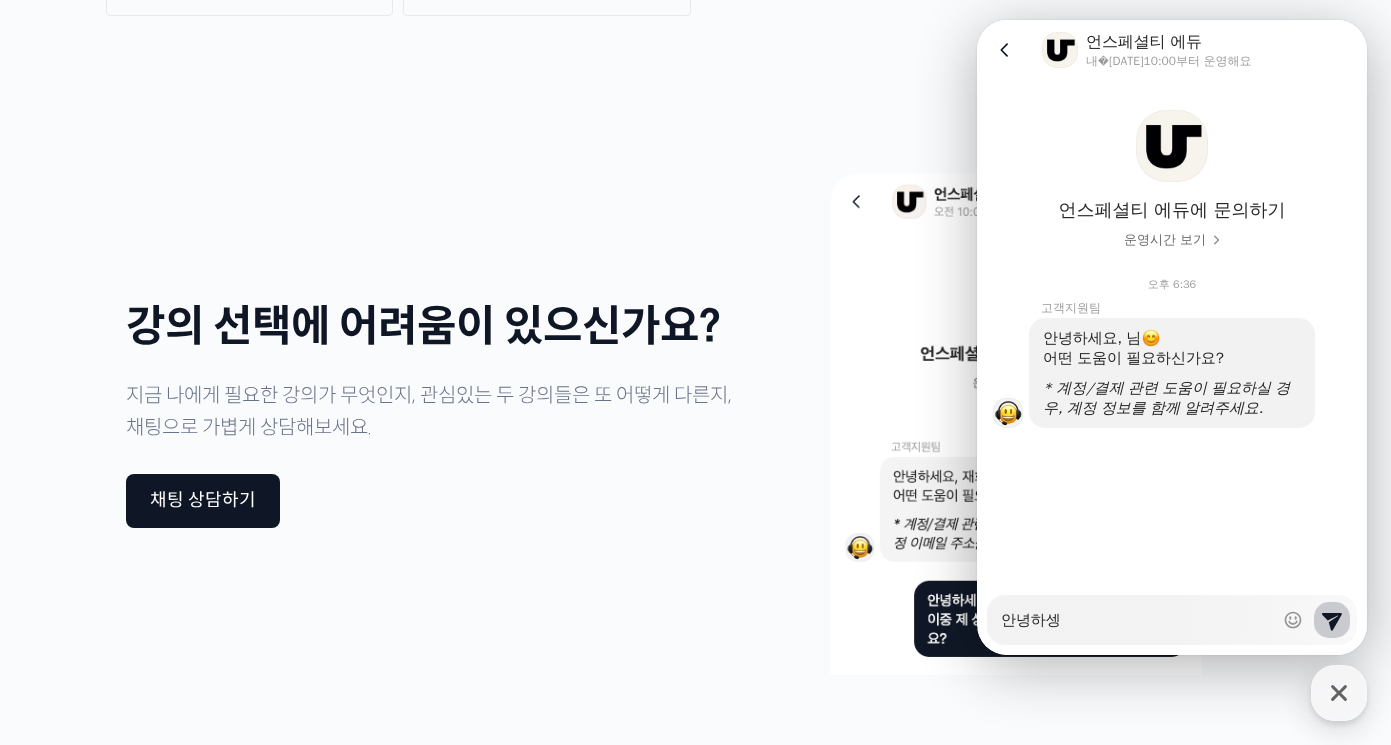 type on "x" 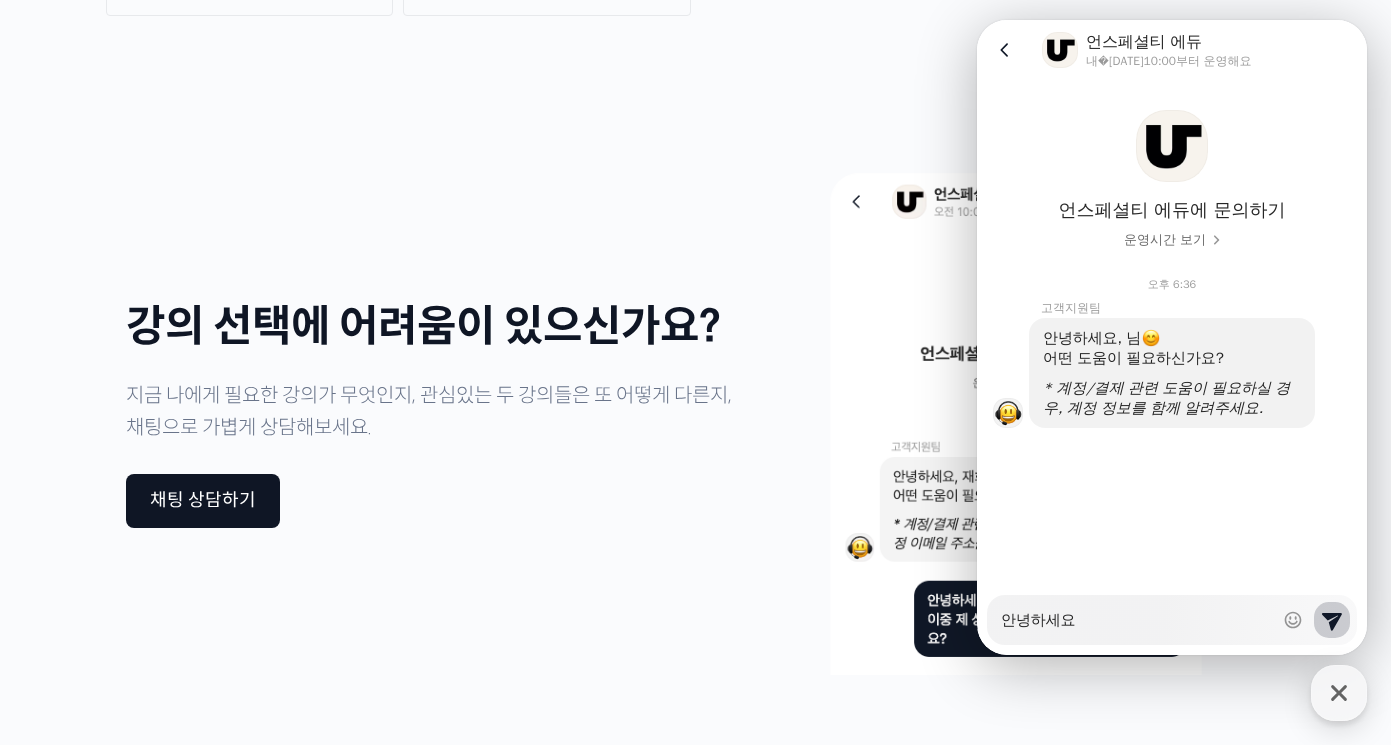 type on "x" 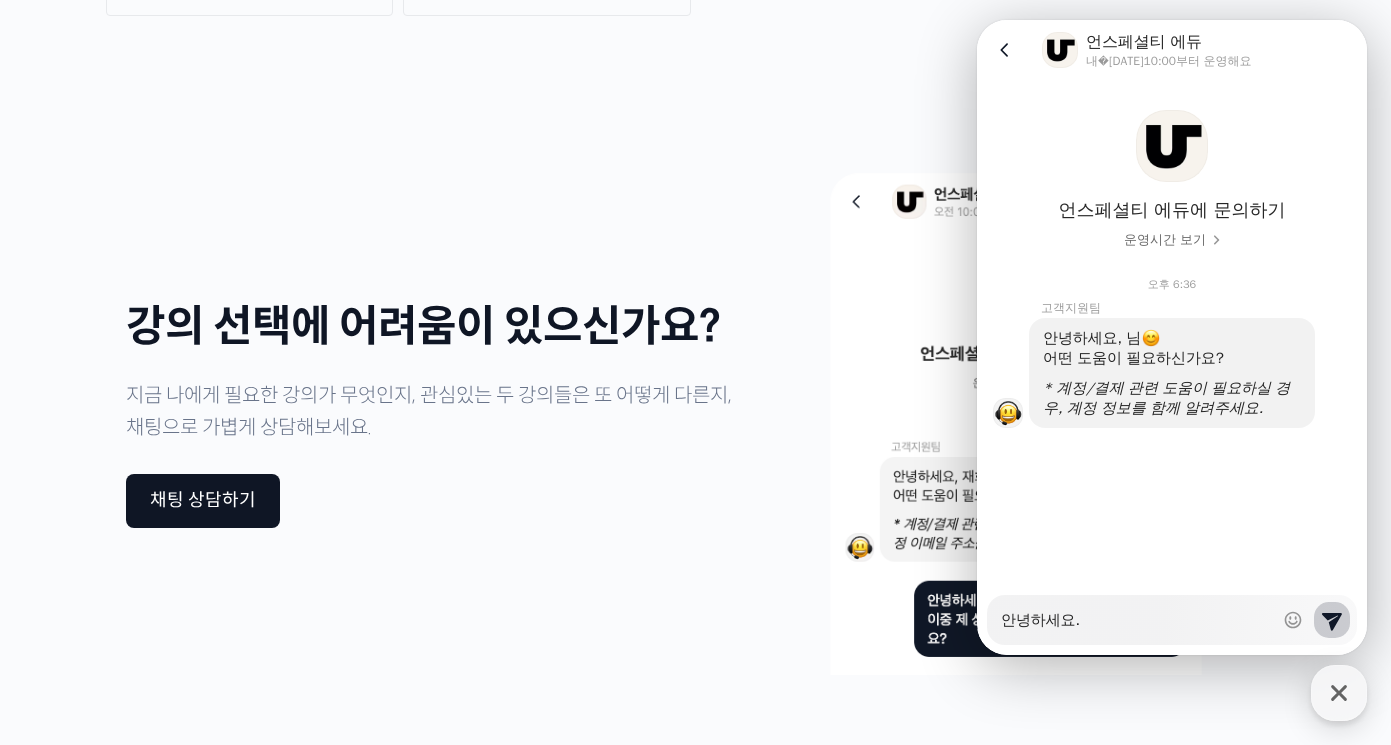 type on "x" 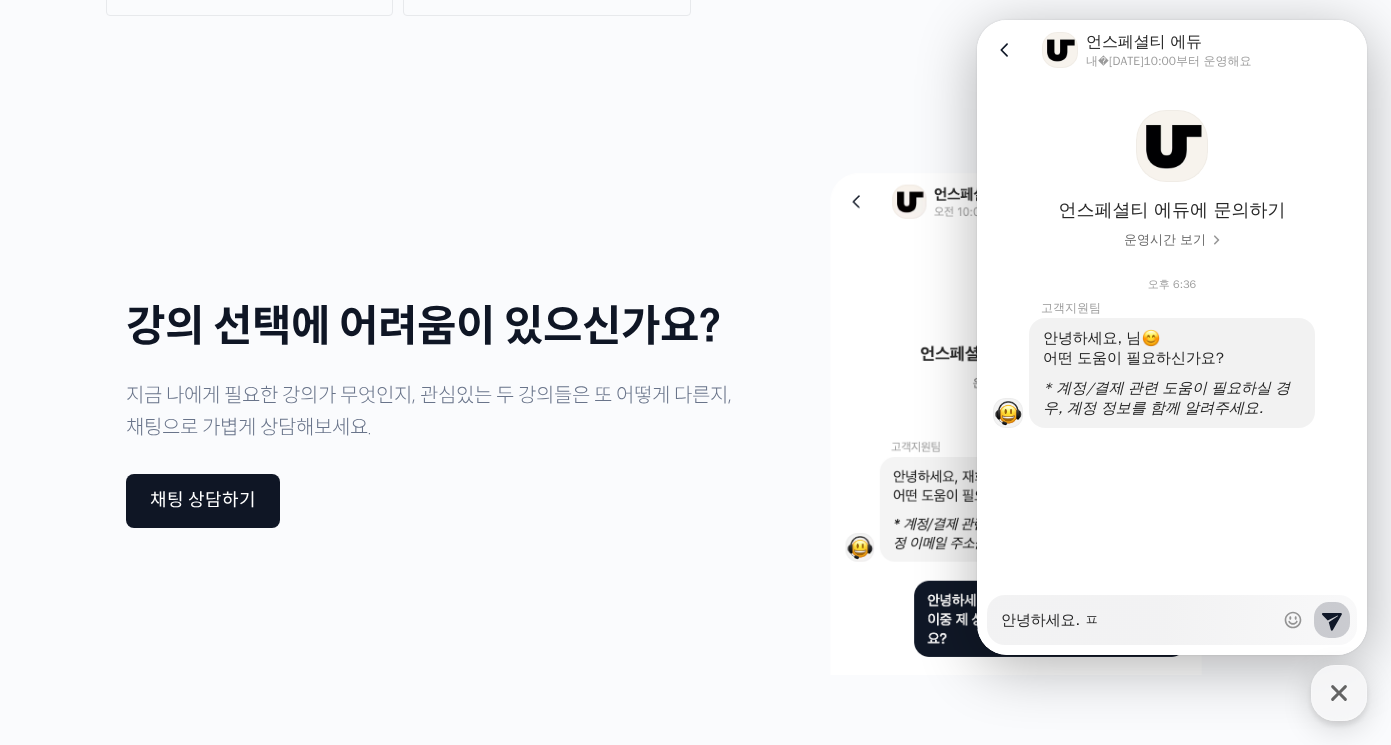 type on "x" 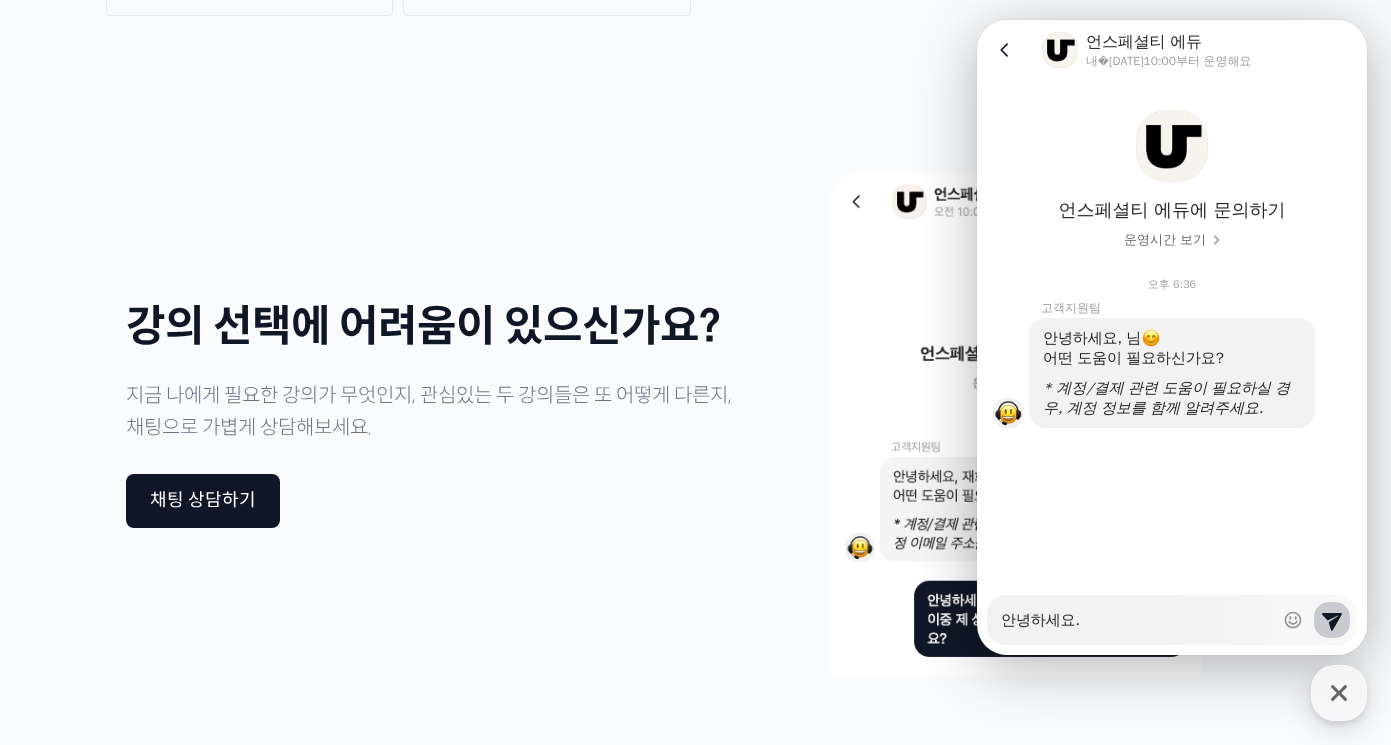 type on "x" 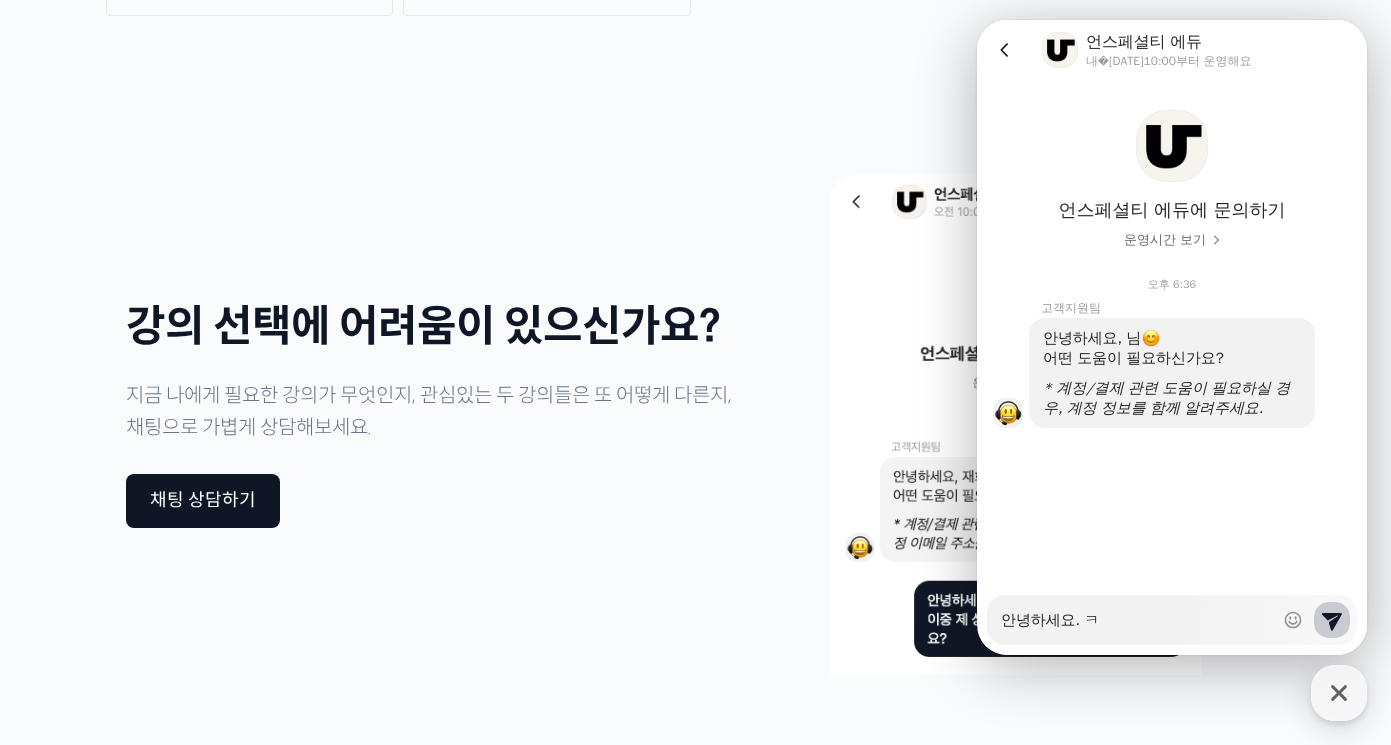 type on "x" 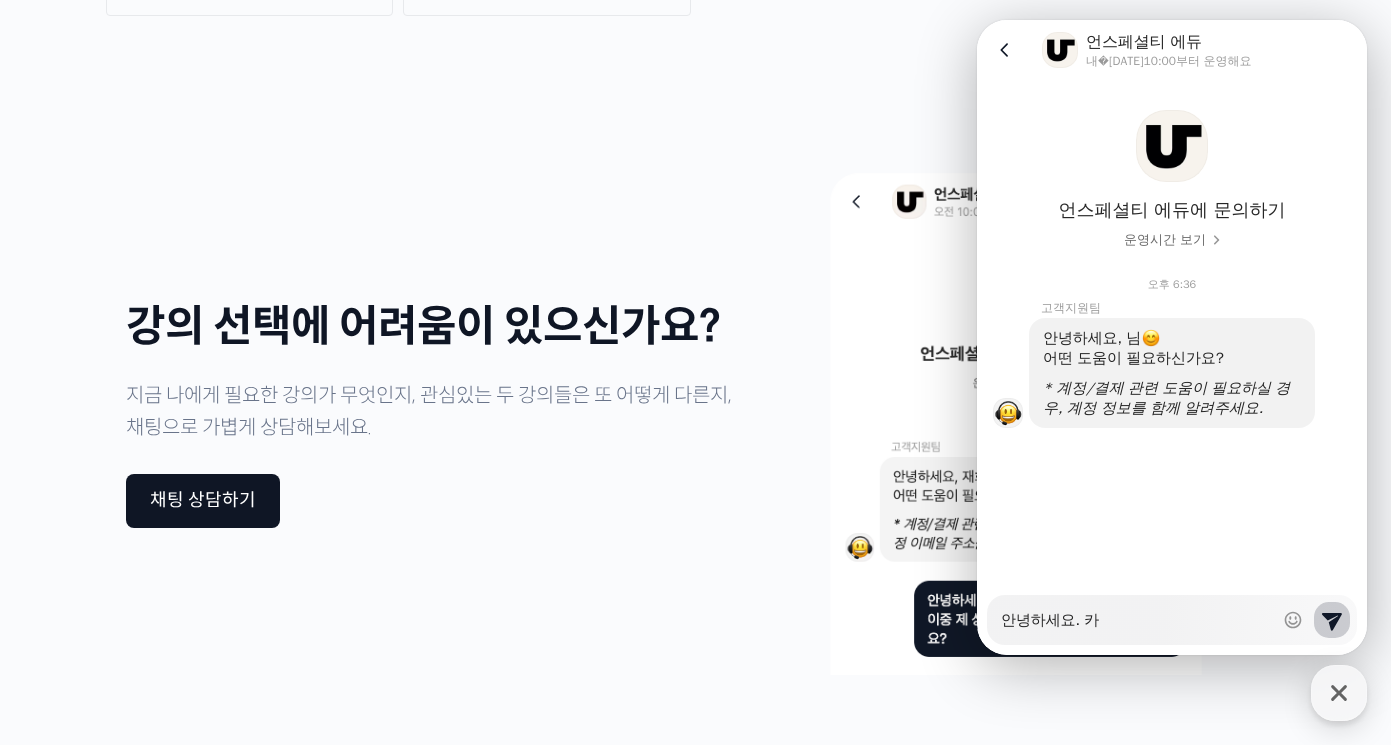 type on "x" 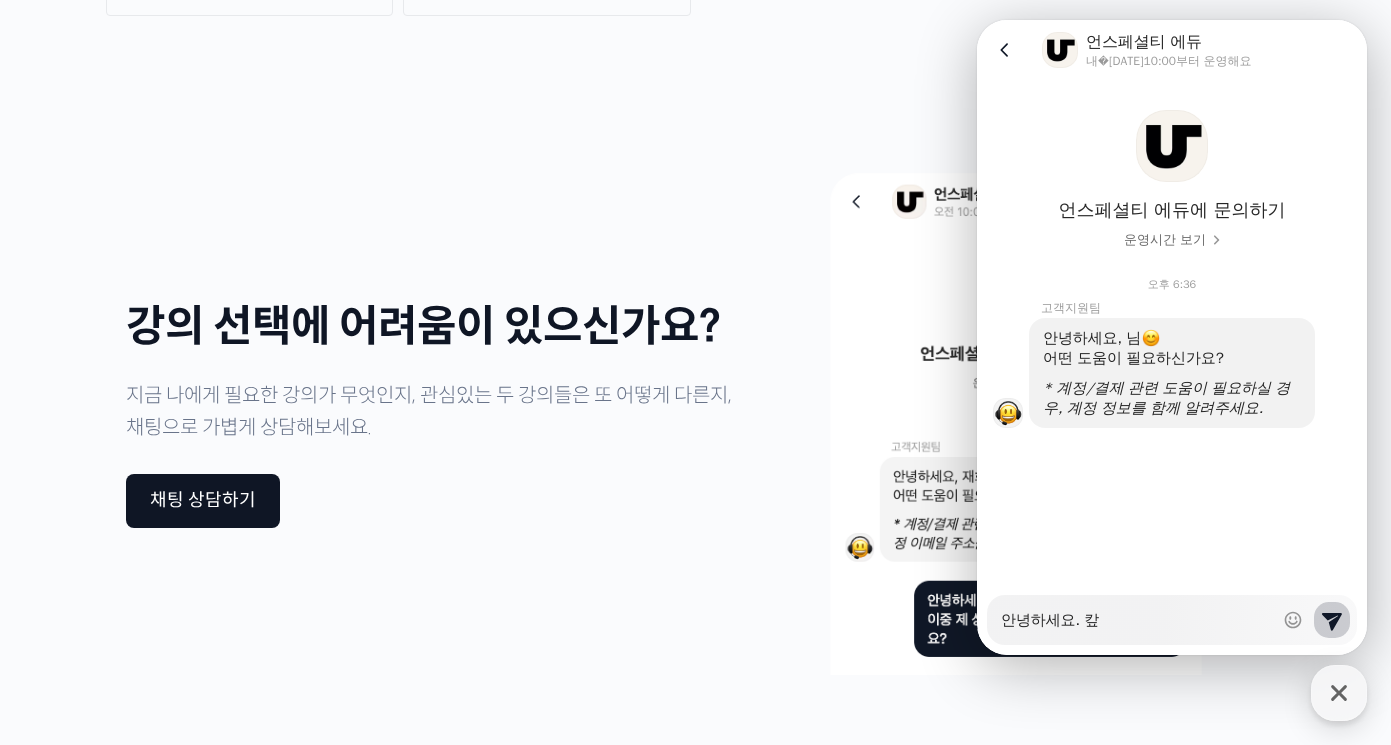 type on "x" 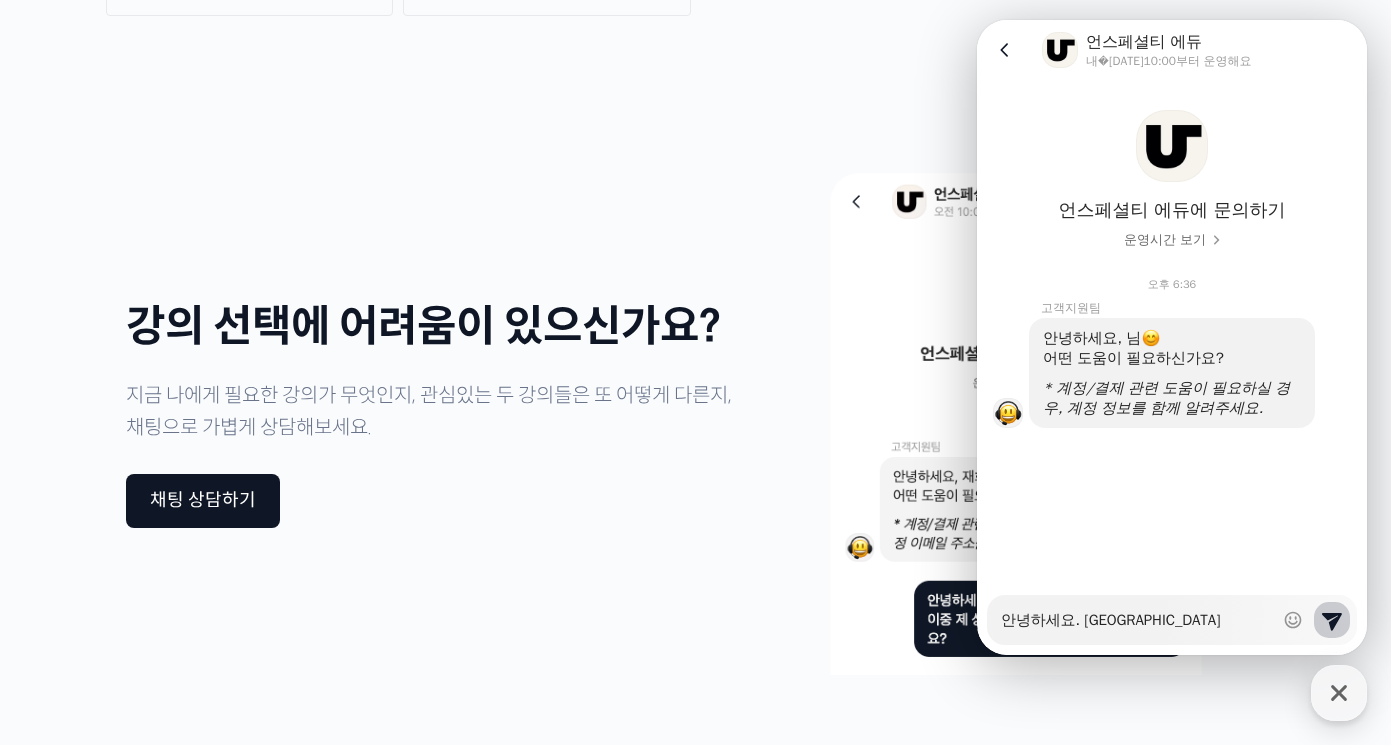 type on "x" 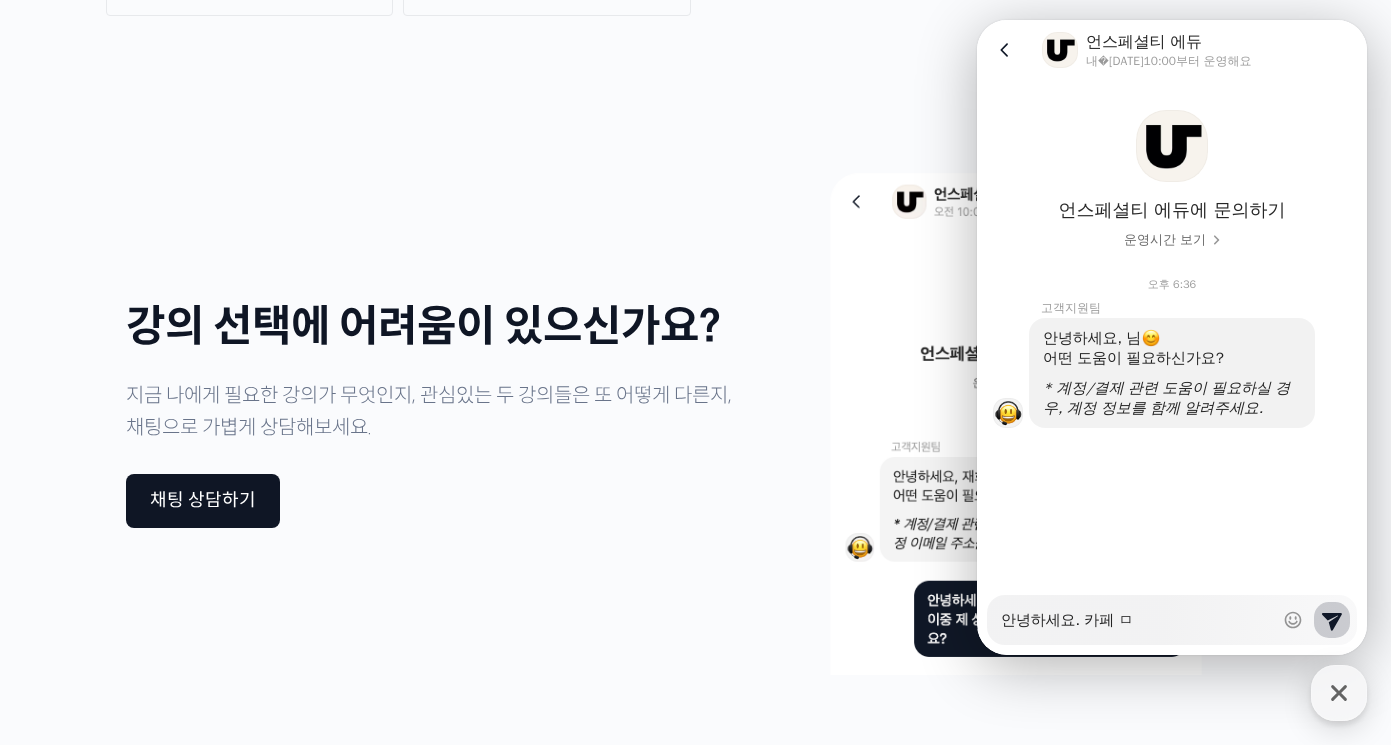 type on "x" 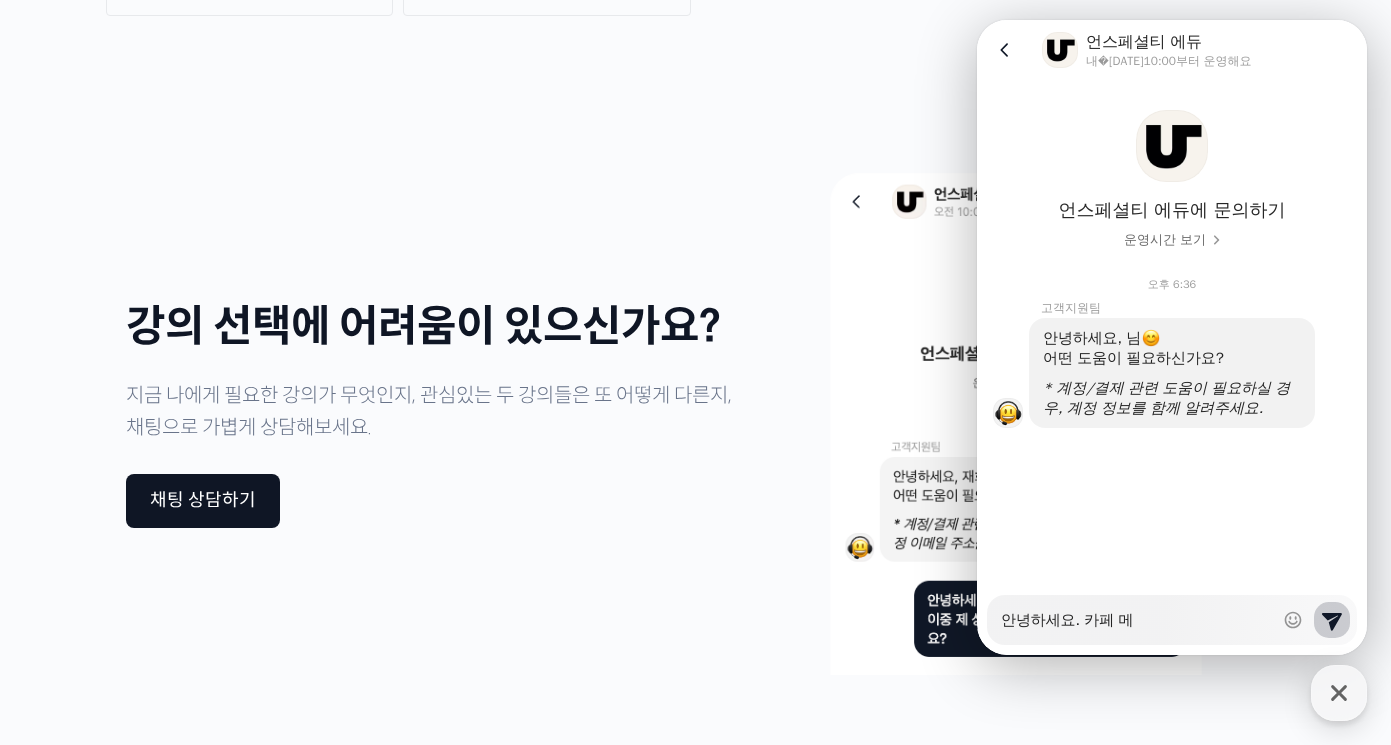 type on "x" 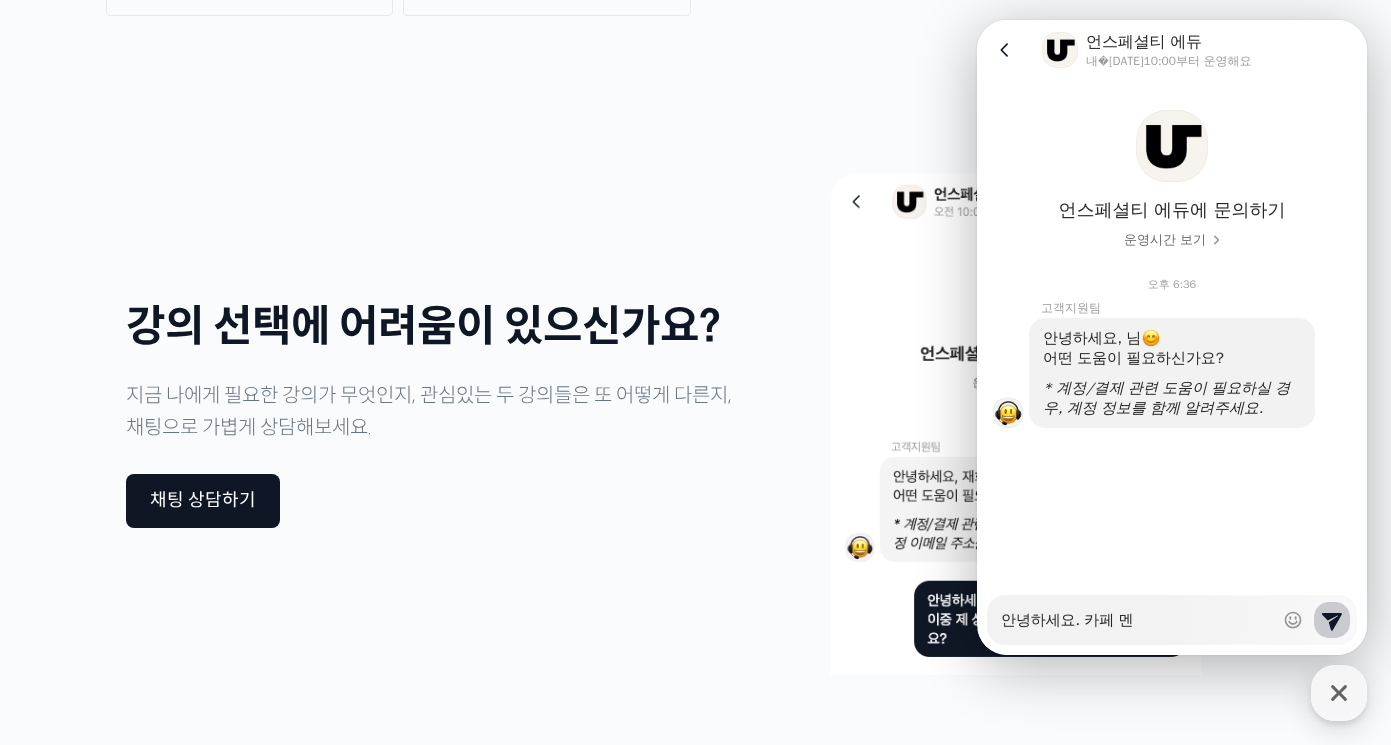 type on "x" 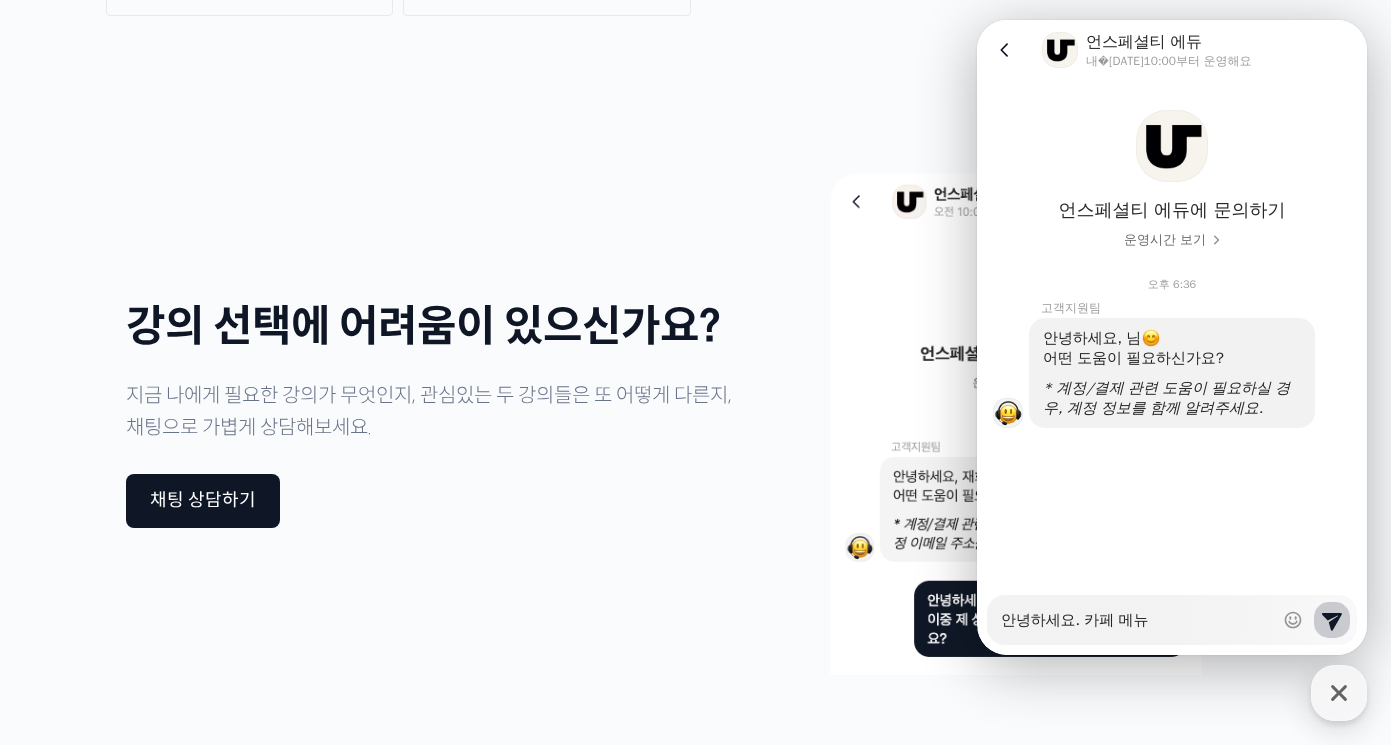 type on "x" 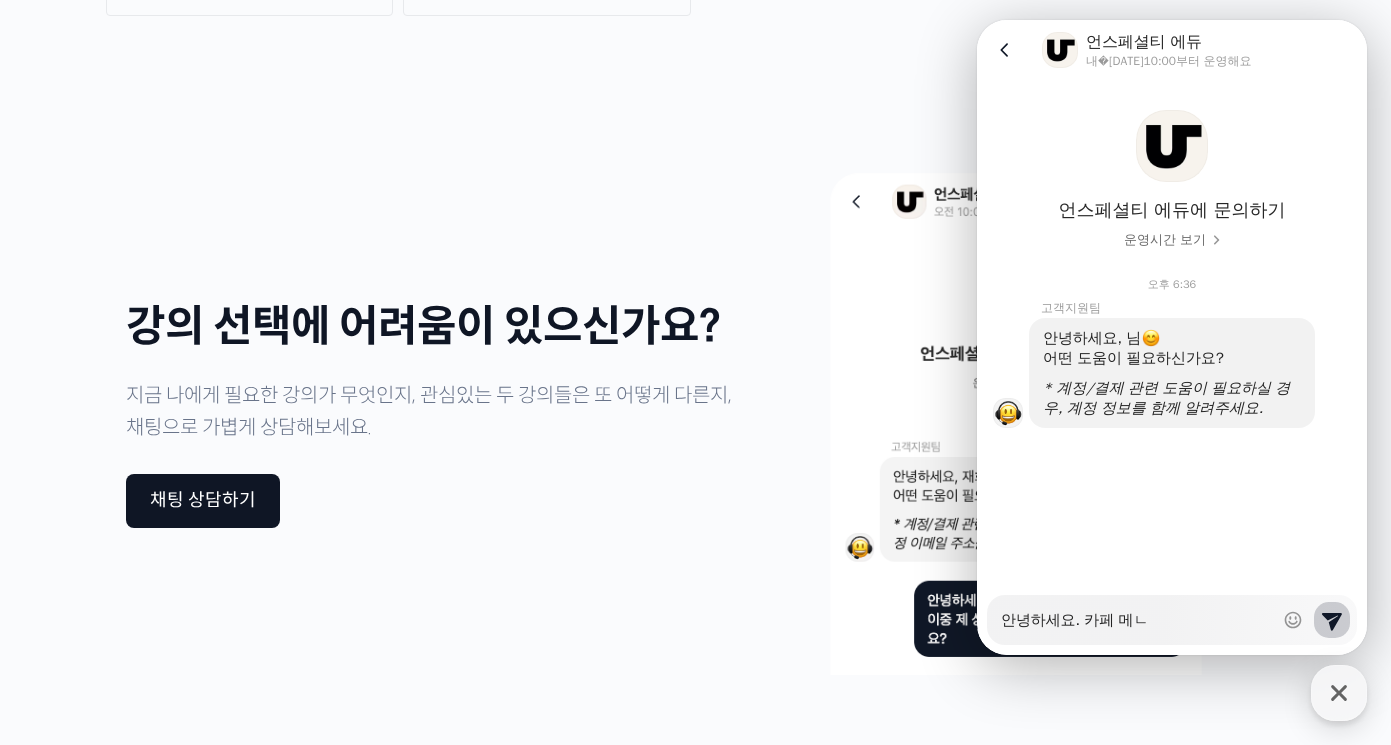 type on "x" 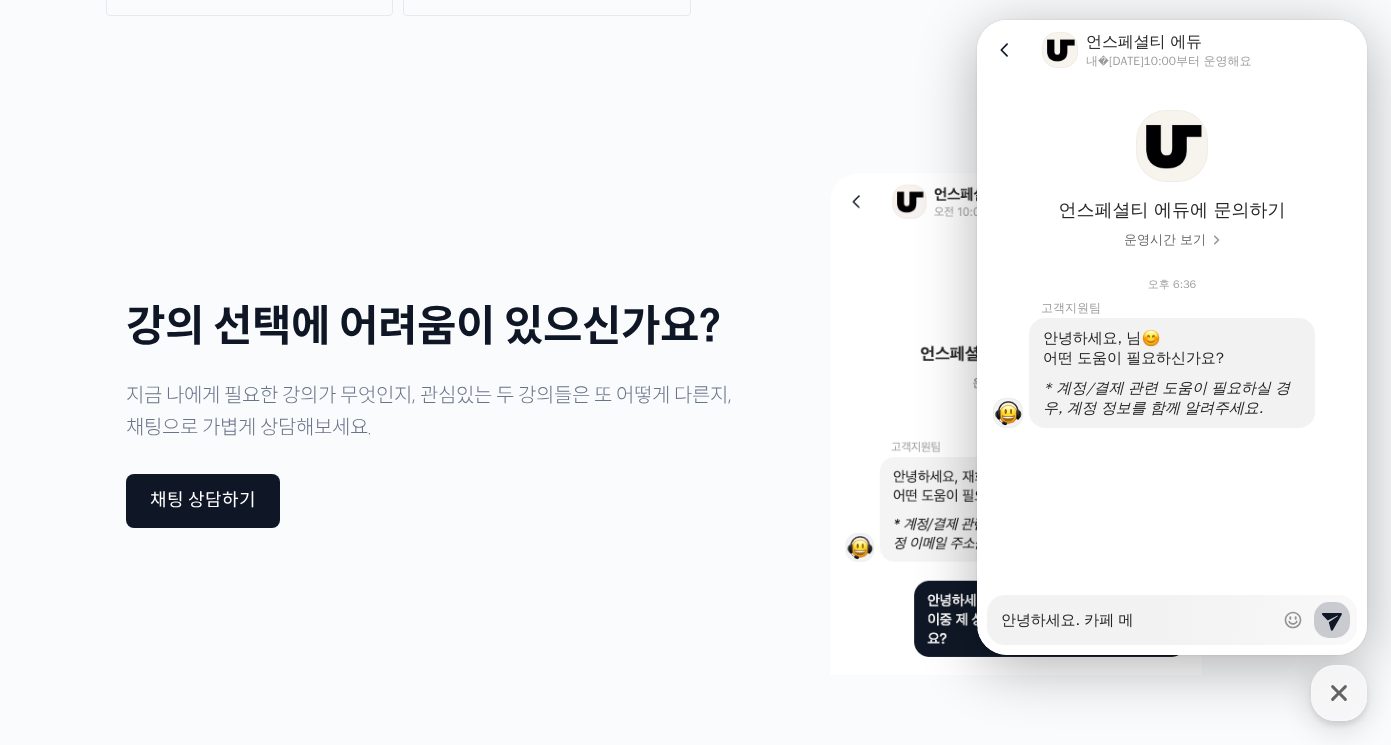 type on "x" 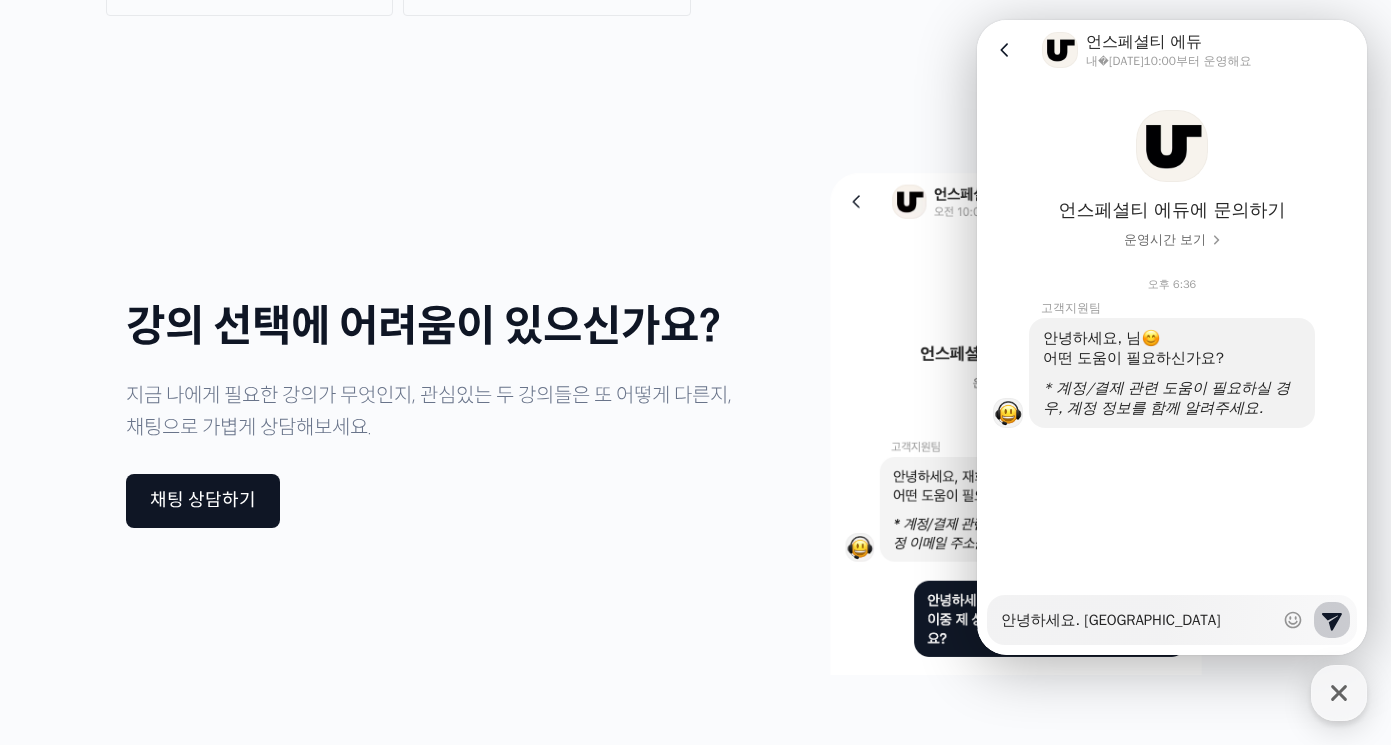 type on "x" 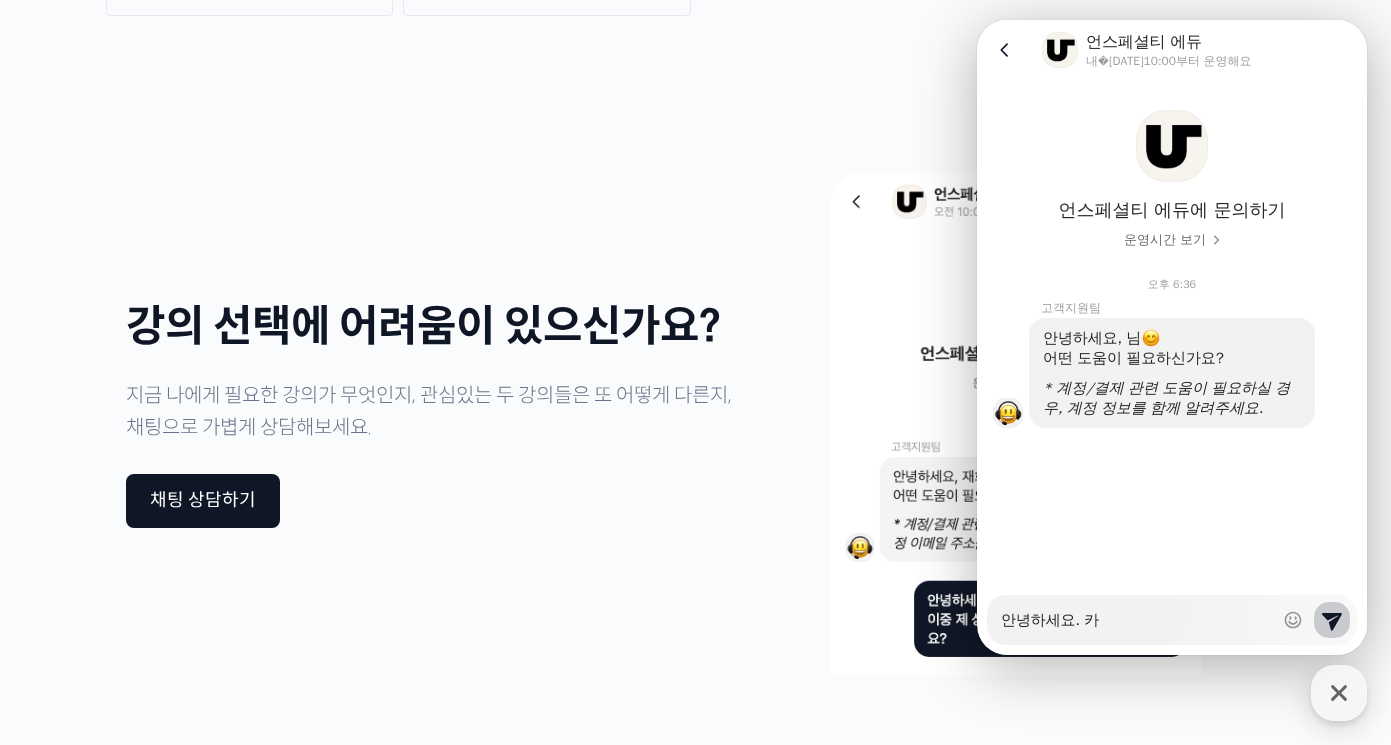 type on "x" 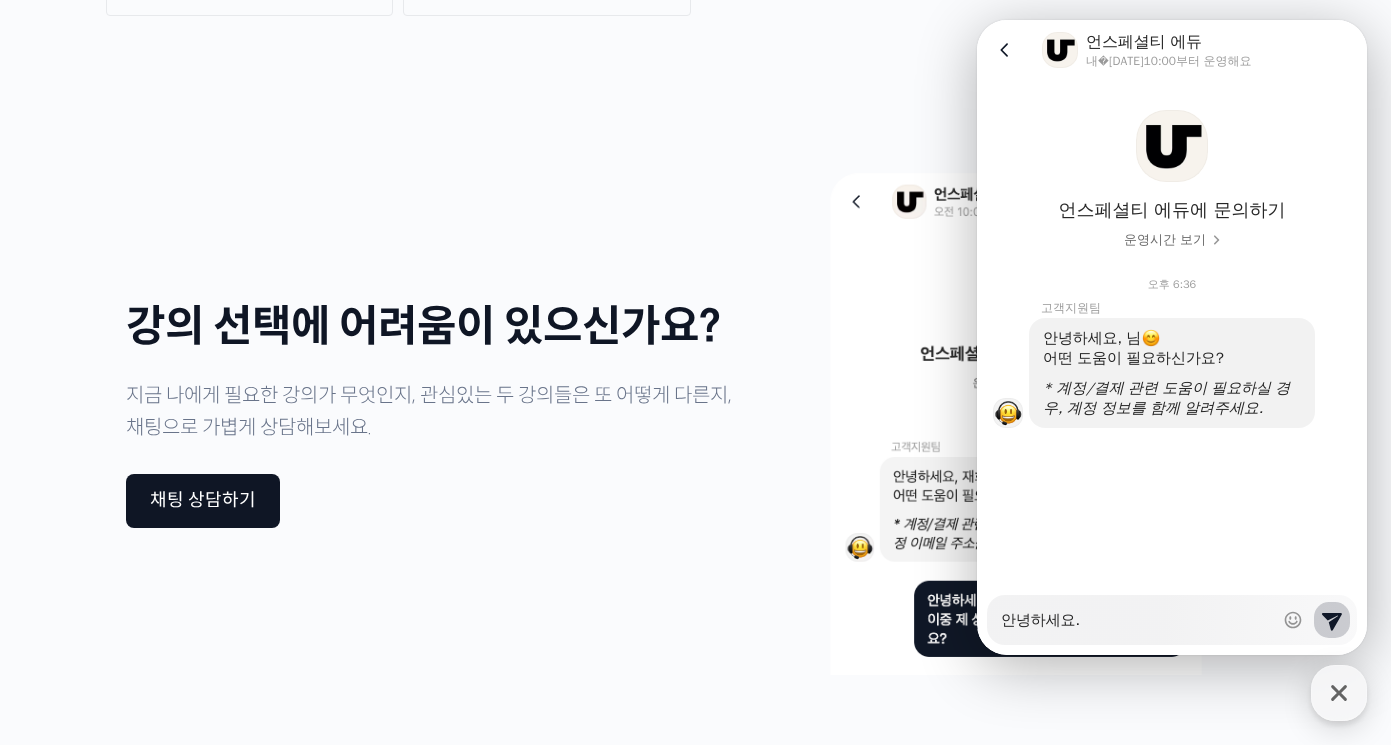 type on "x" 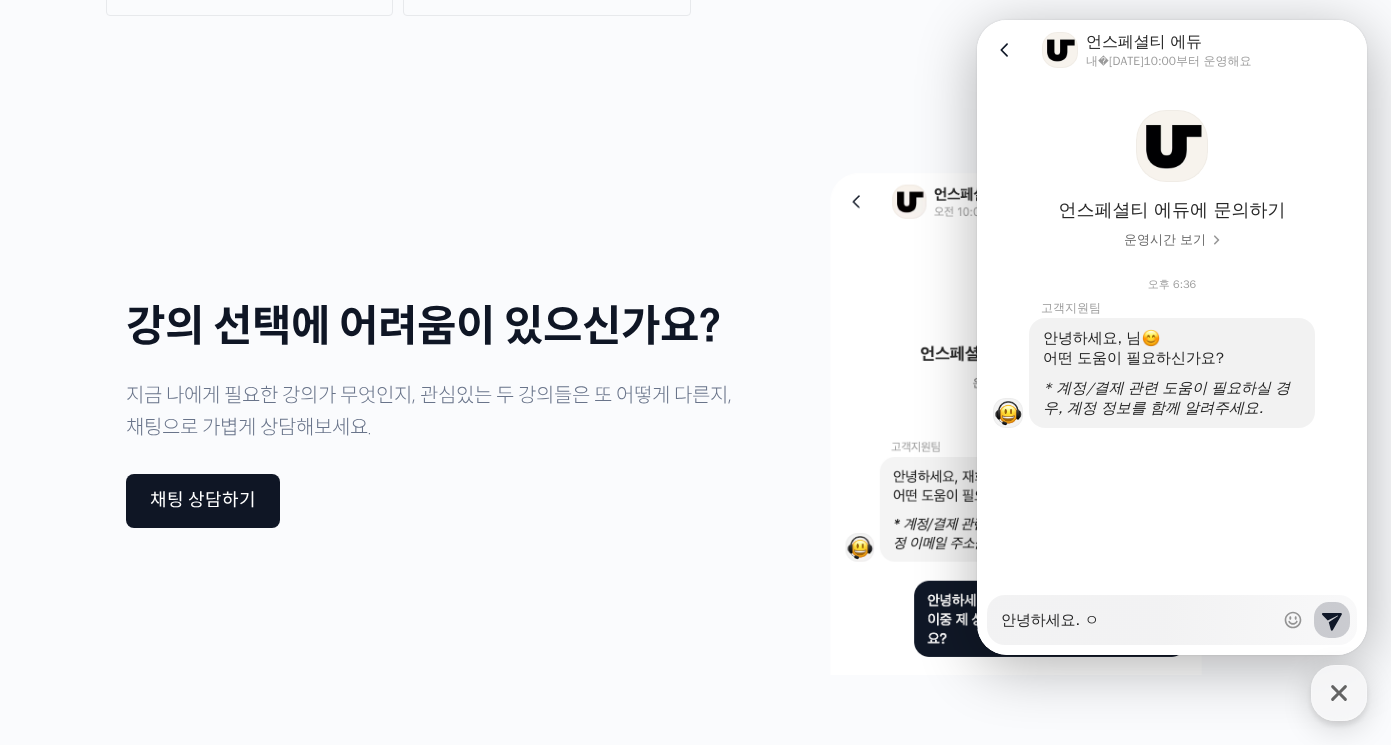 type on "x" 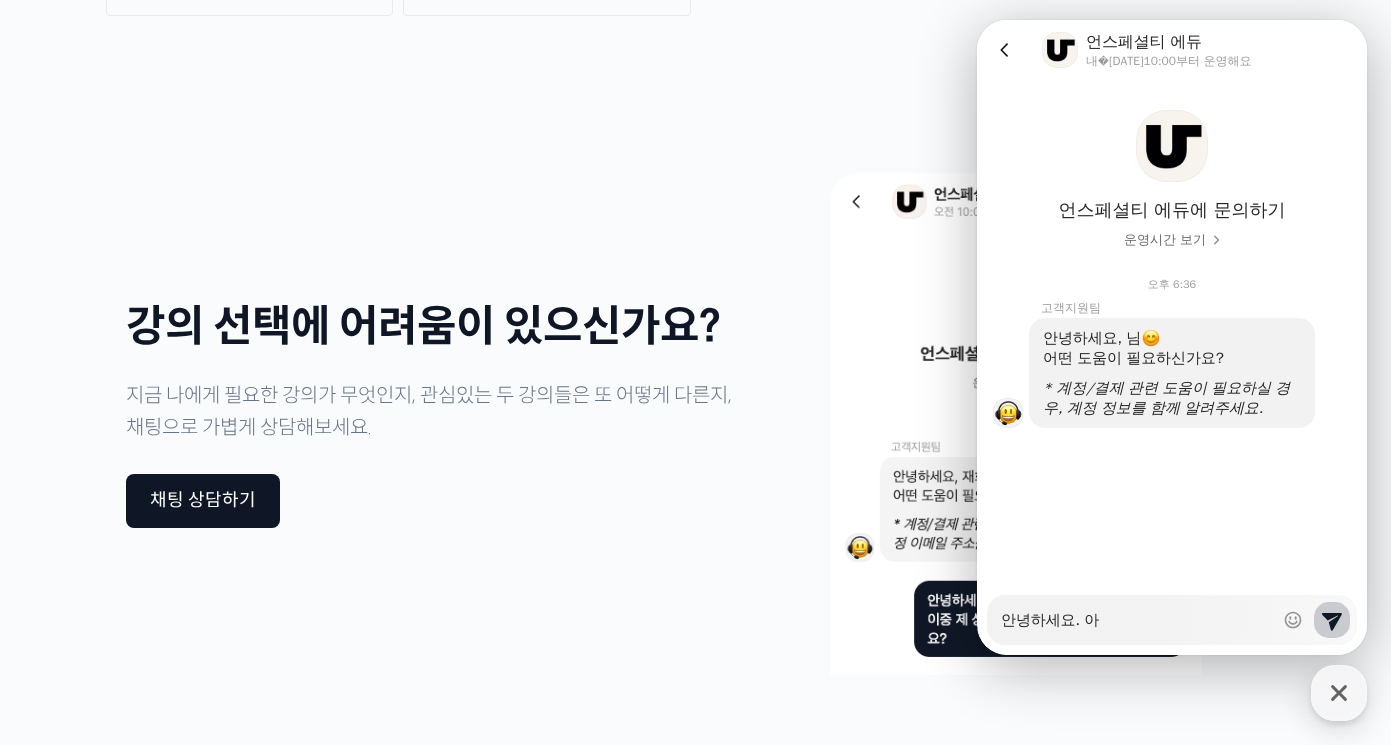 type on "x" 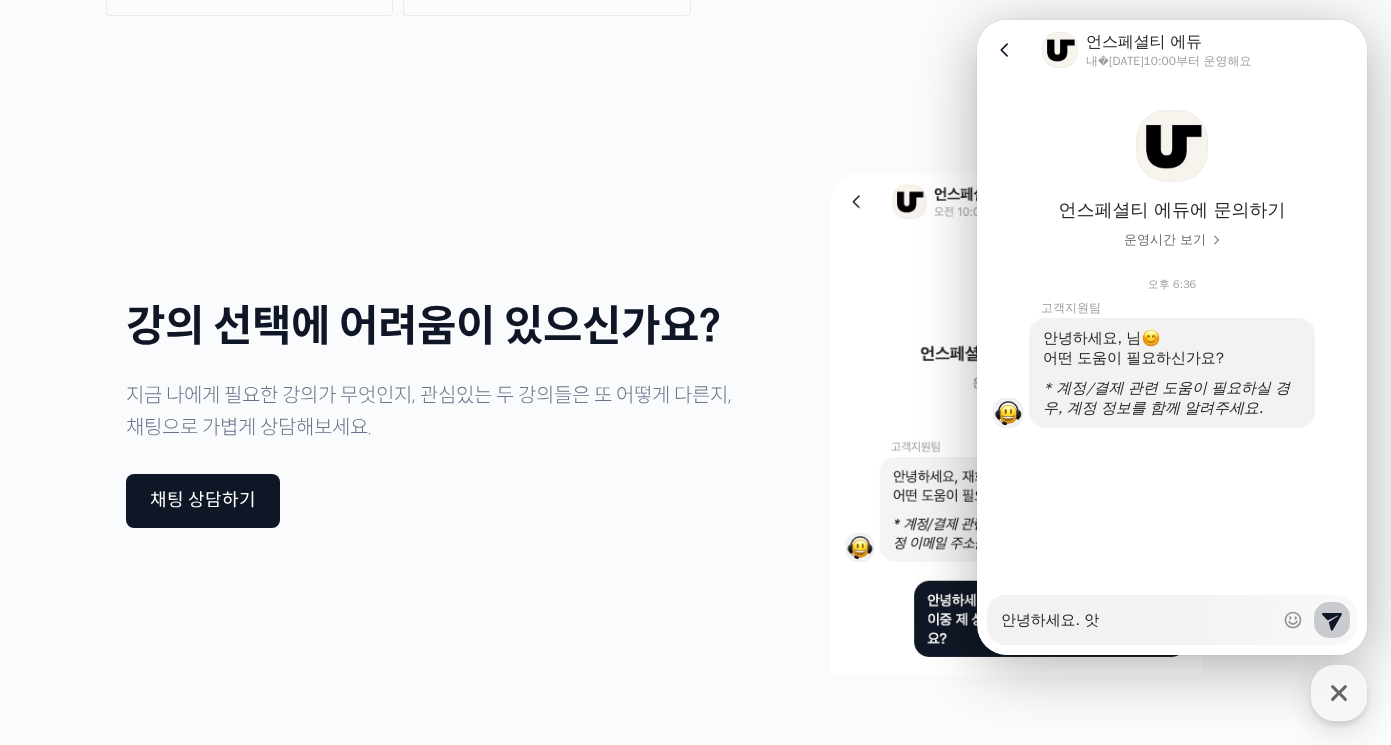 type on "x" 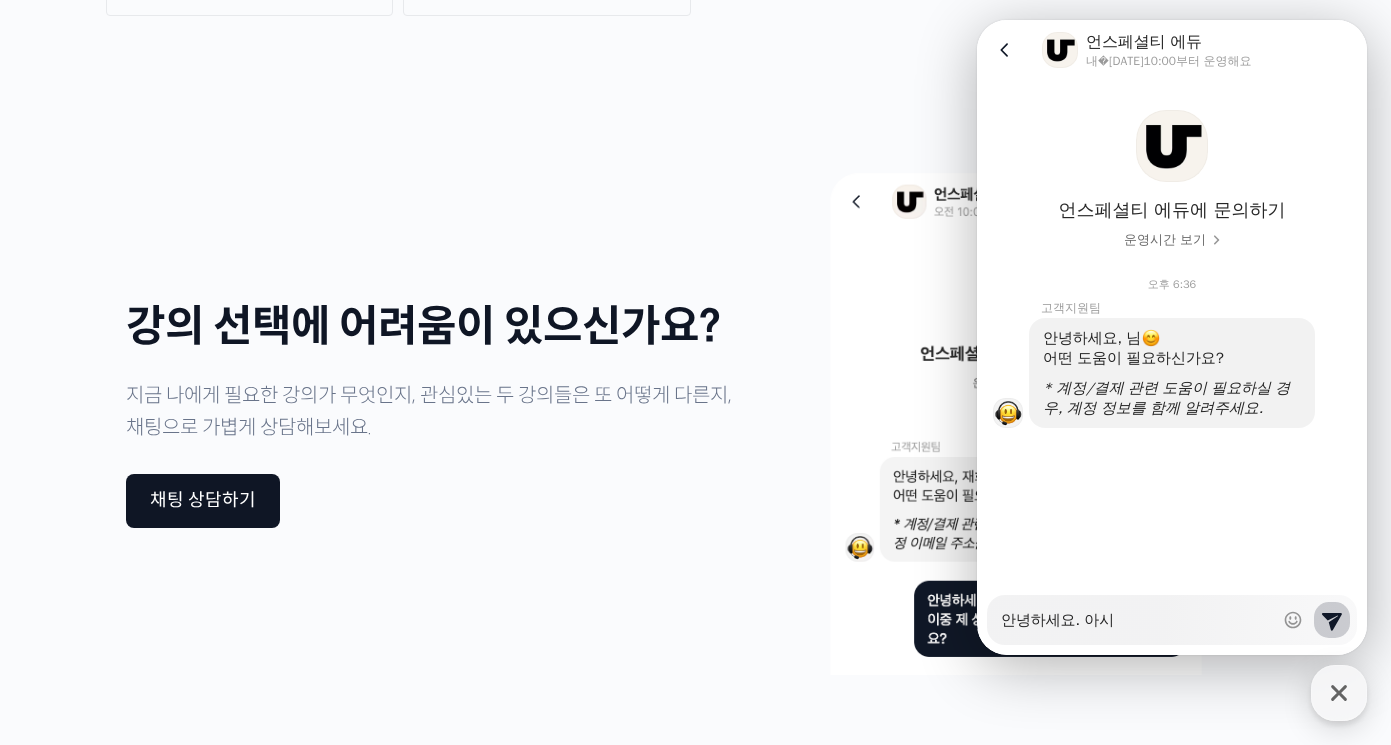type on "x" 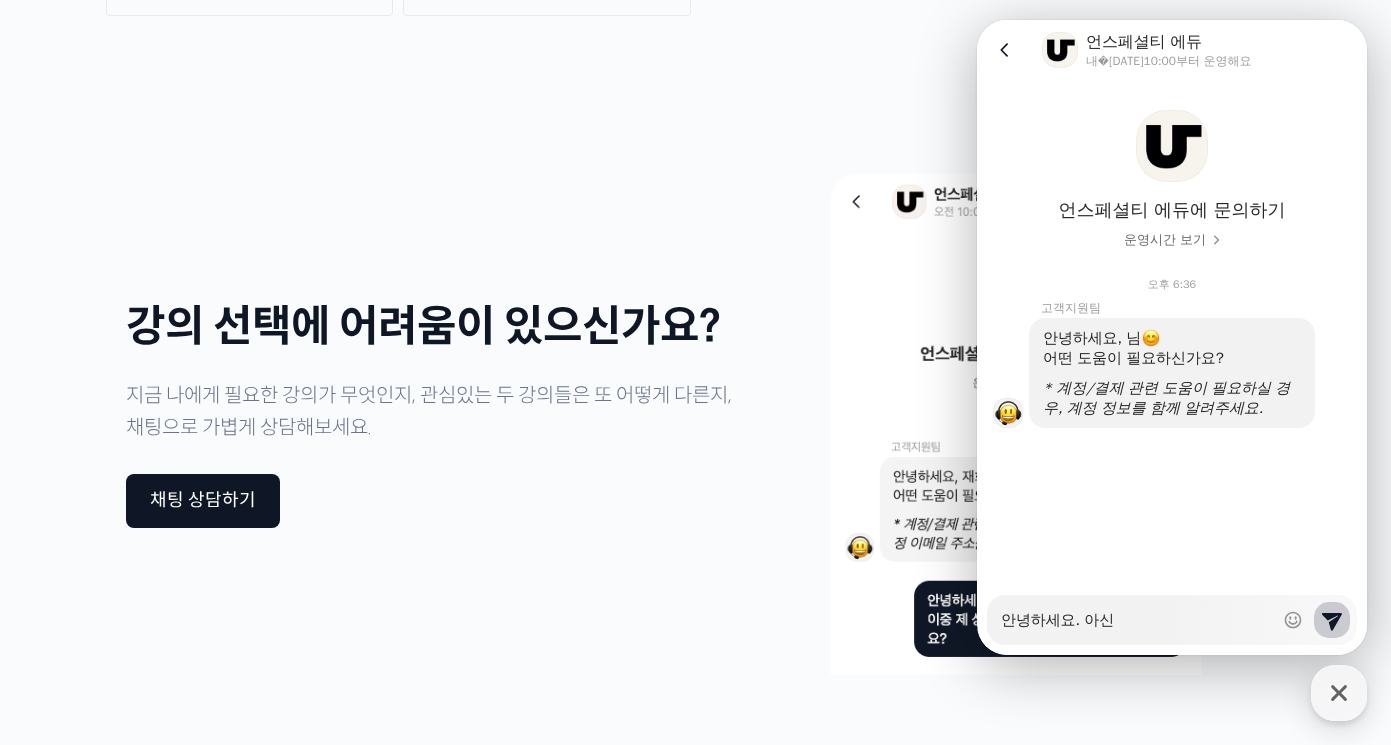 type on "x" 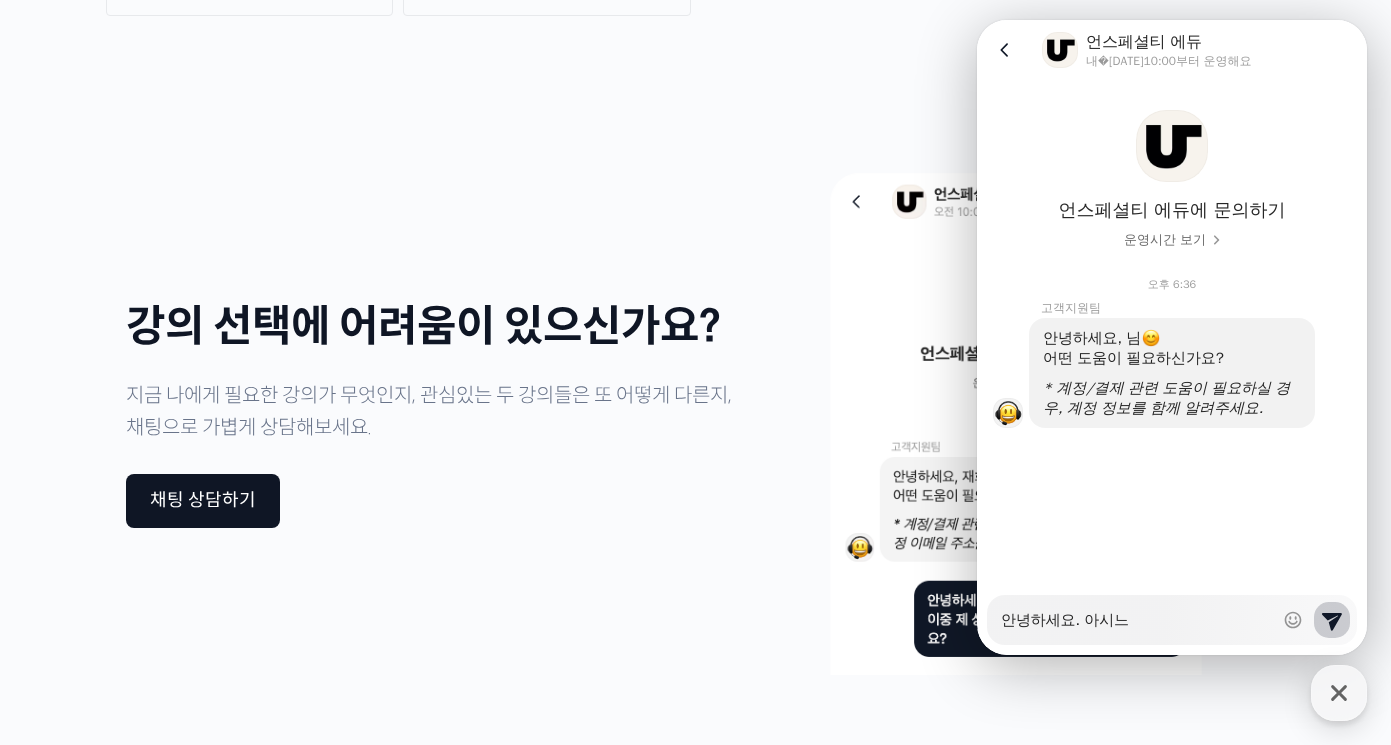 type on "x" 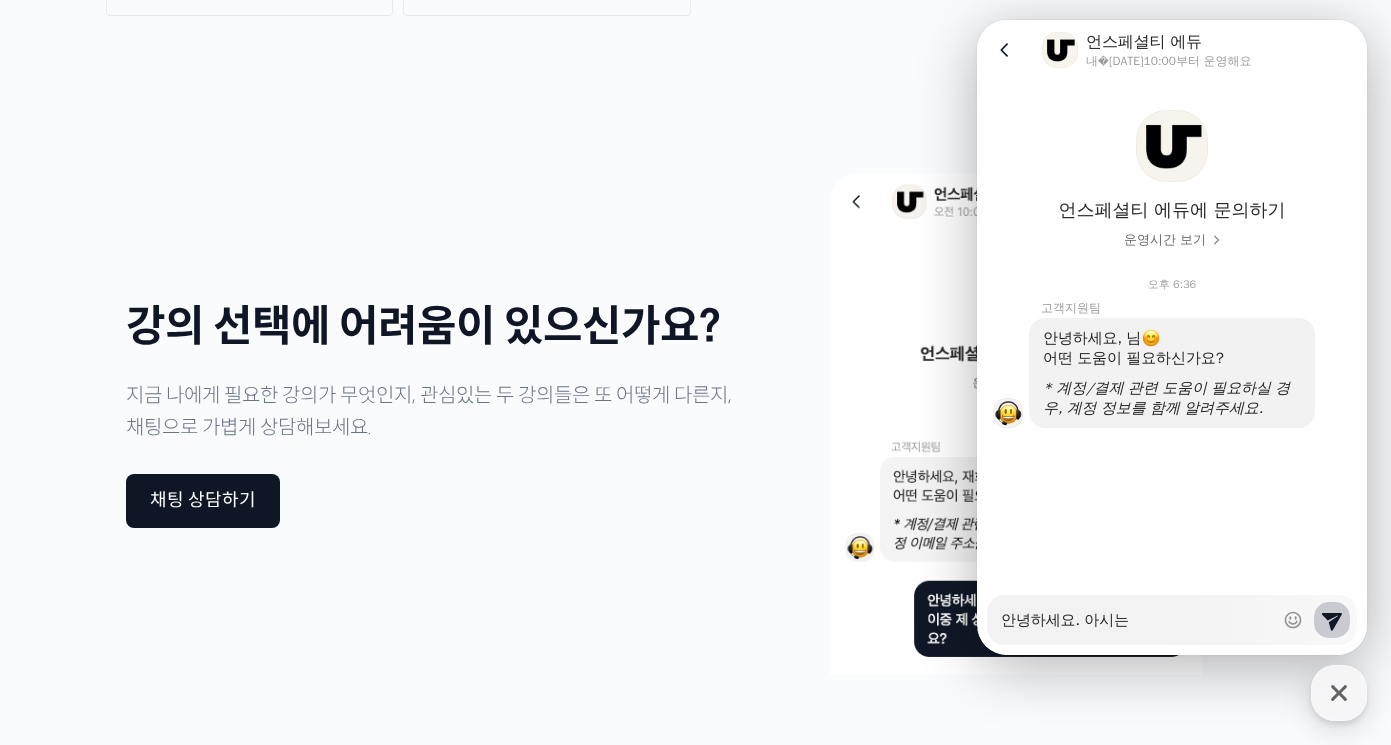 type on "x" 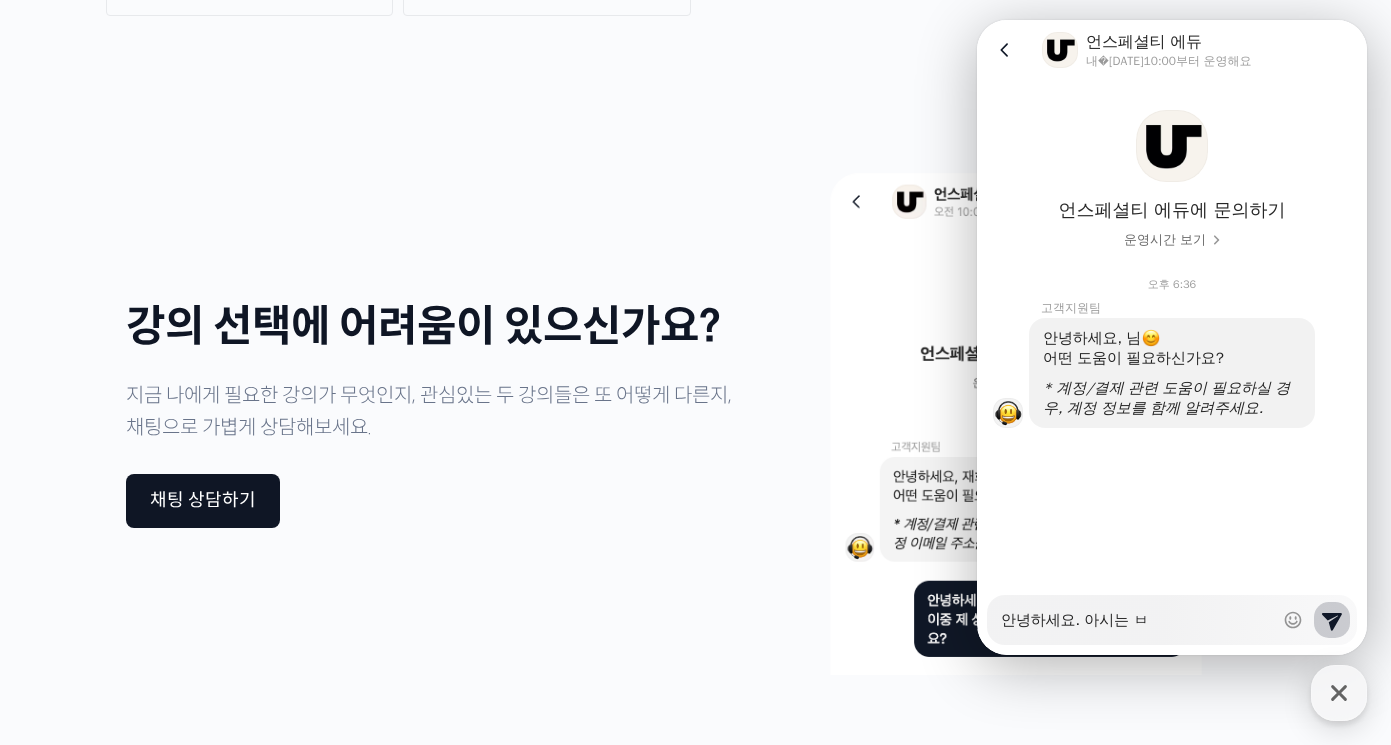 type on "x" 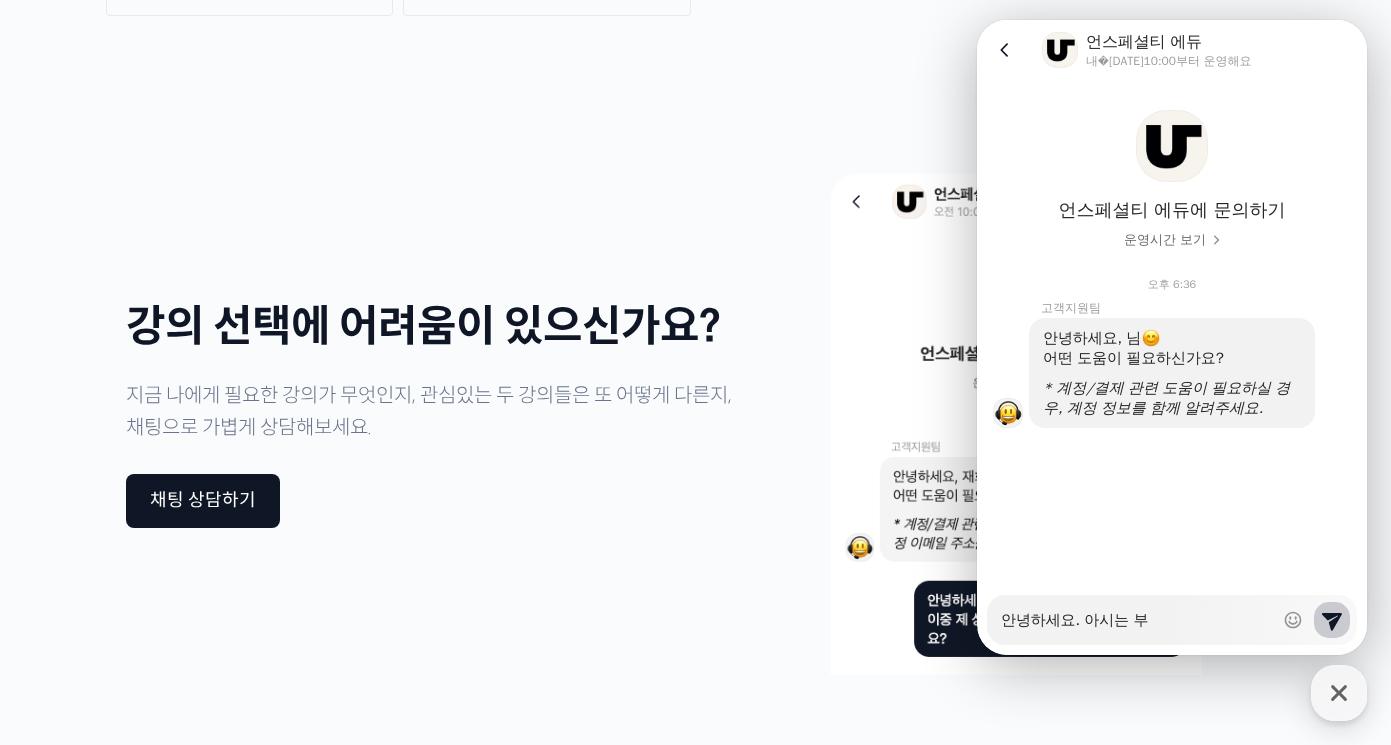 type on "x" 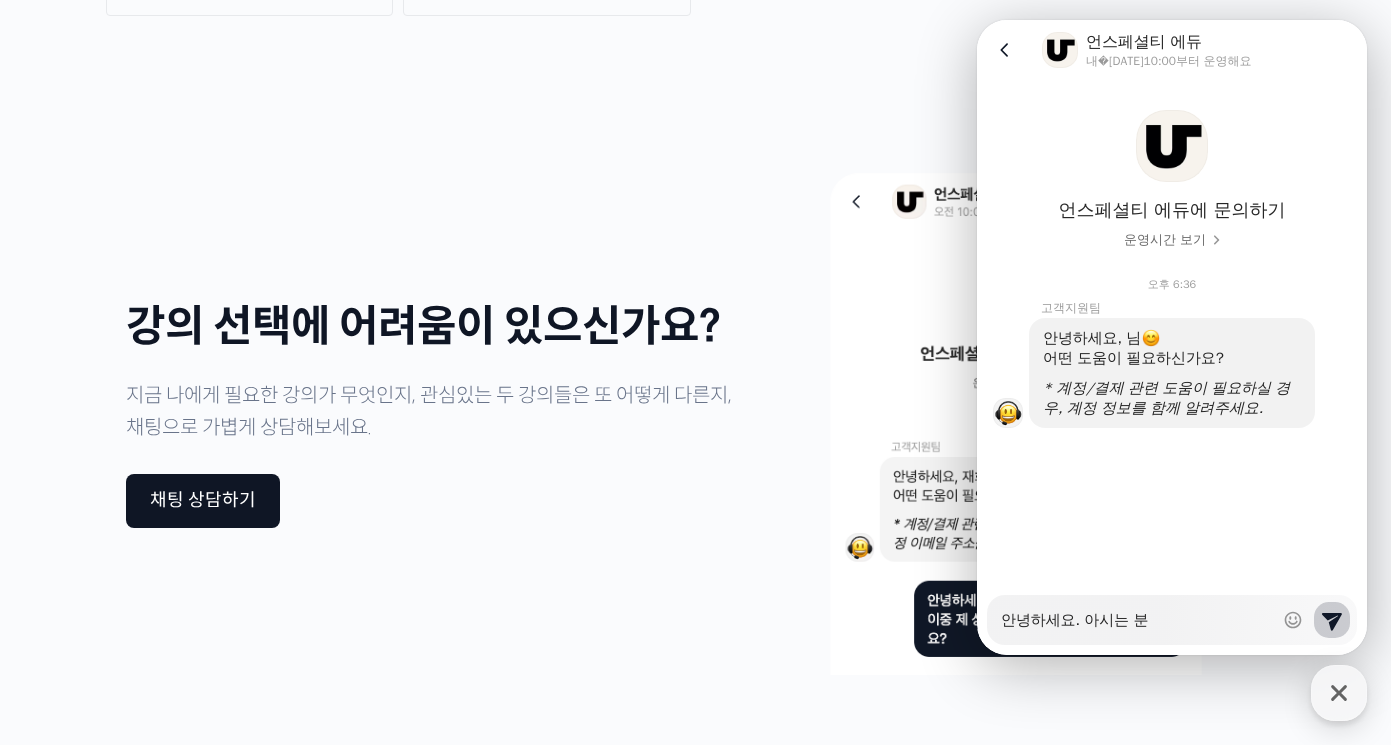 type on "x" 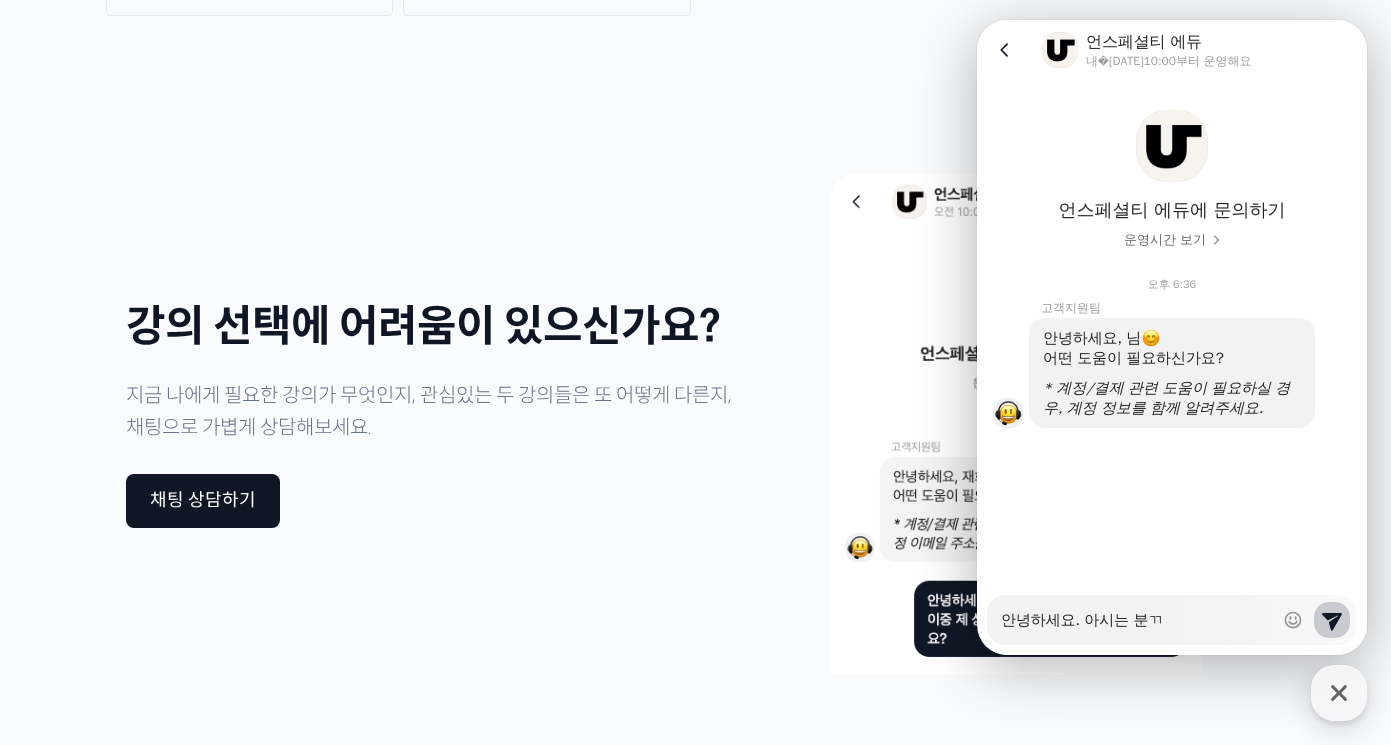 type on "안녕하세요. 아시는 분꼐" 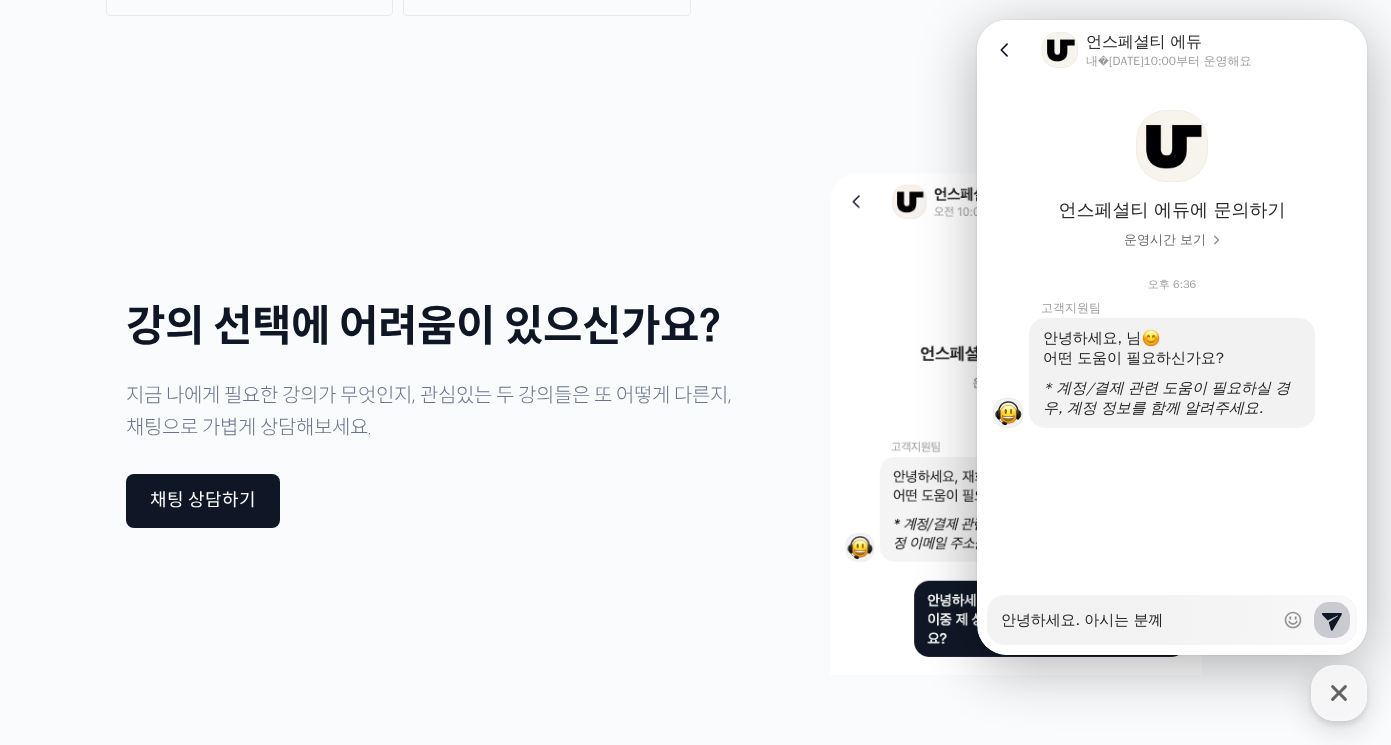 type on "x" 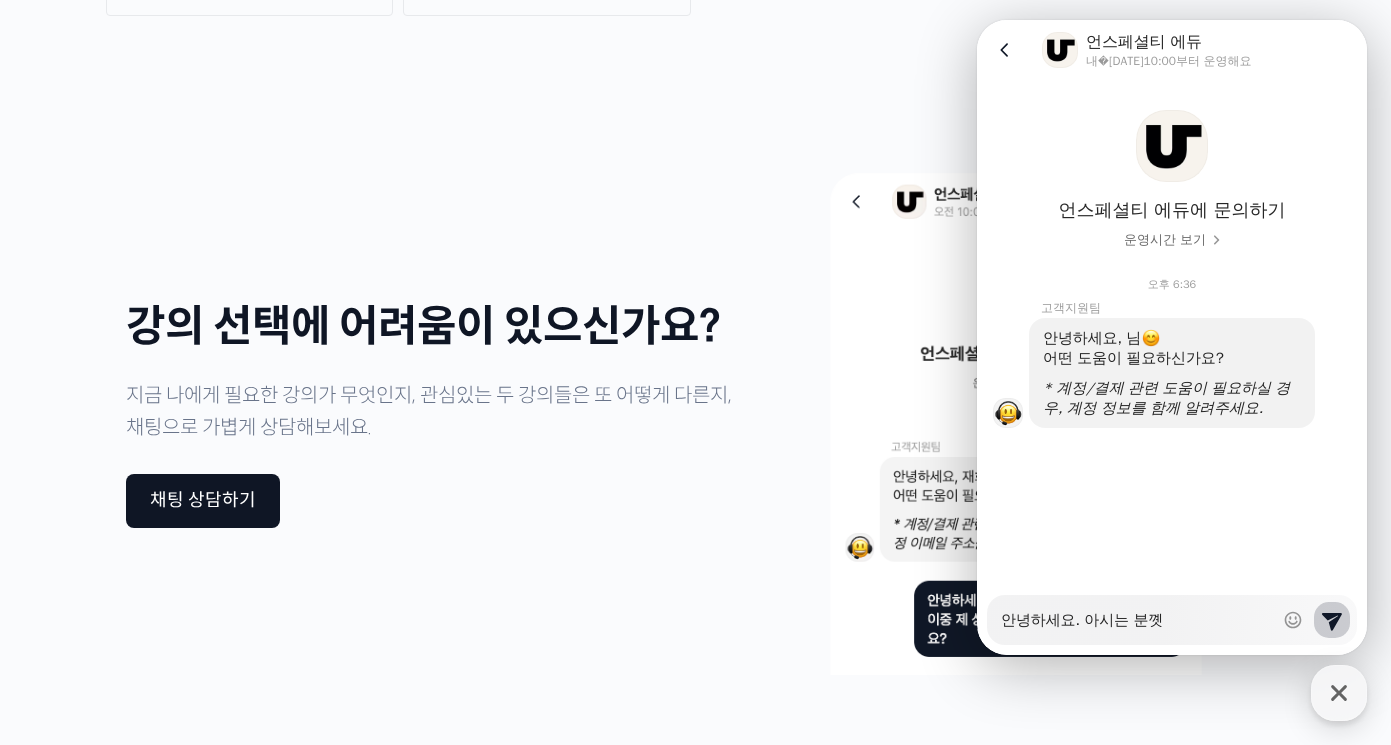 type on "x" 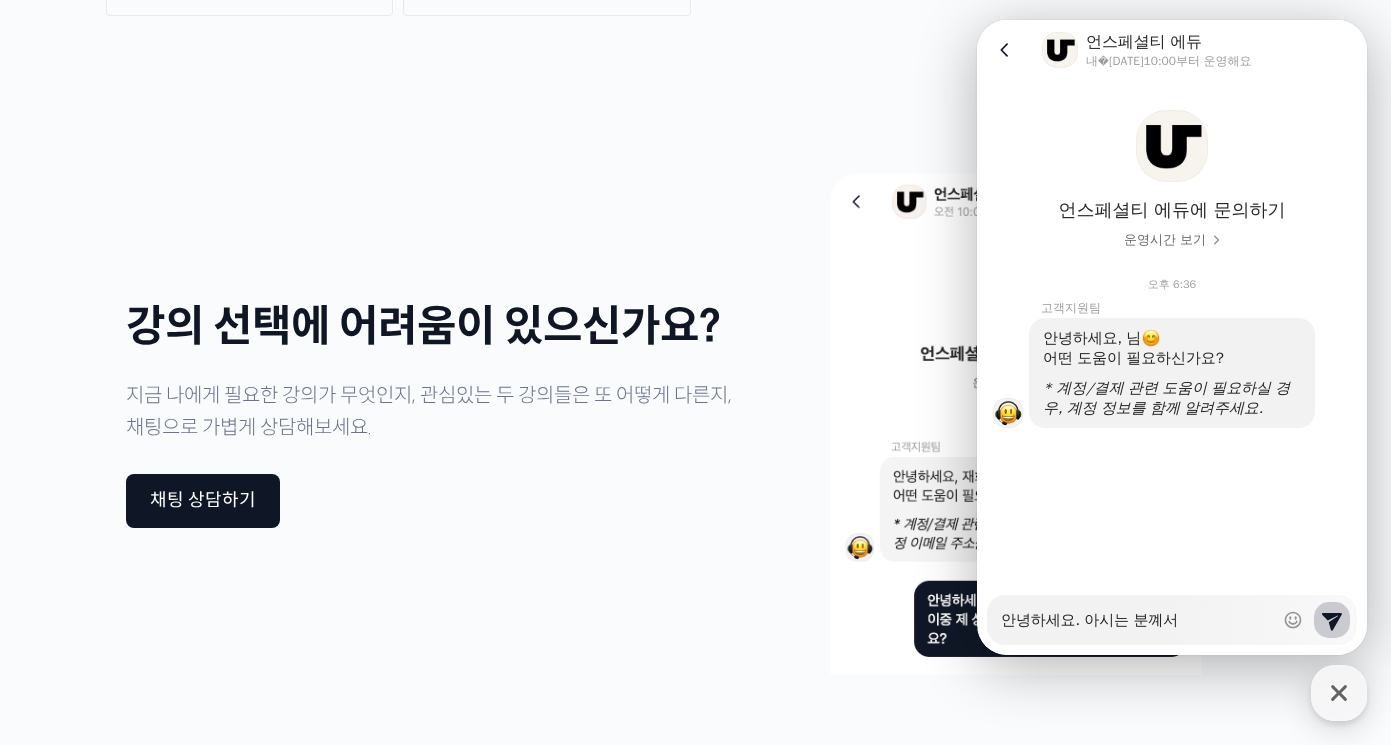 type on "x" 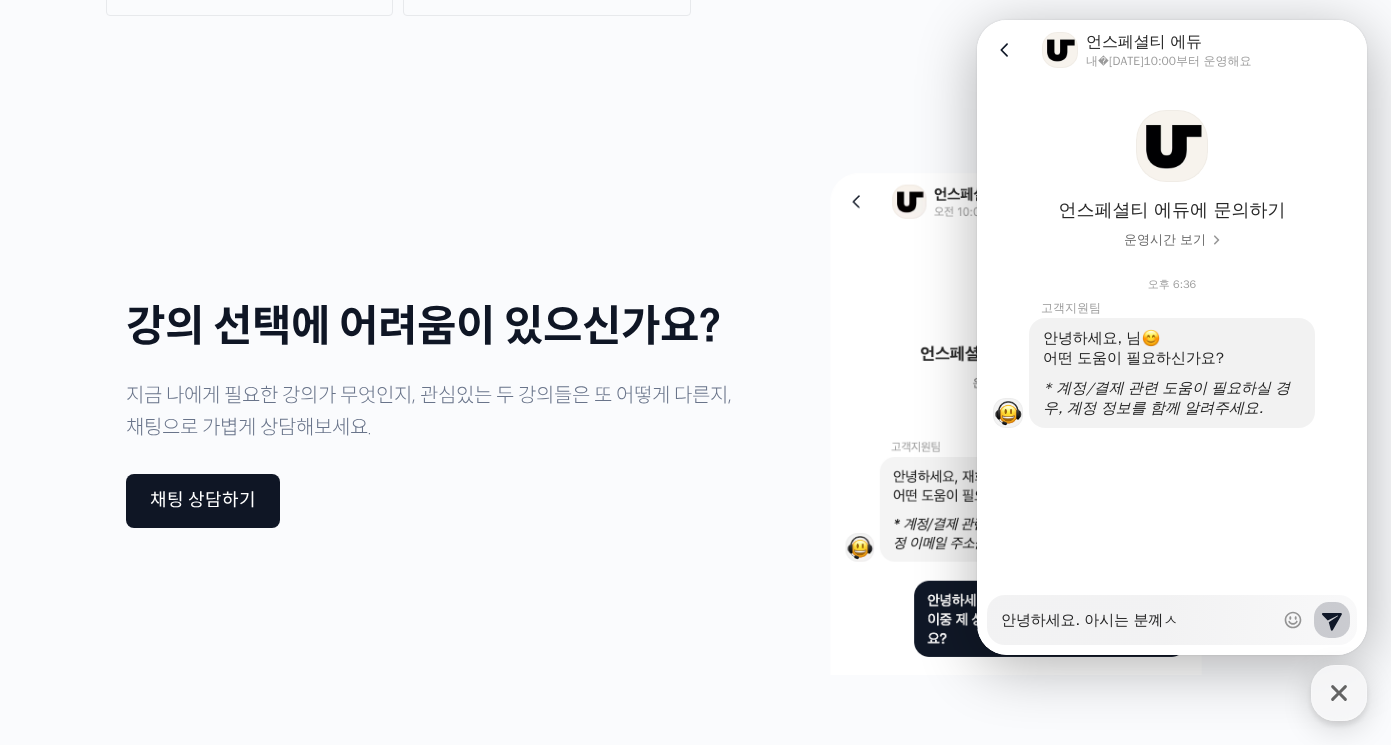 type on "x" 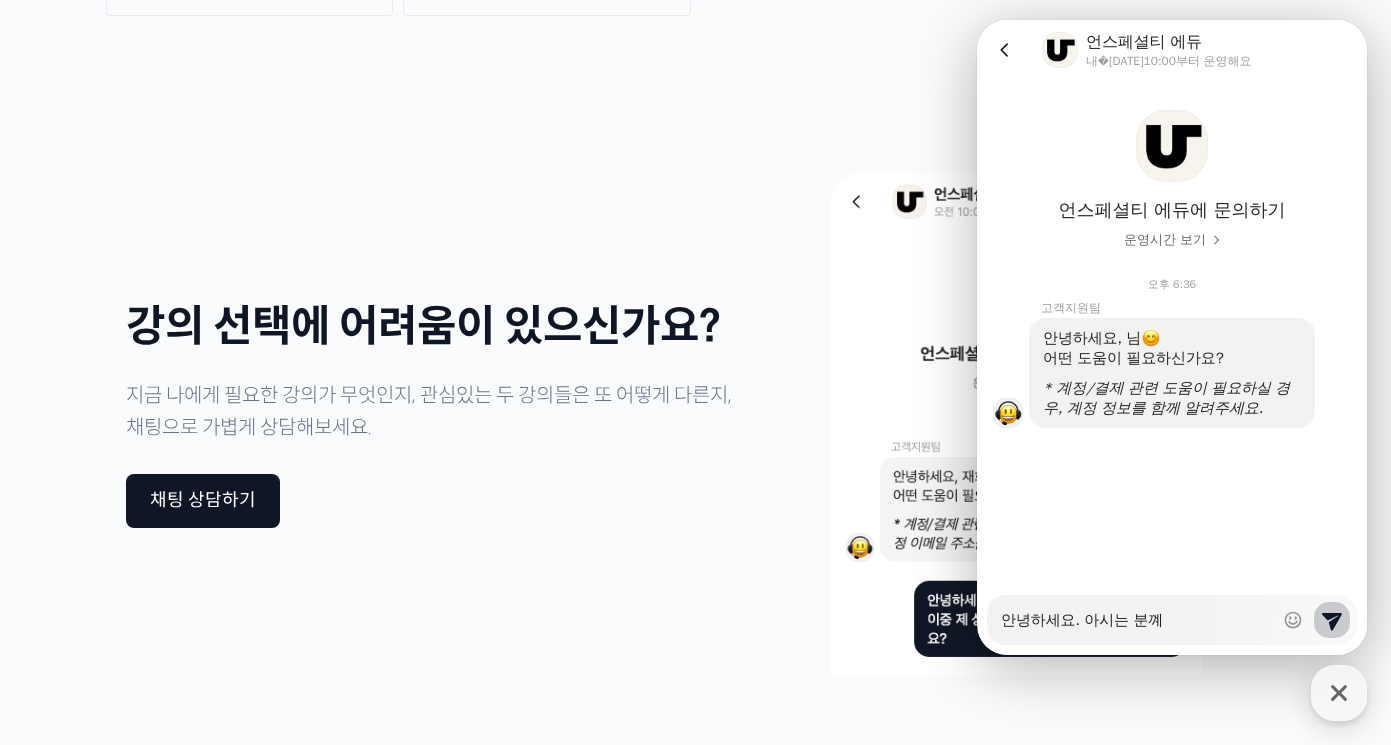 type on "x" 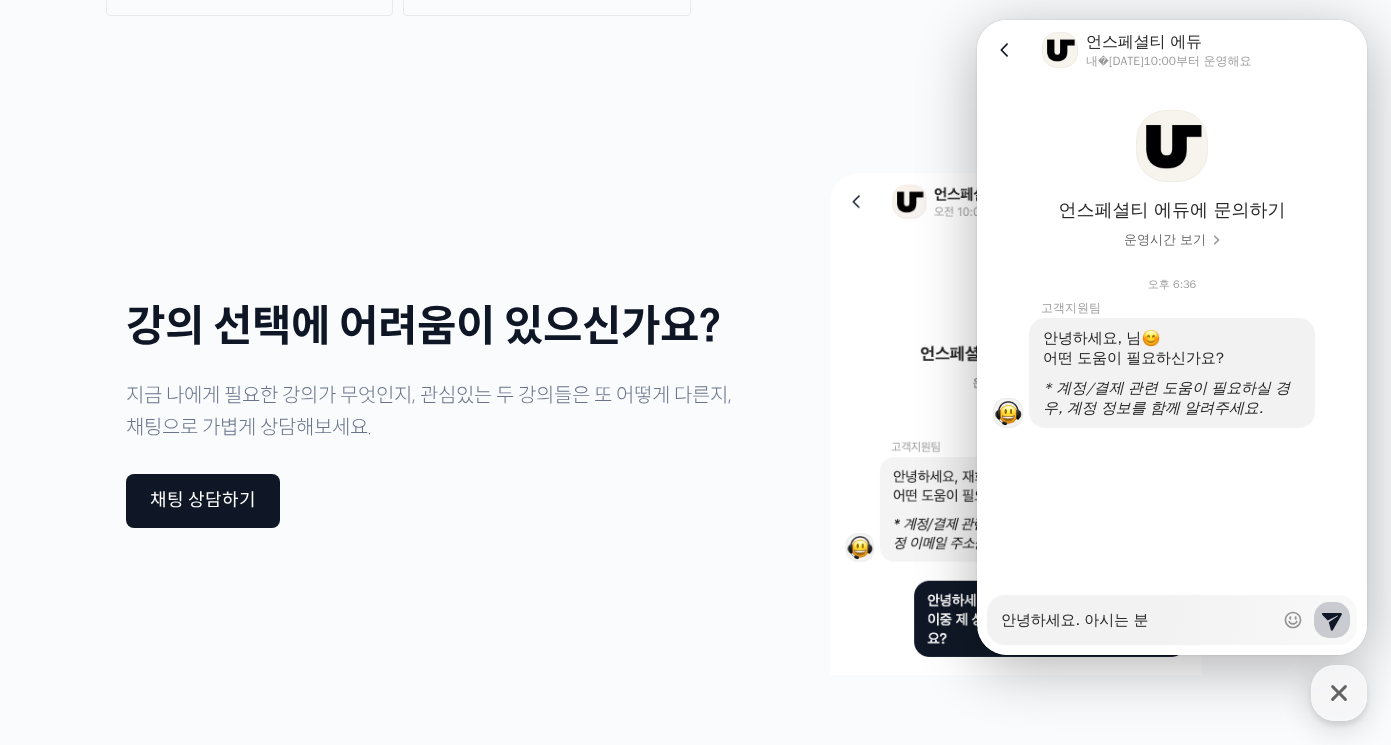 type on "x" 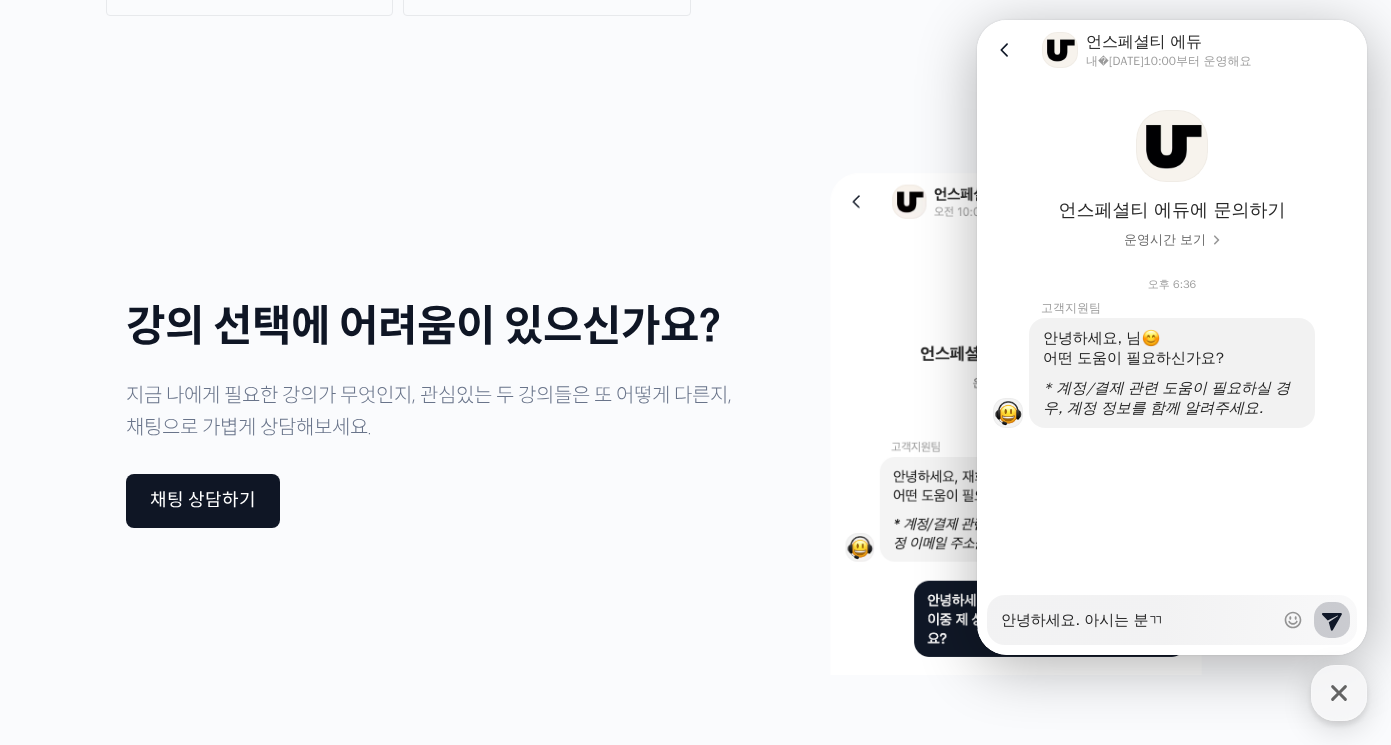 type on "x" 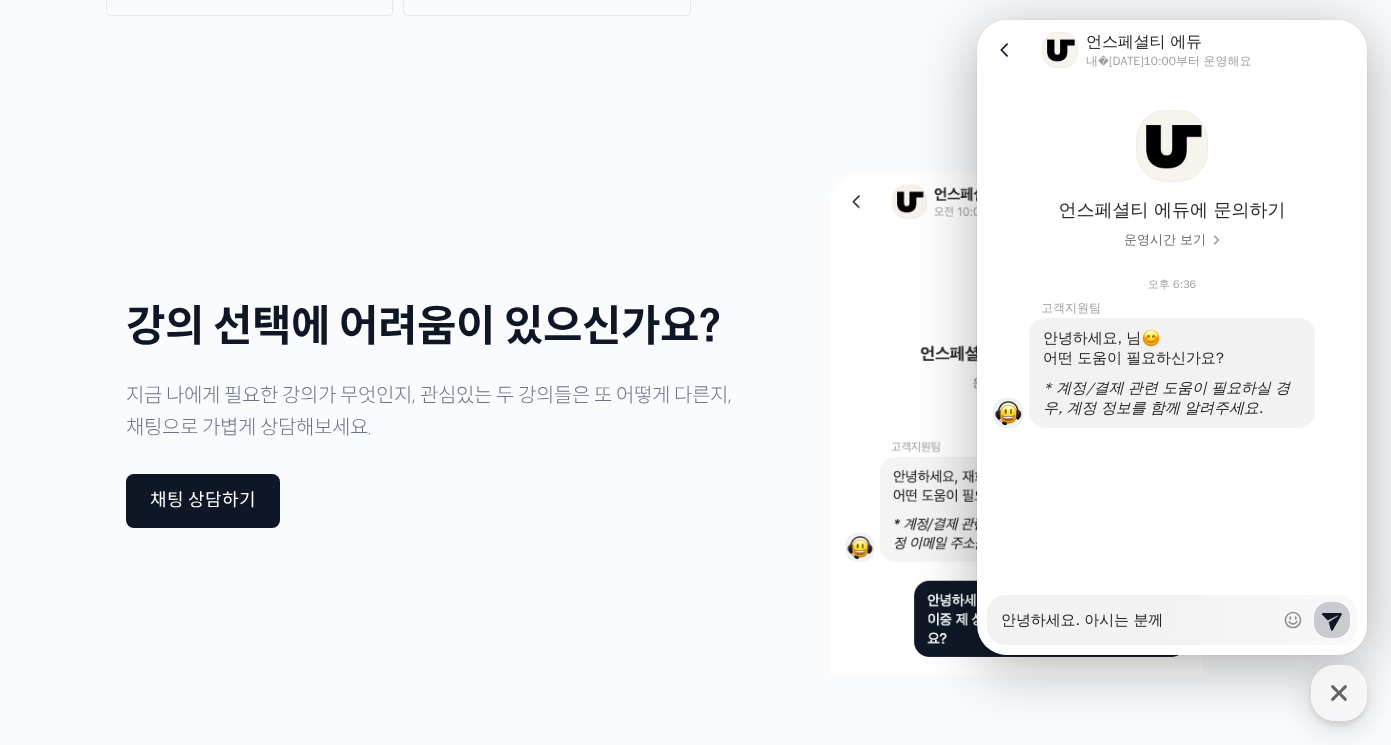 type on "x" 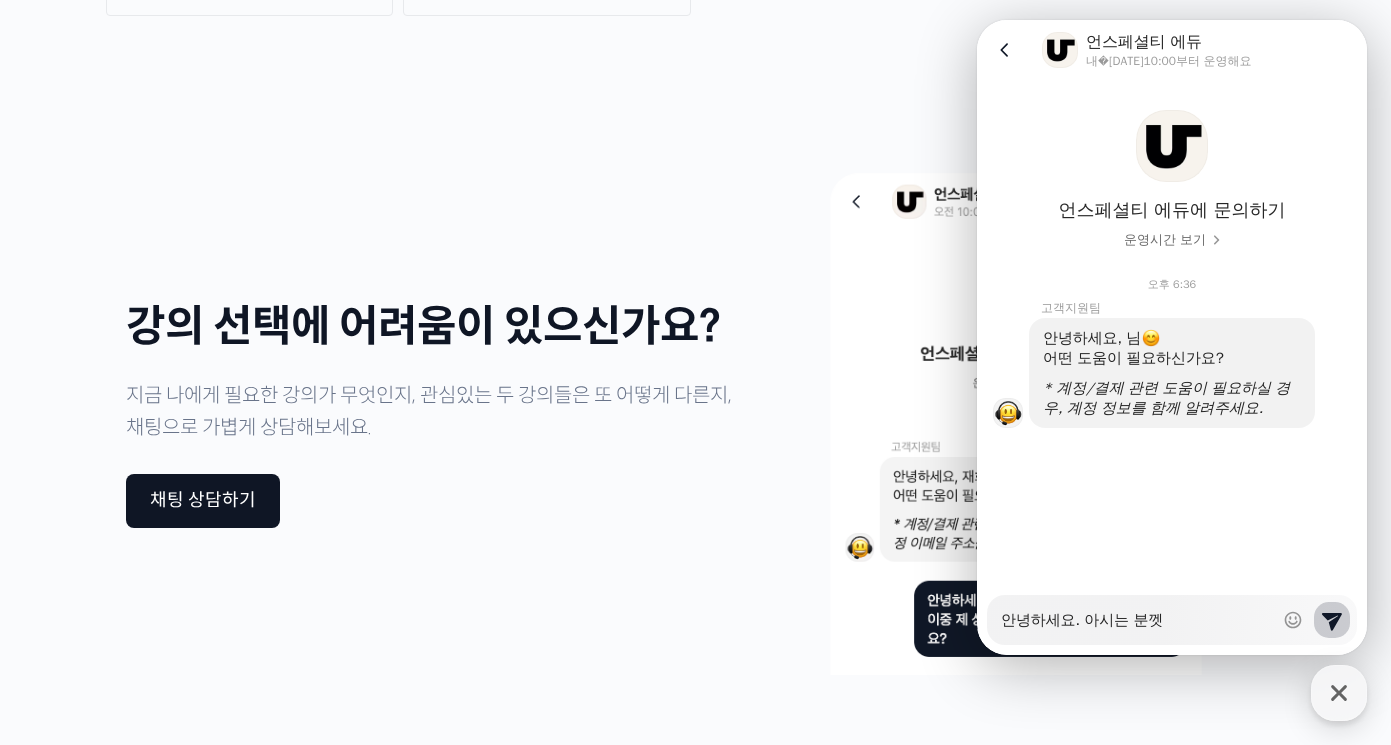 type on "x" 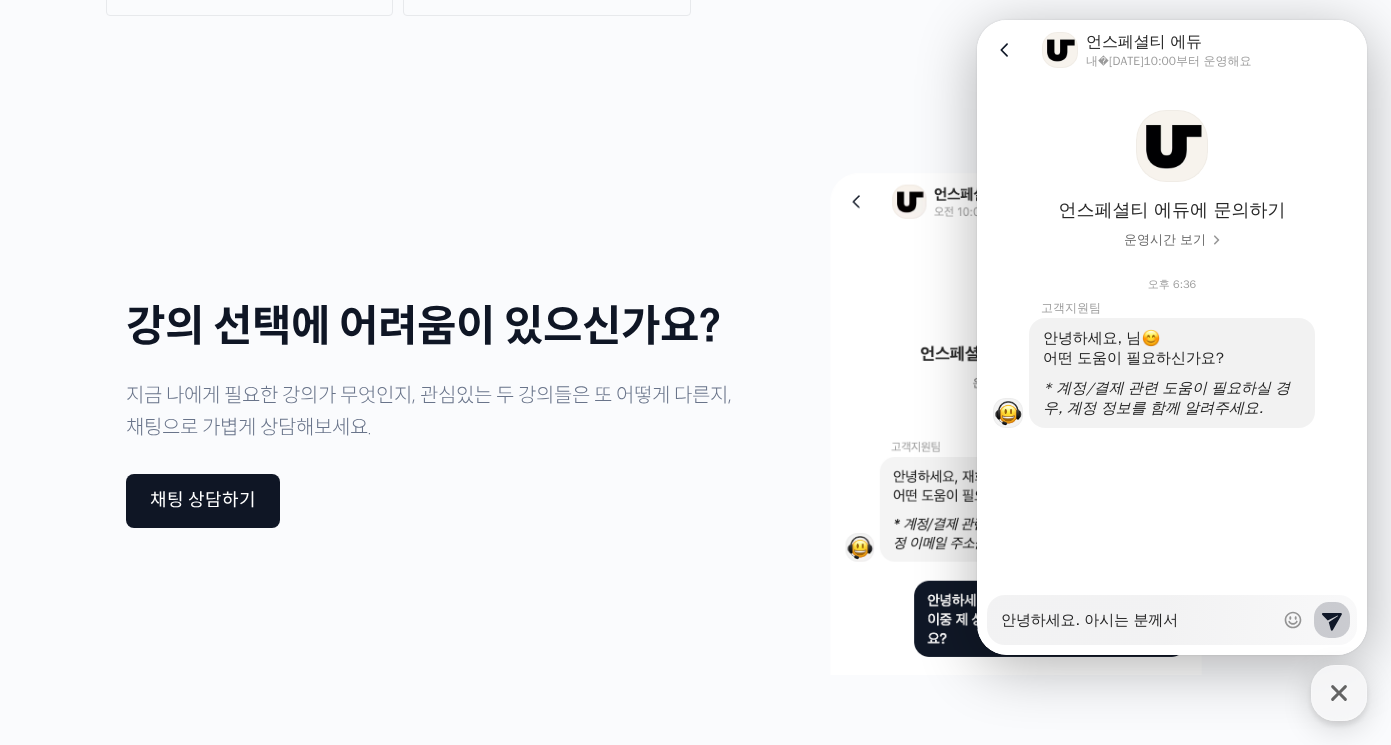 type on "x" 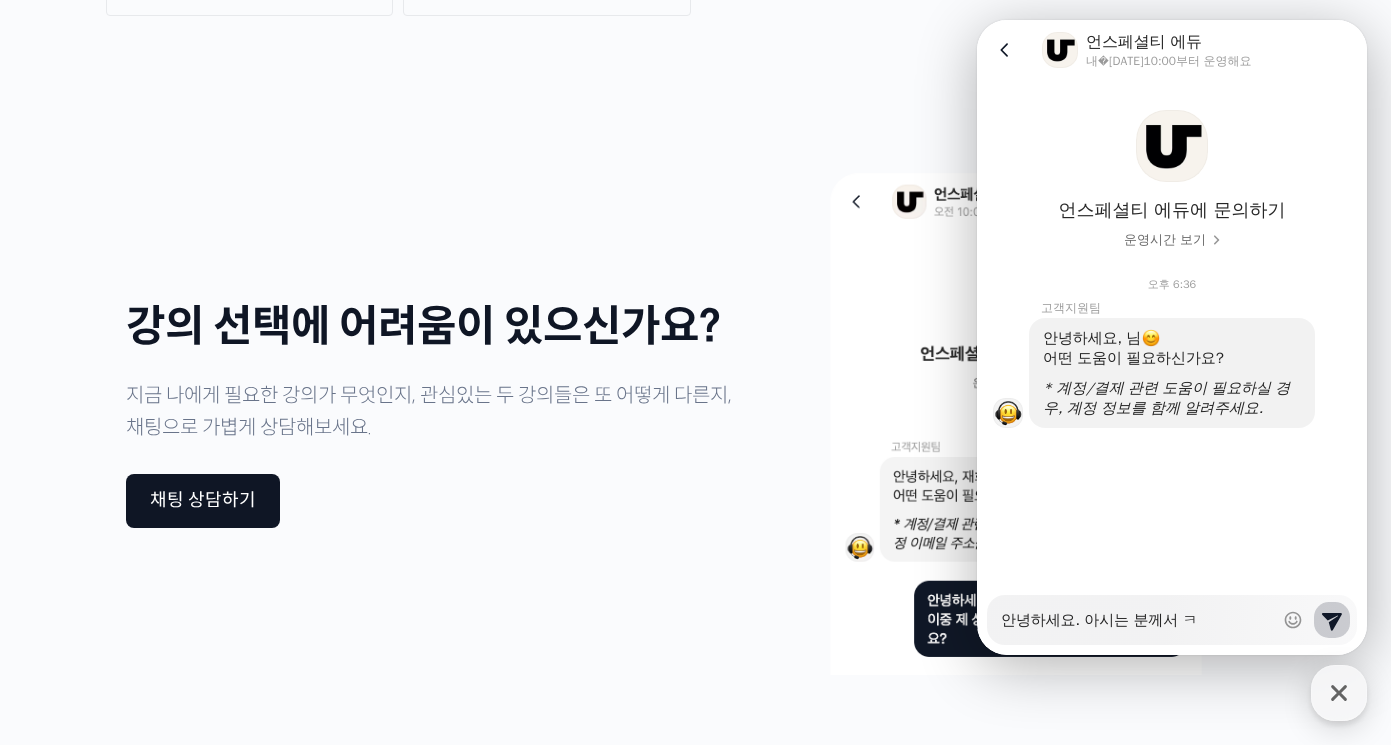 type on "x" 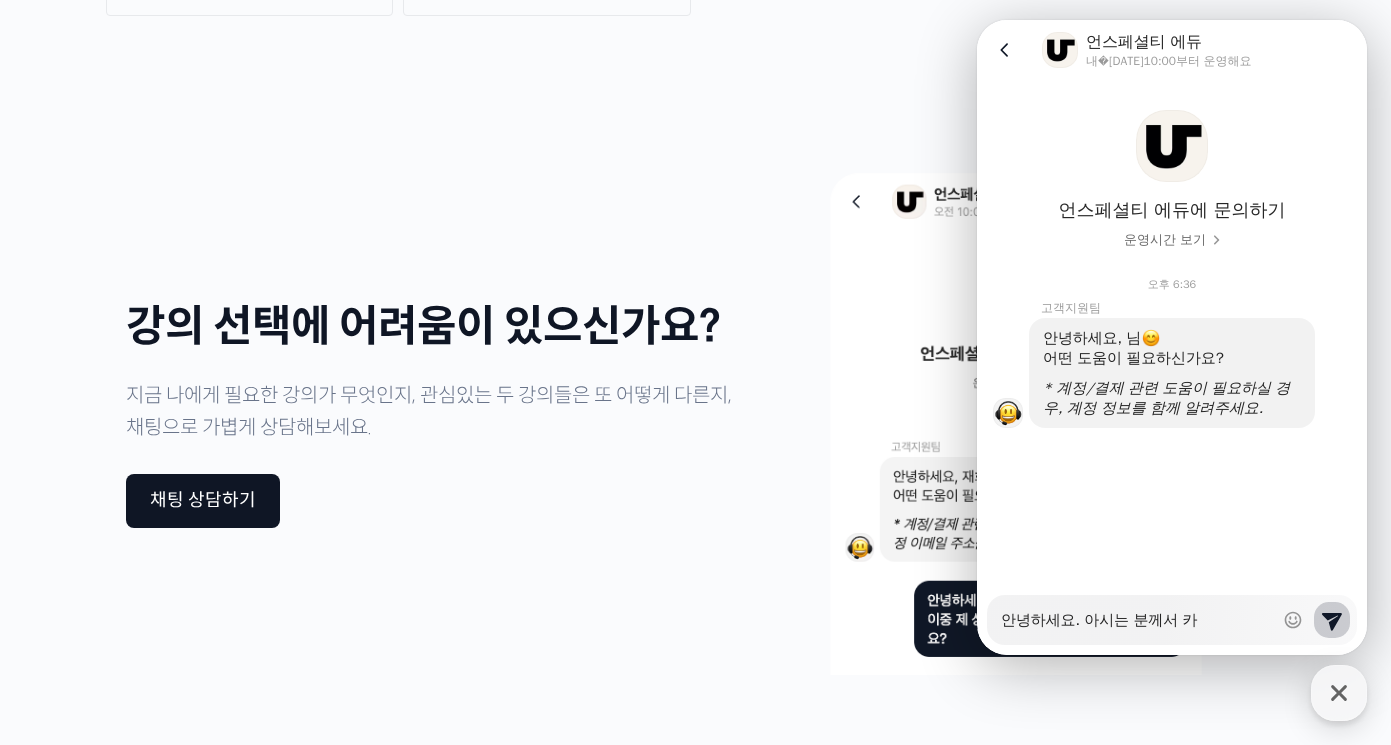 type on "x" 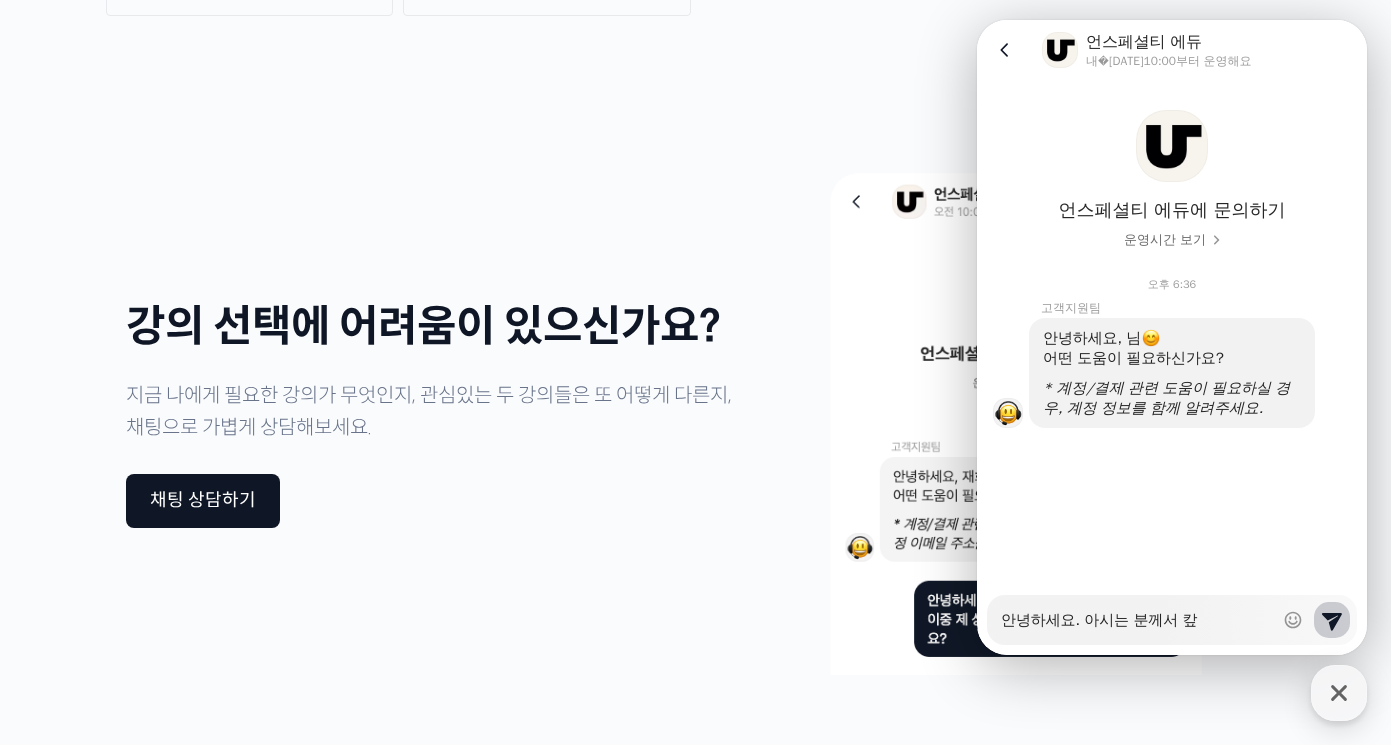 type on "x" 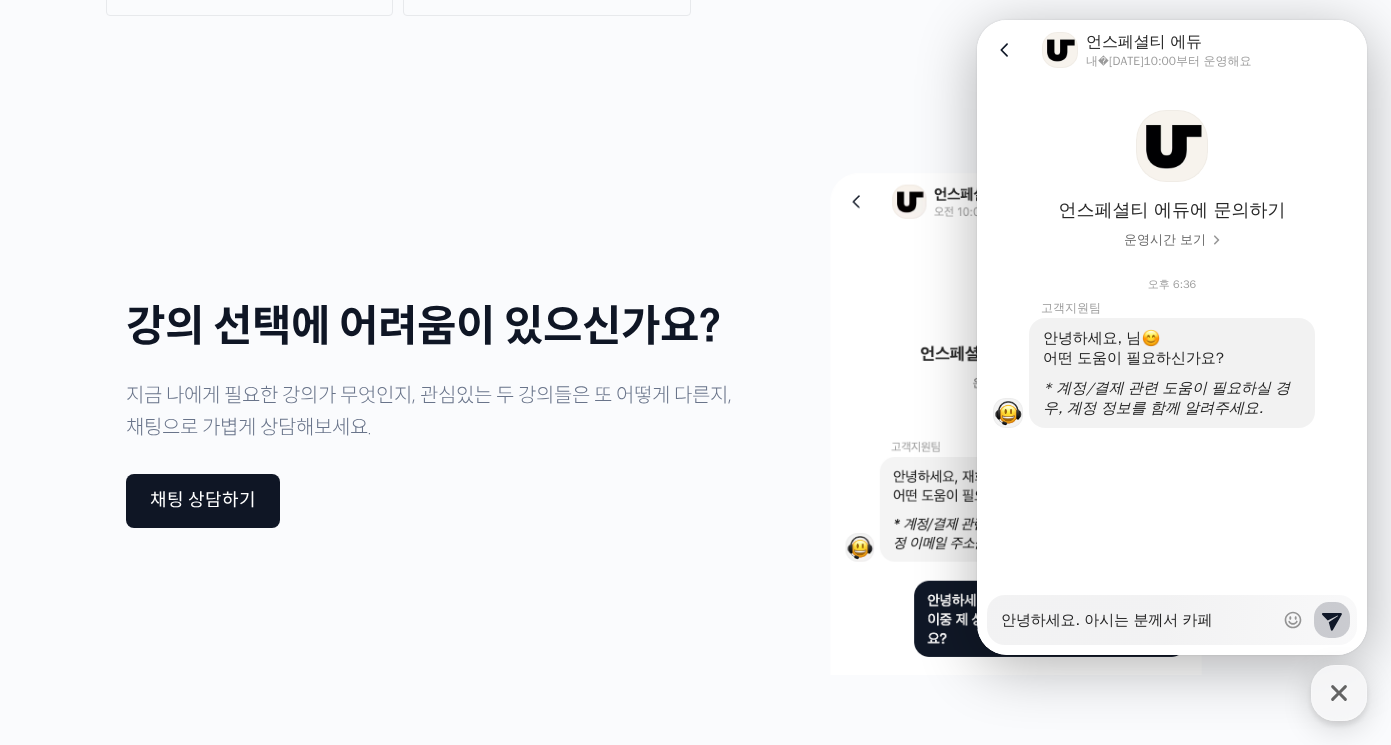 type on "x" 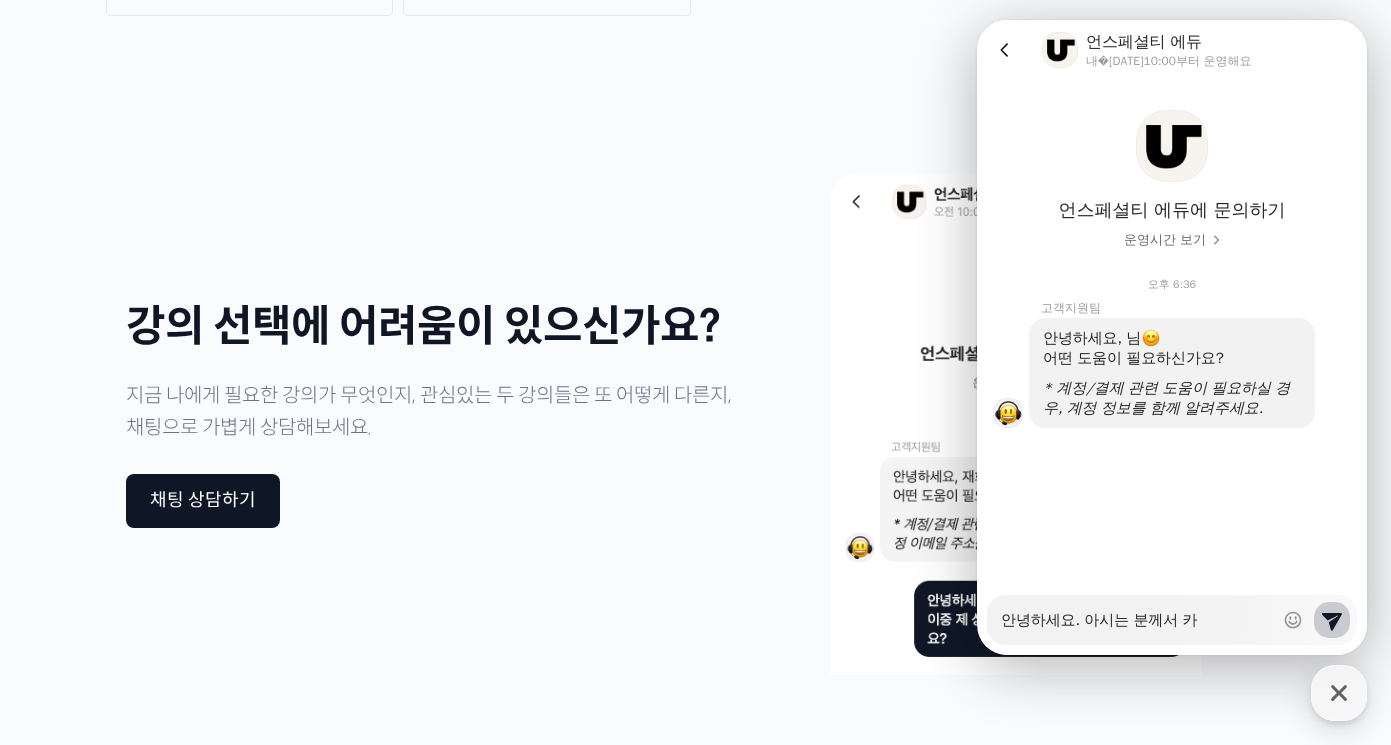 type on "x" 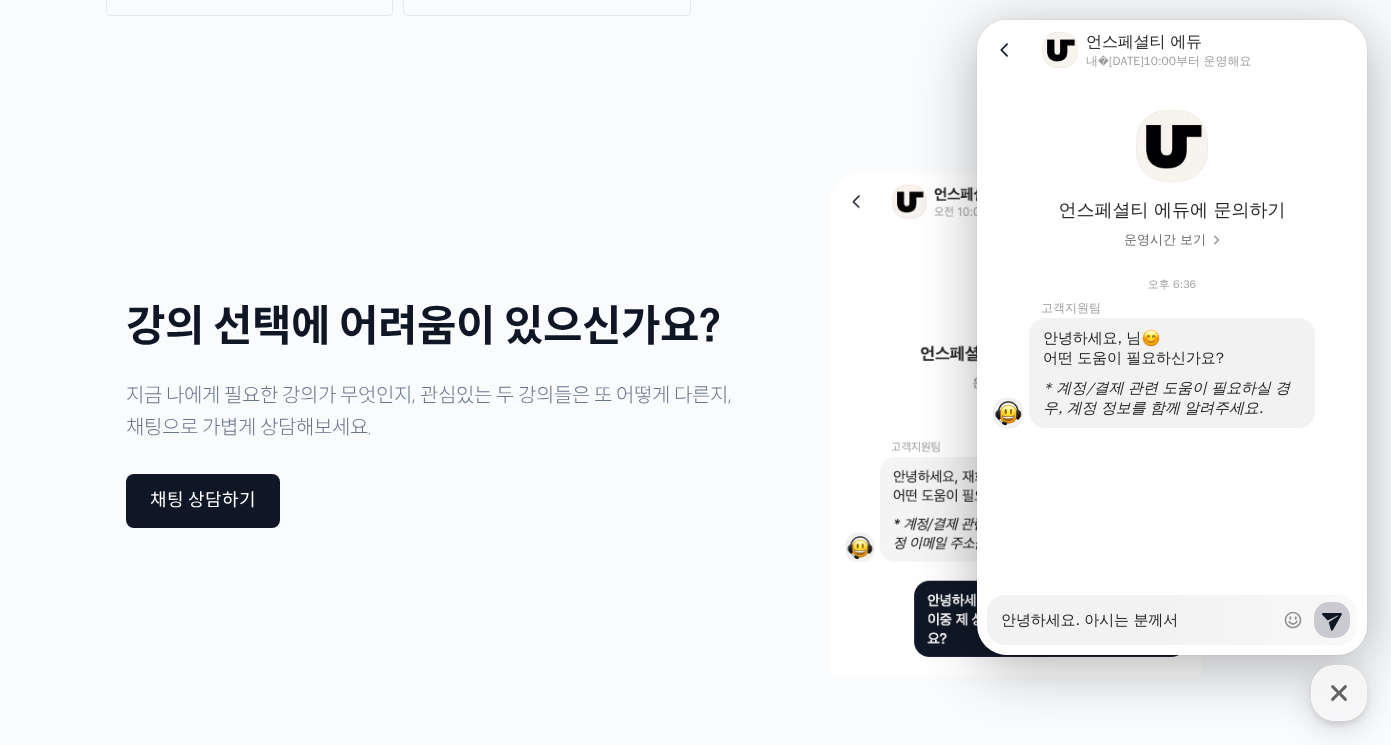 type on "x" 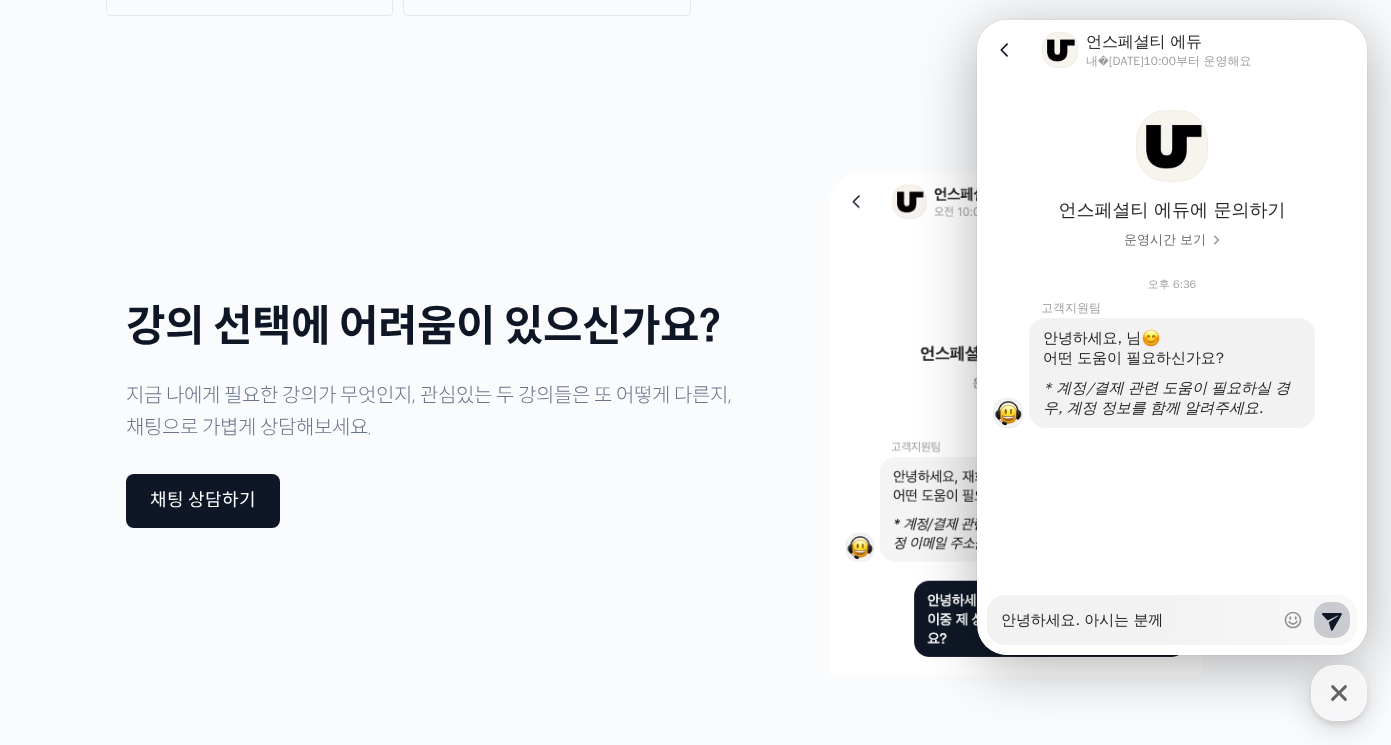 type on "x" 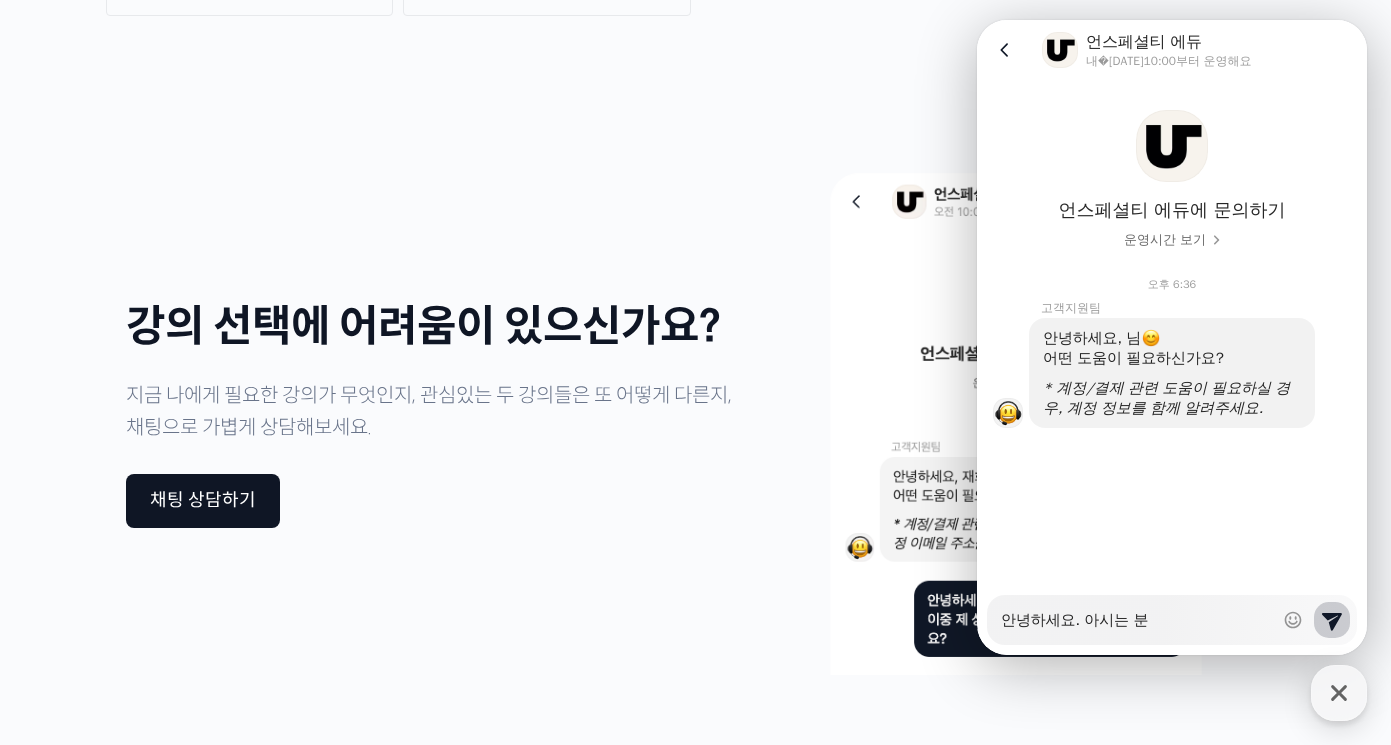 type on "x" 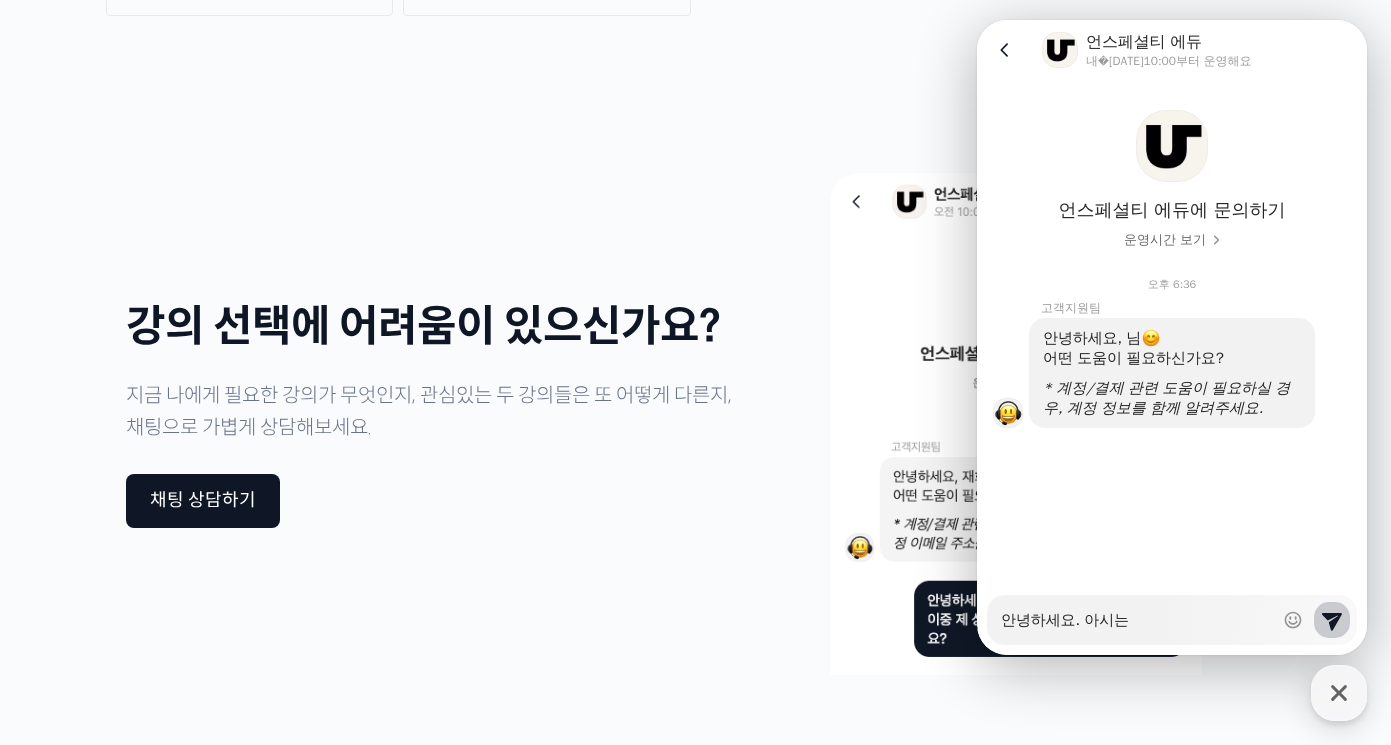 type on "x" 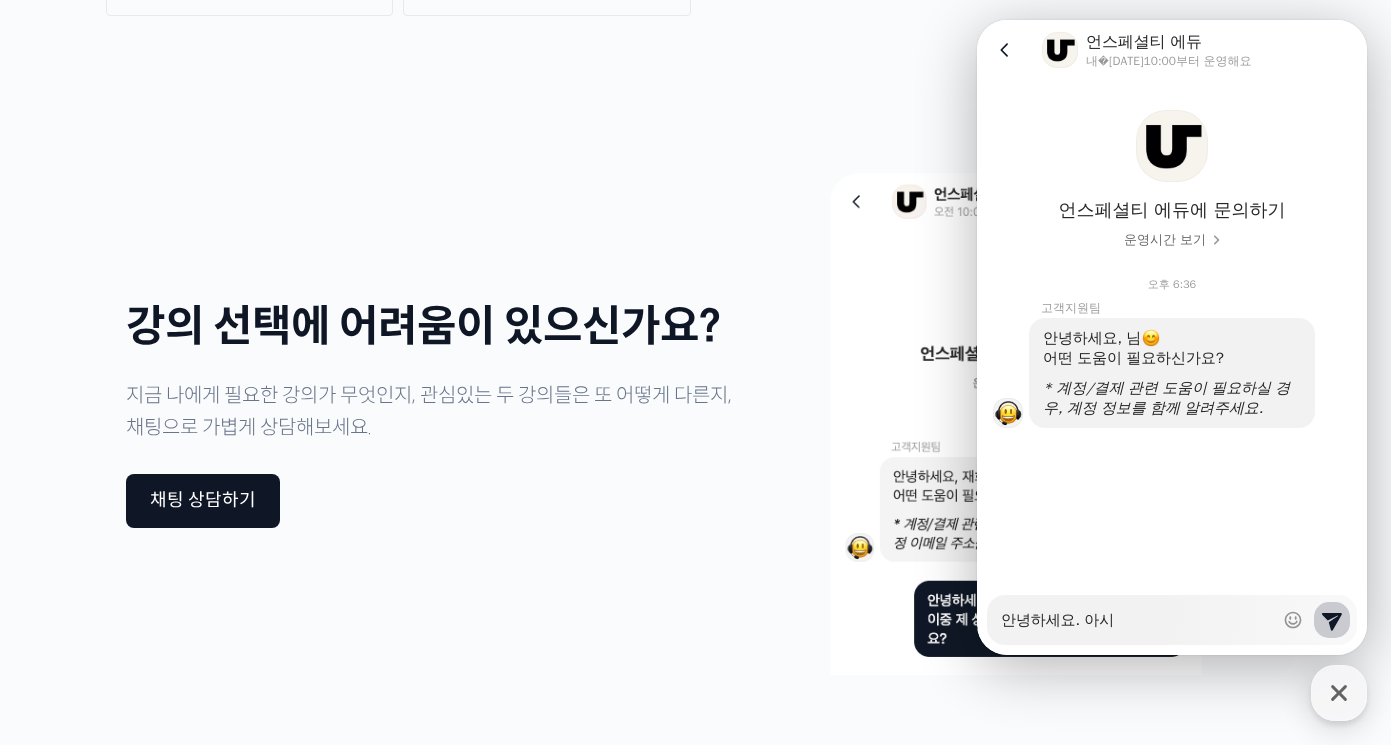 type on "x" 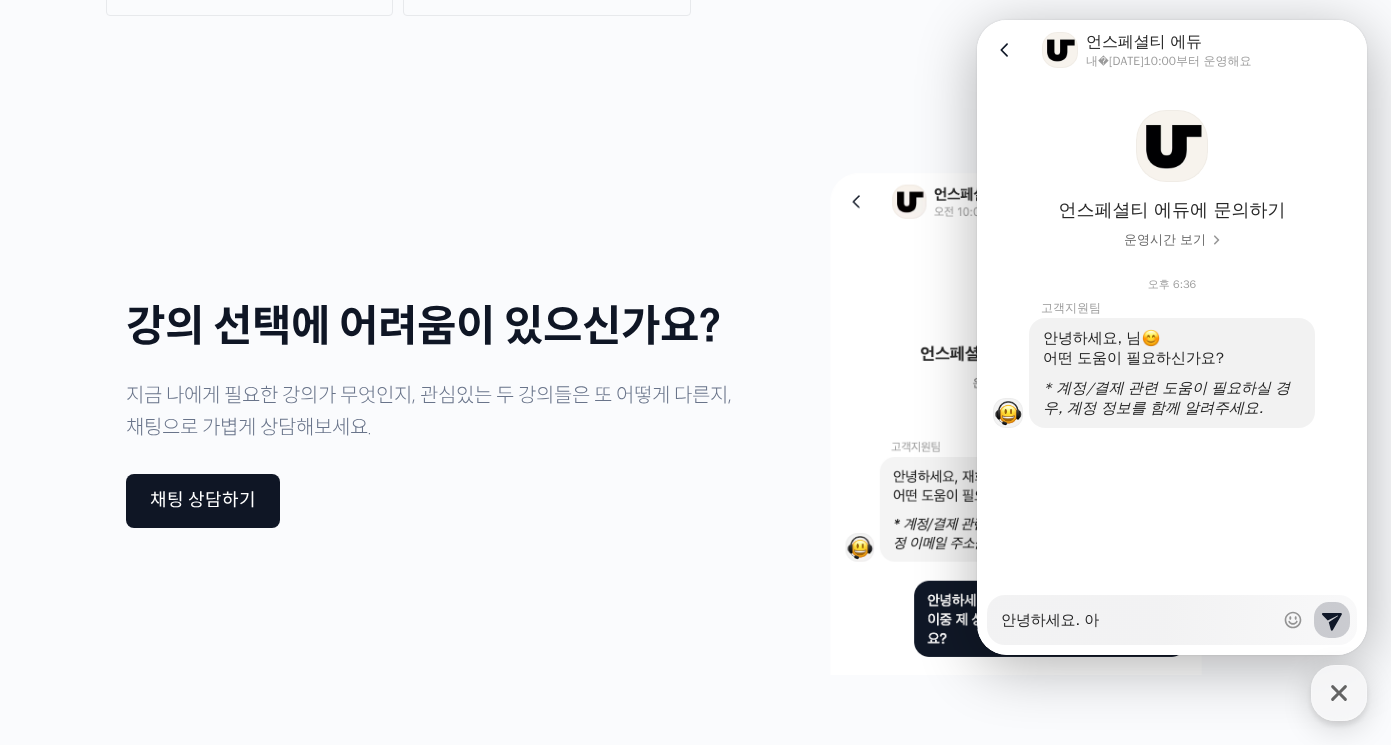 type on "x" 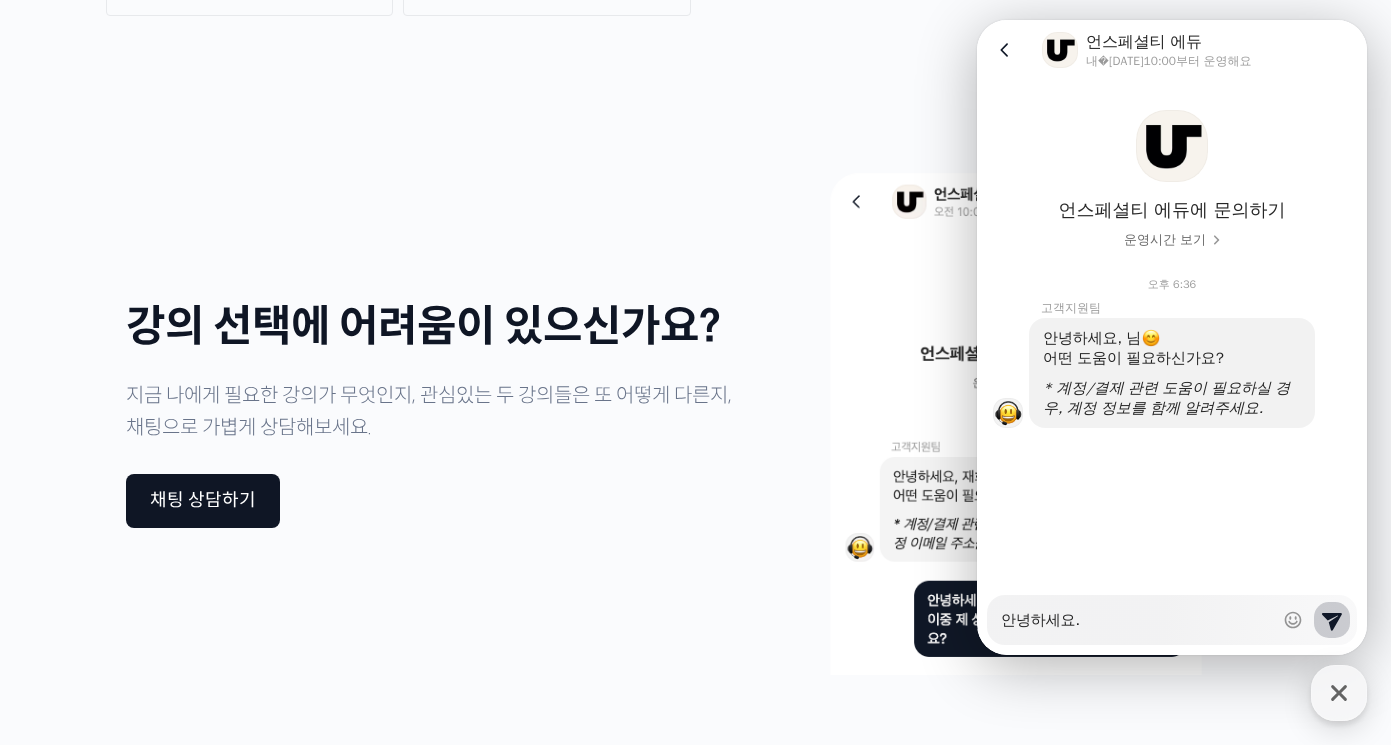 type on "x" 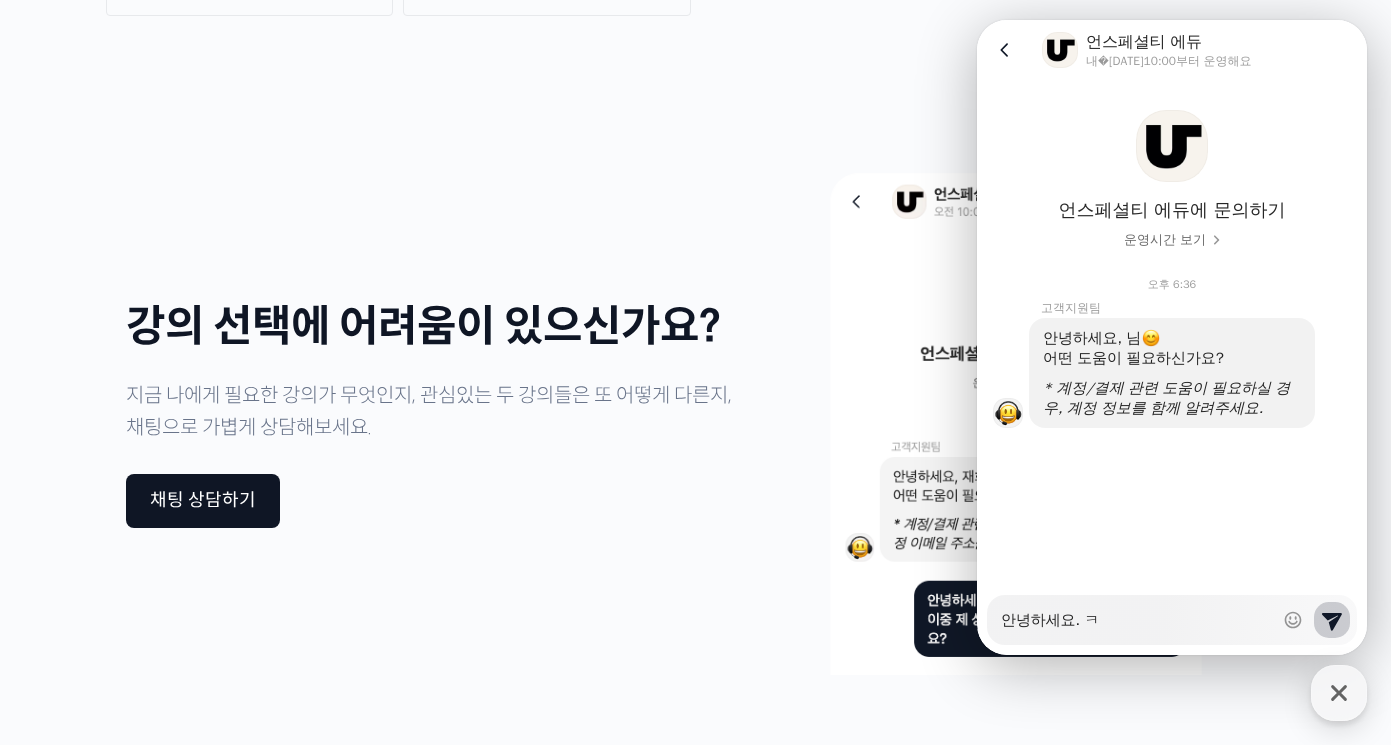 type on "x" 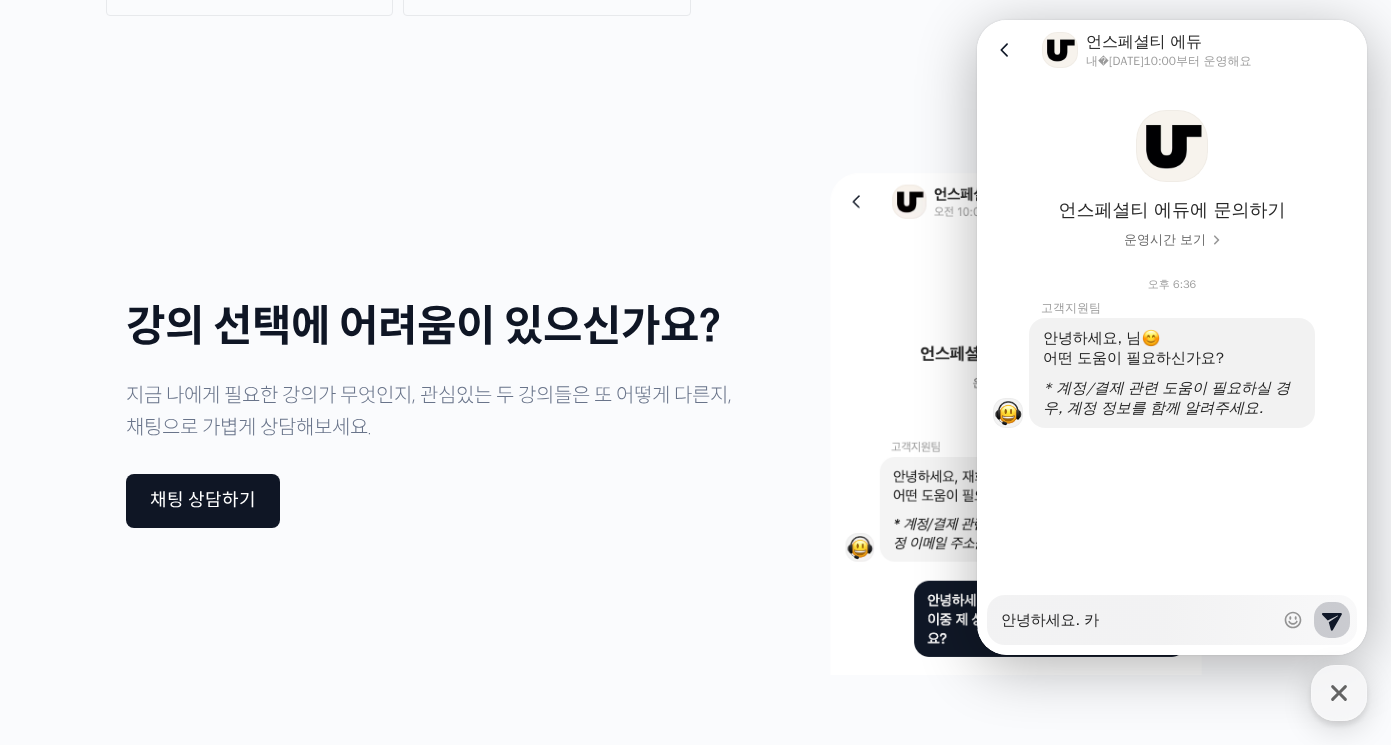 type on "x" 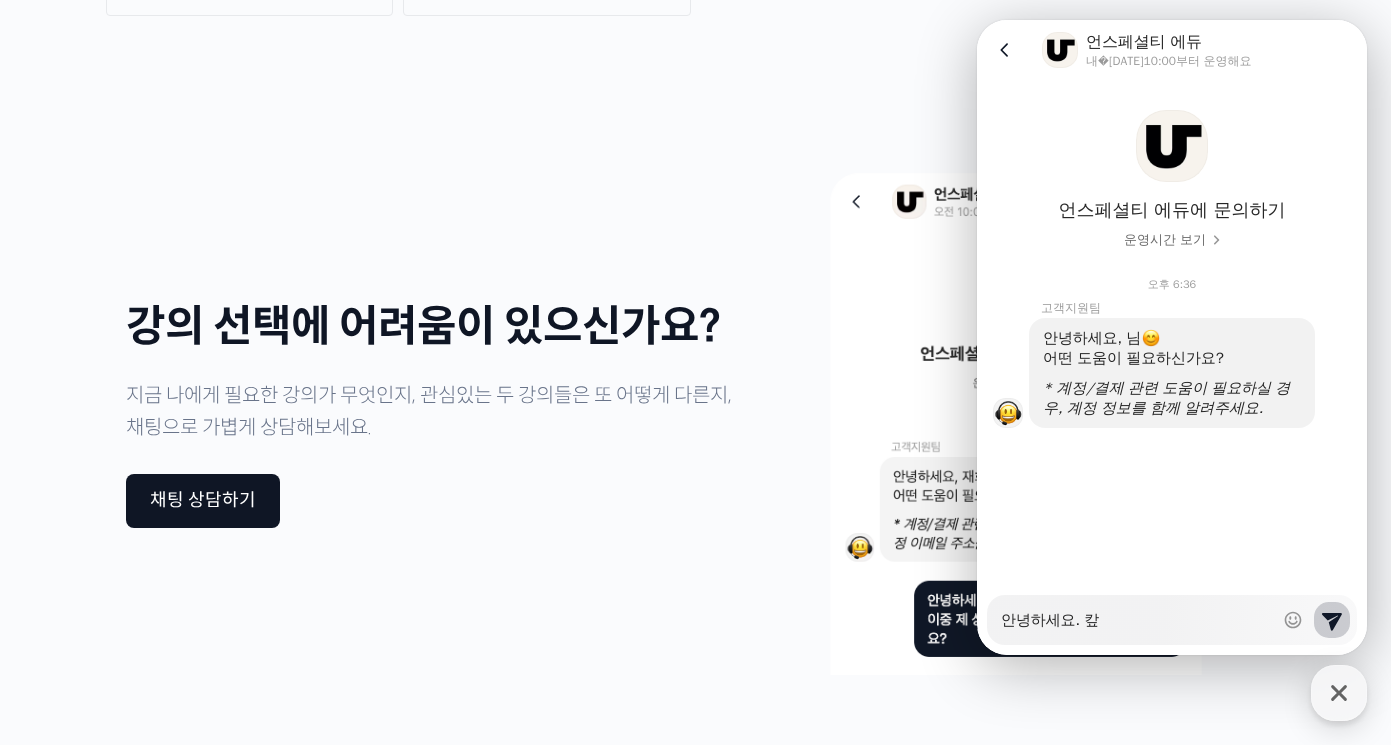 type on "x" 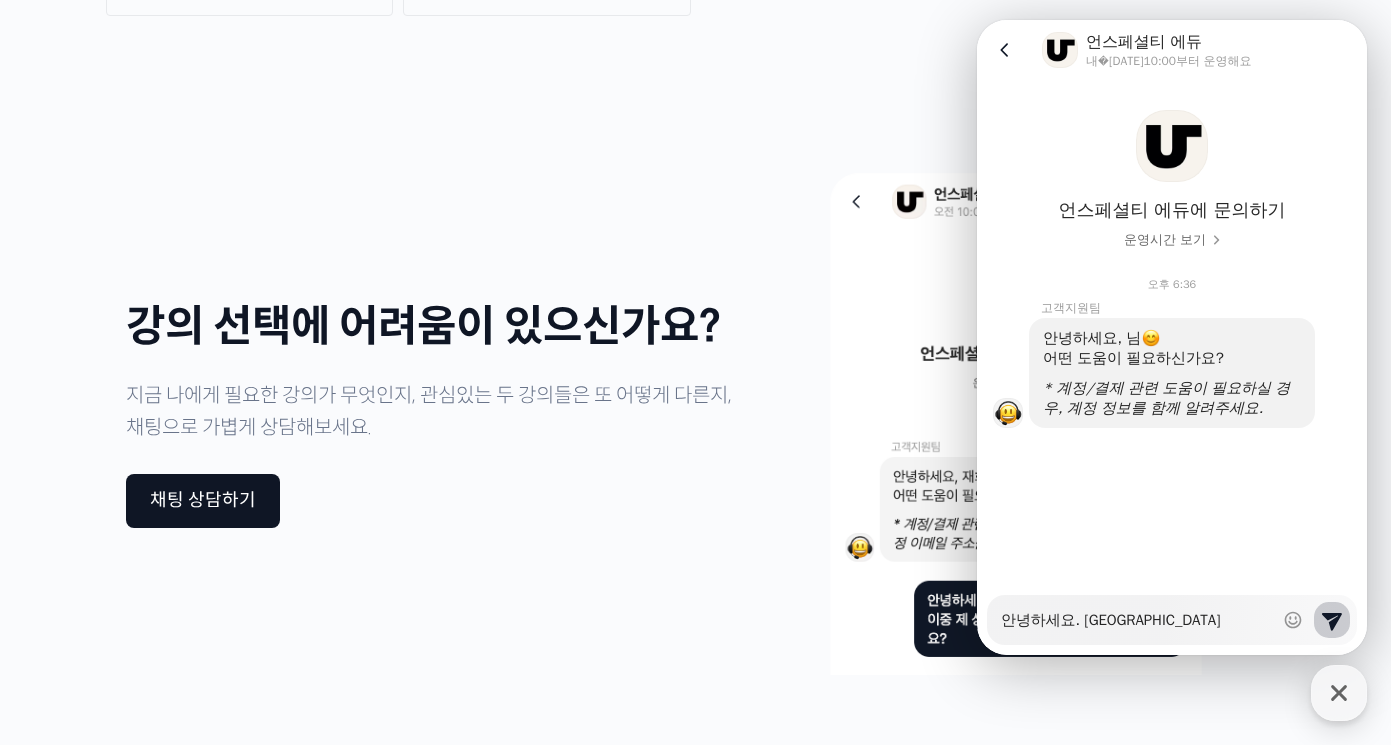 type on "x" 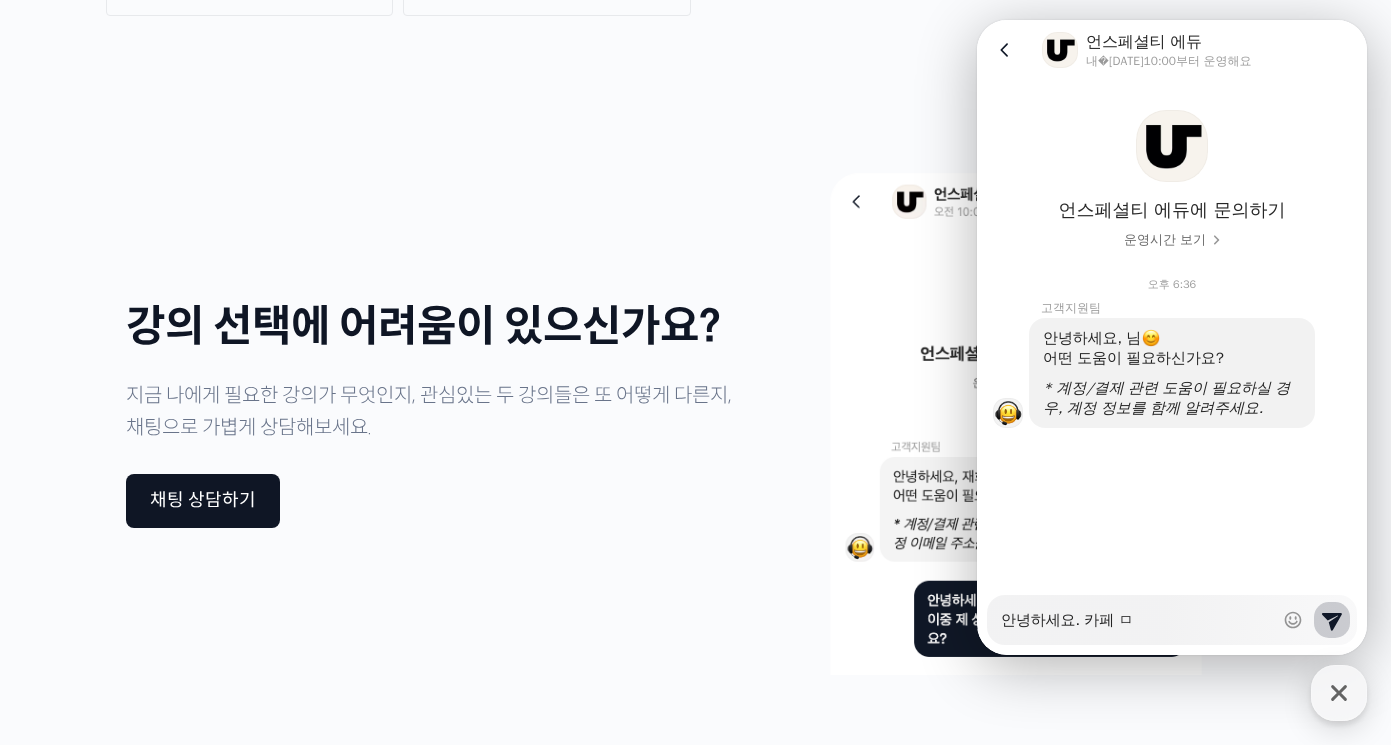 type on "x" 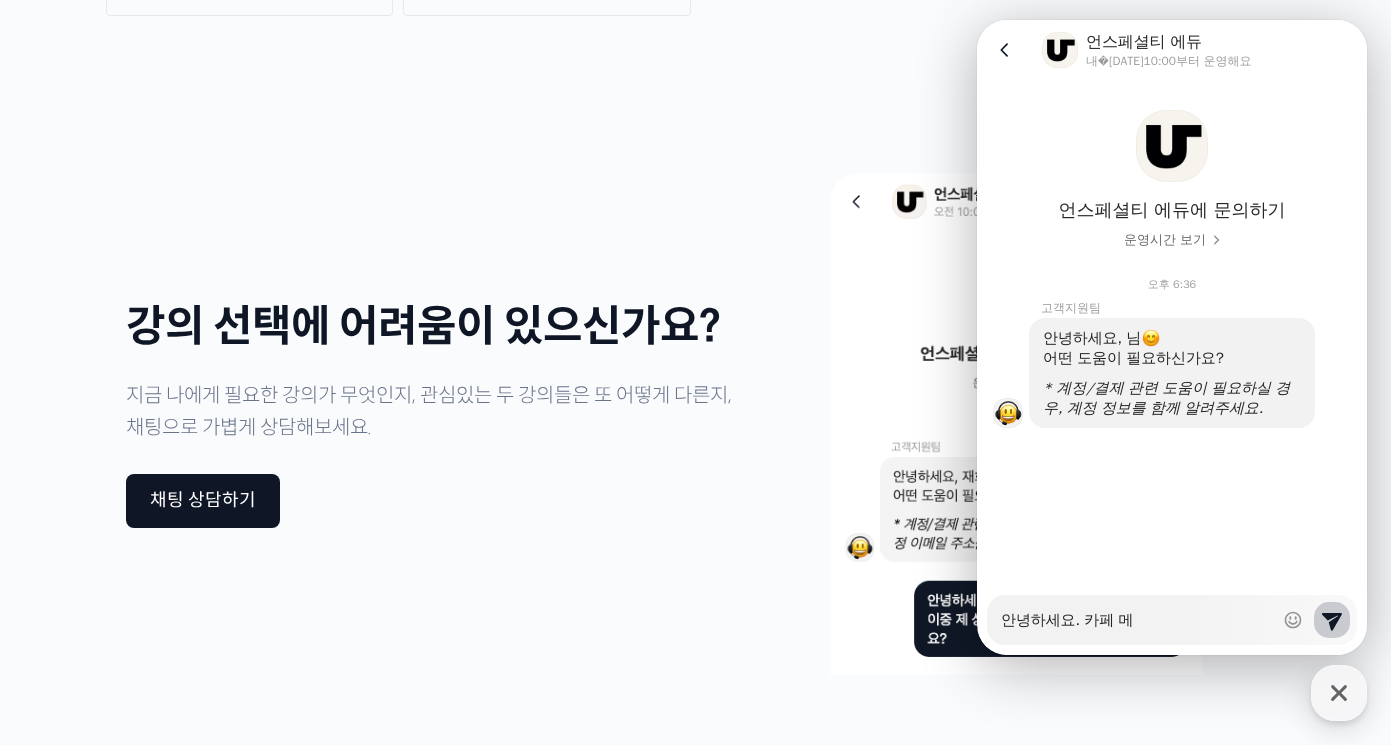 type on "x" 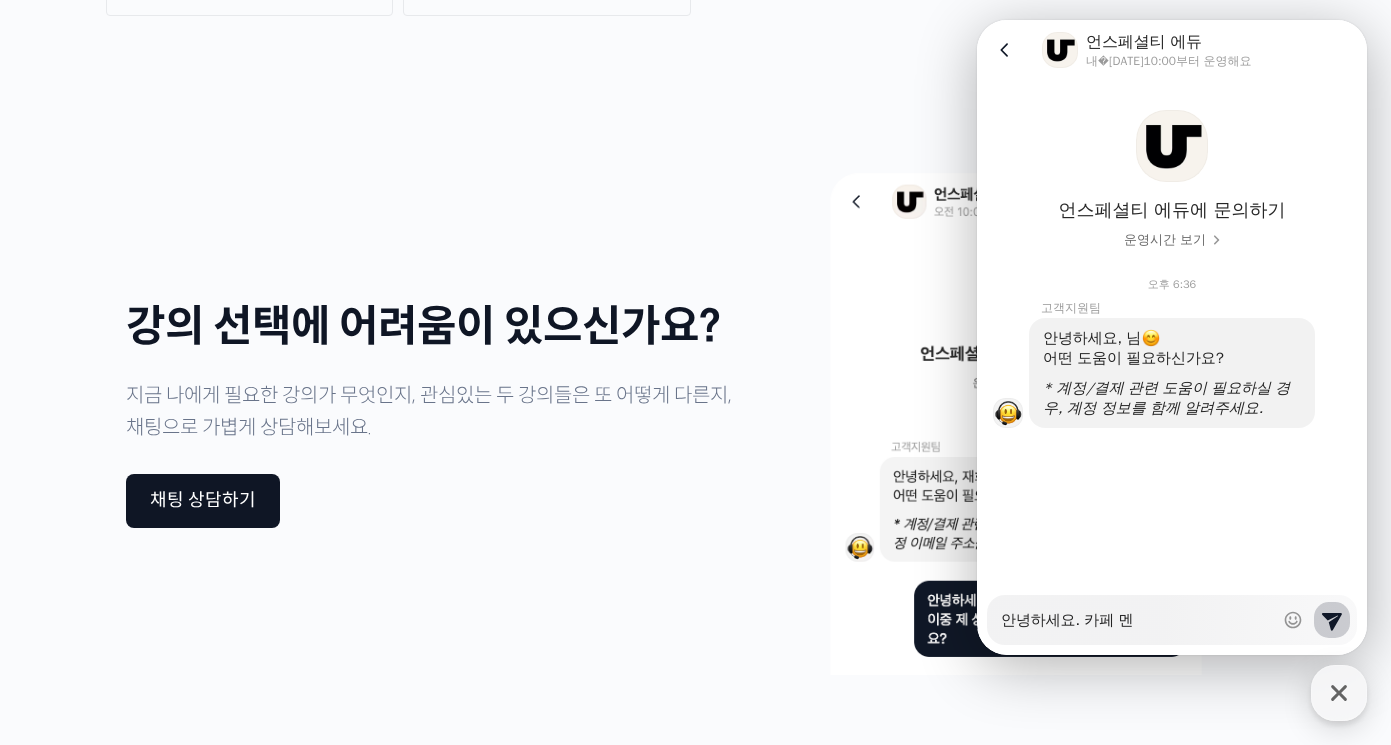 type on "x" 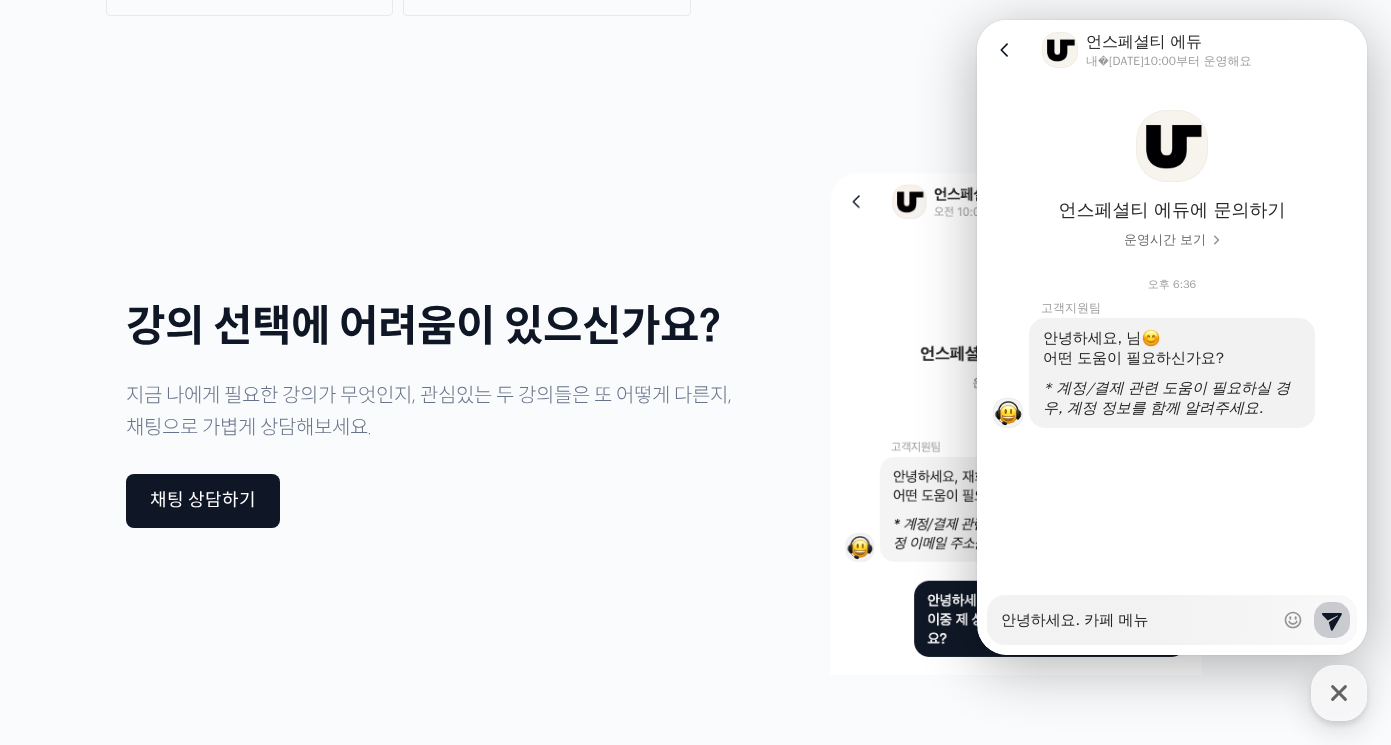 type on "x" 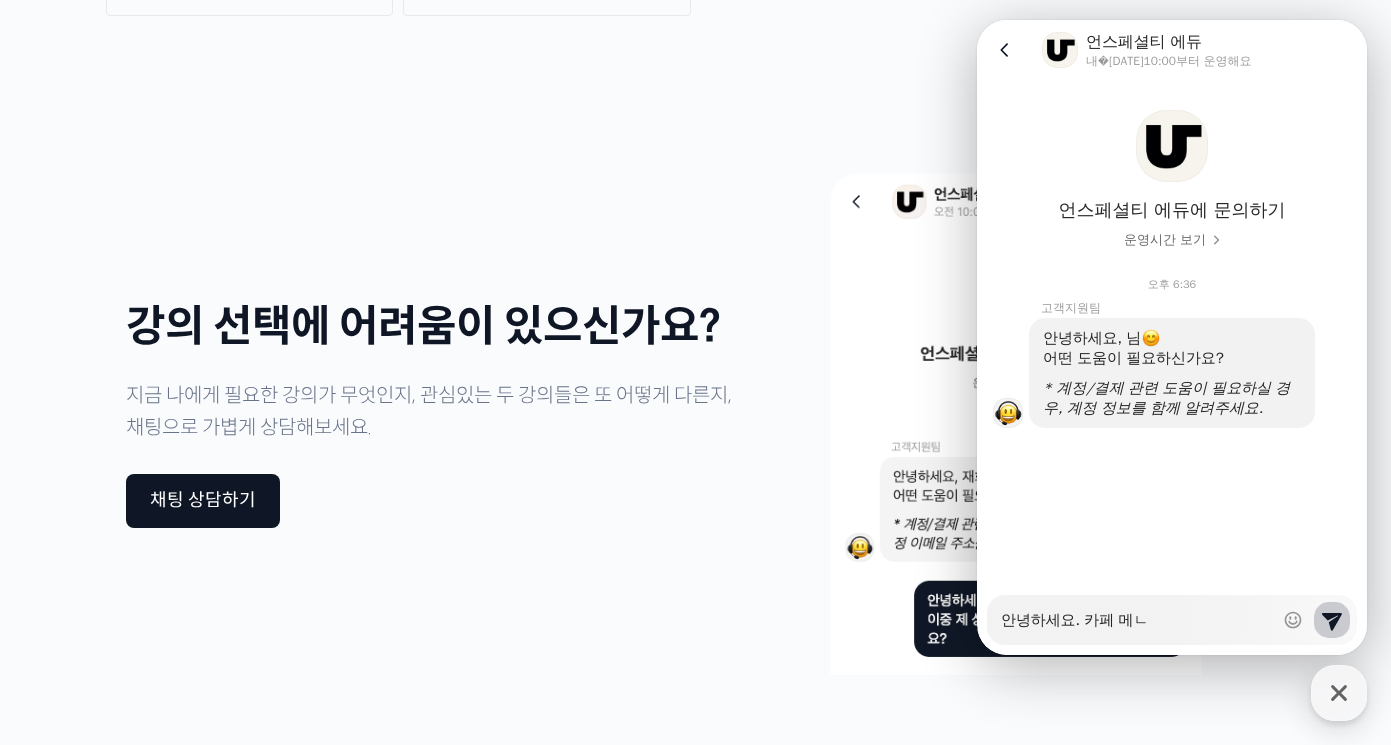 type on "x" 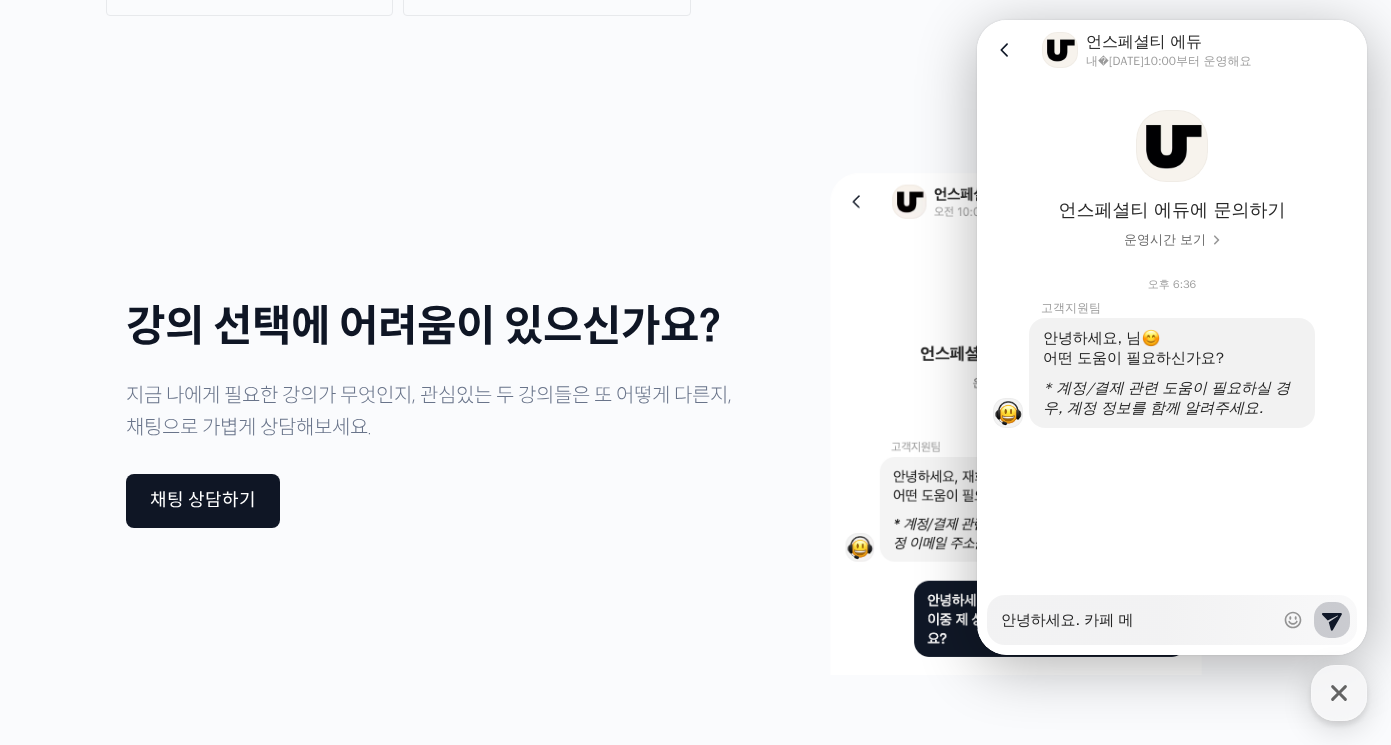 type on "x" 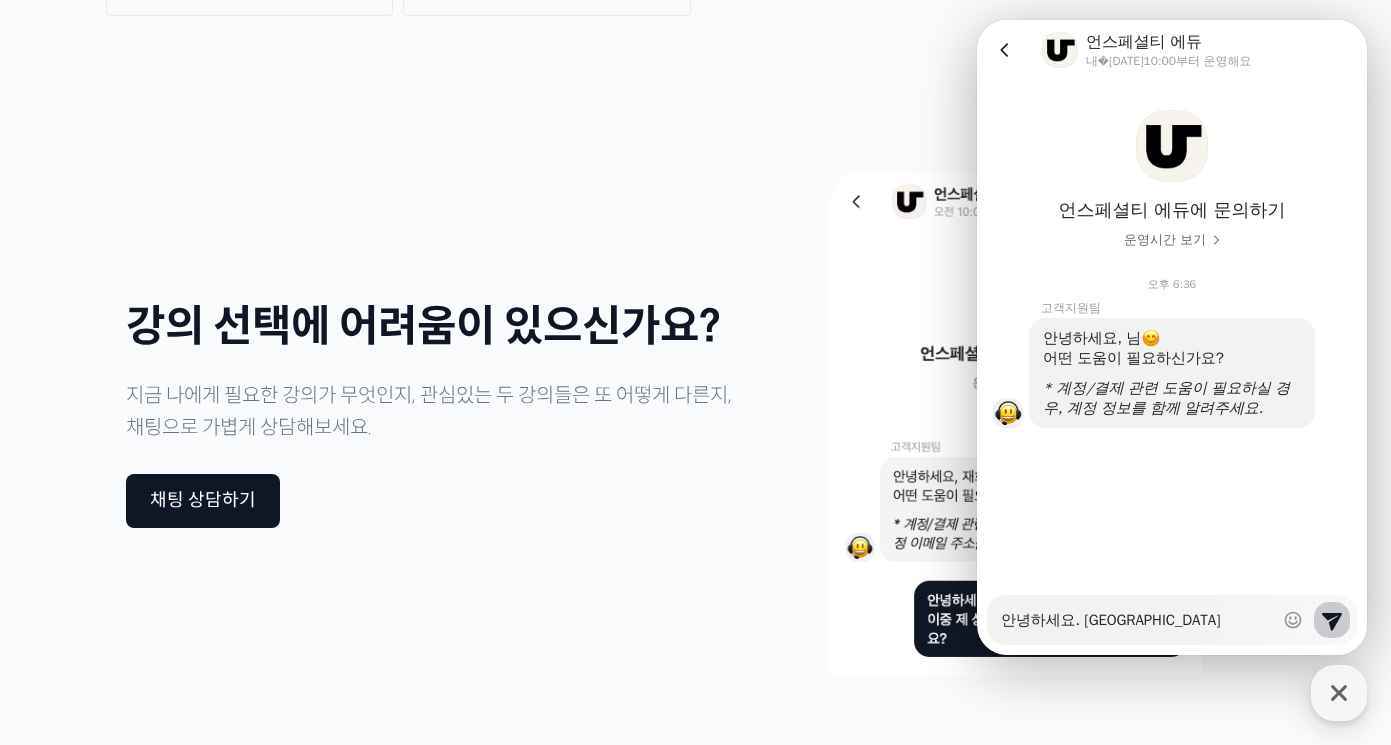 type on "x" 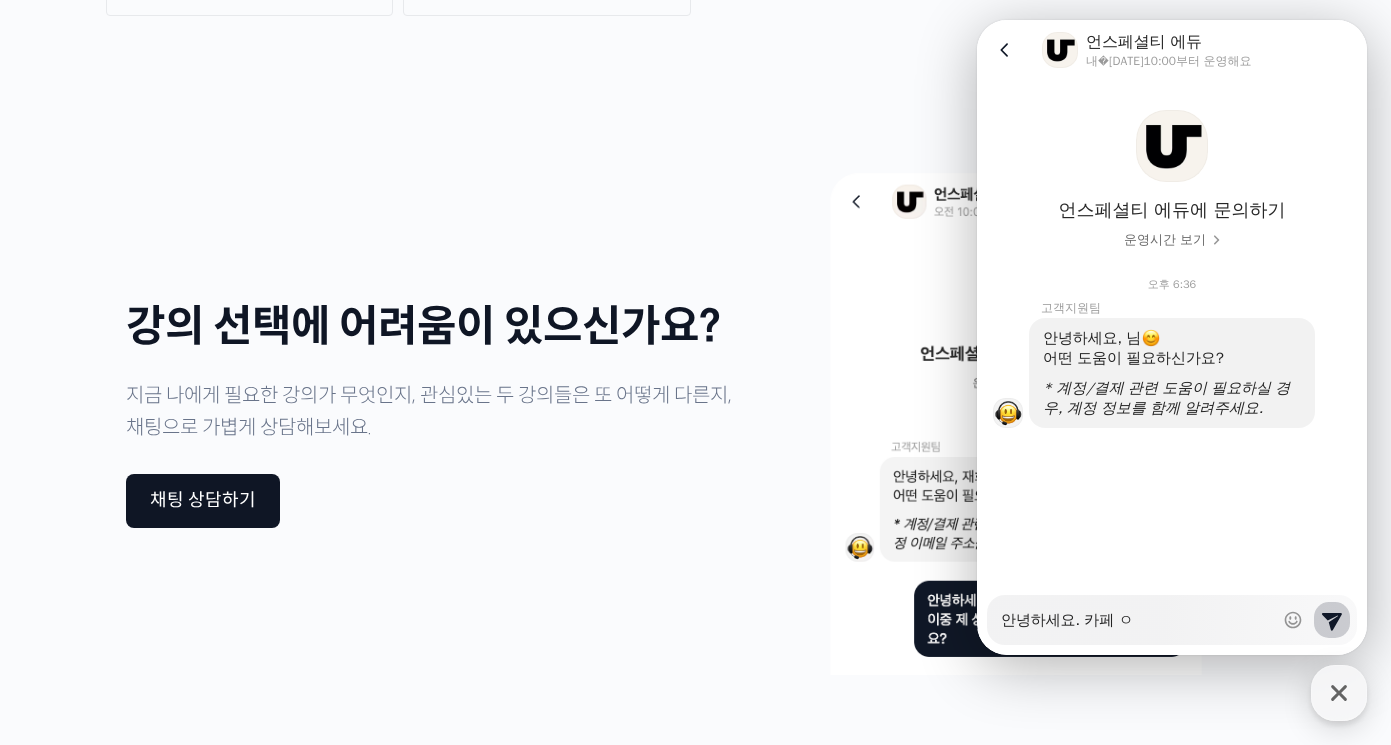 type on "x" 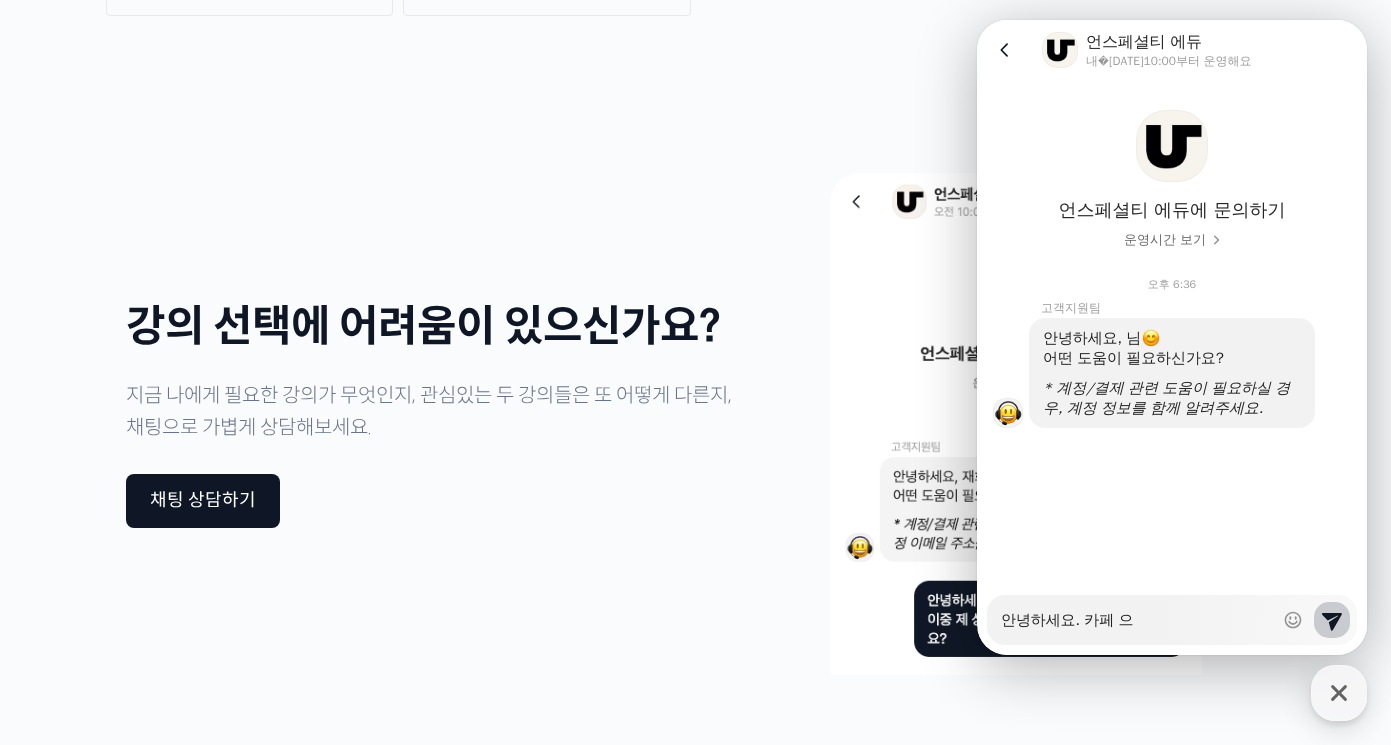 type on "안녕하세요. 카페 음" 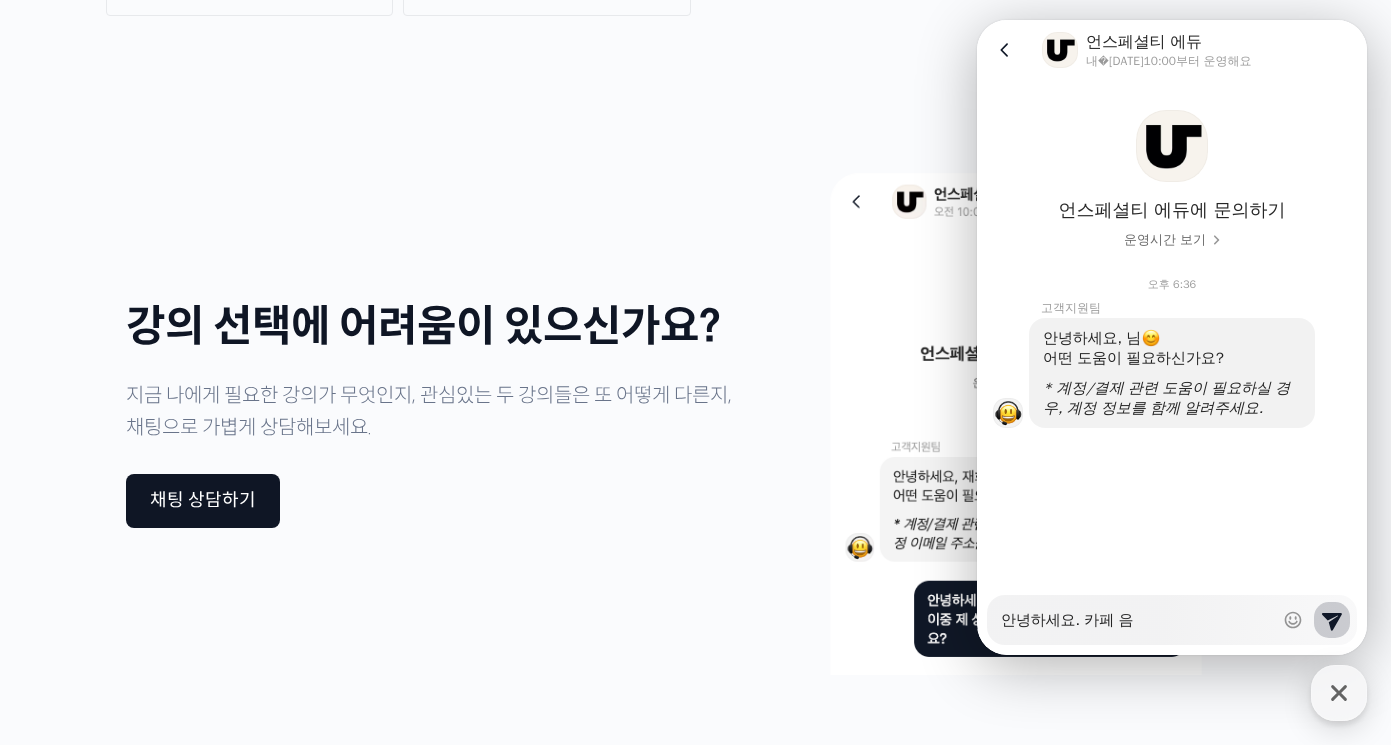 type on "x" 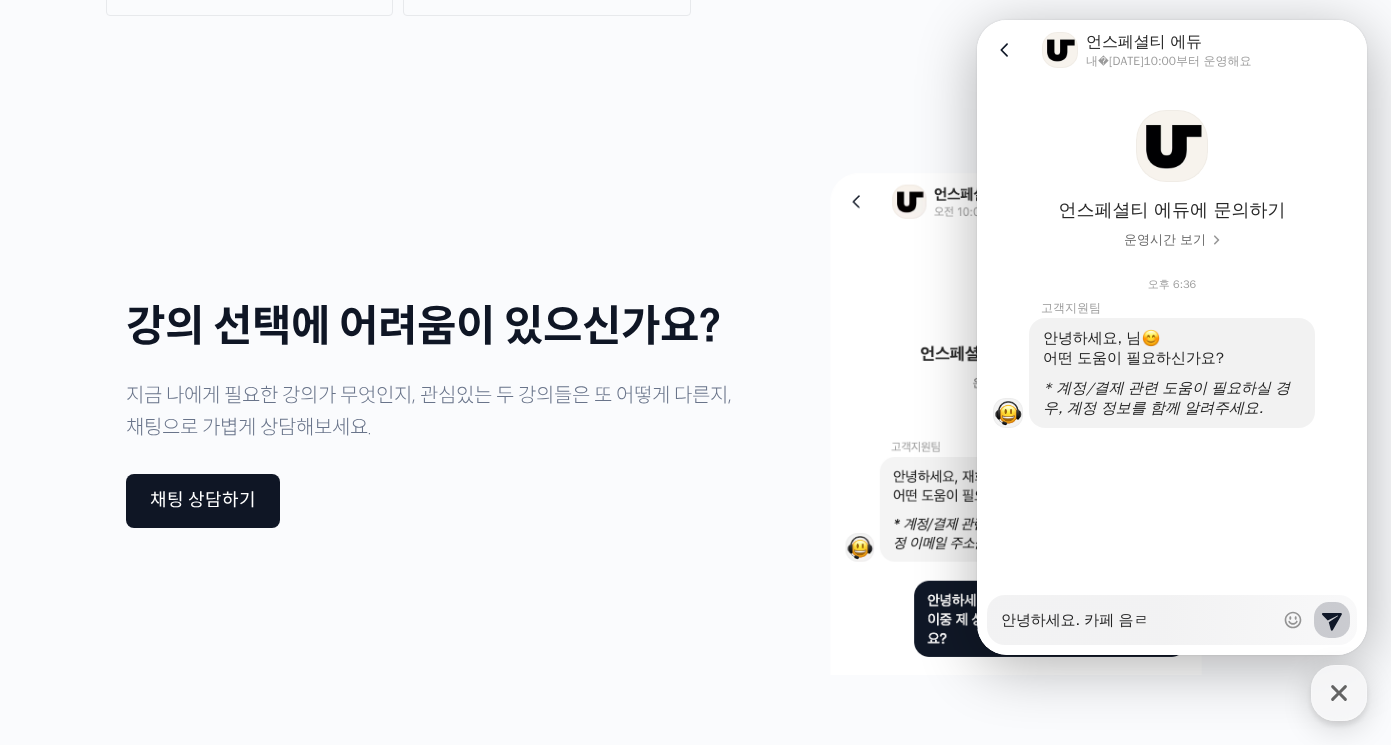 type on "x" 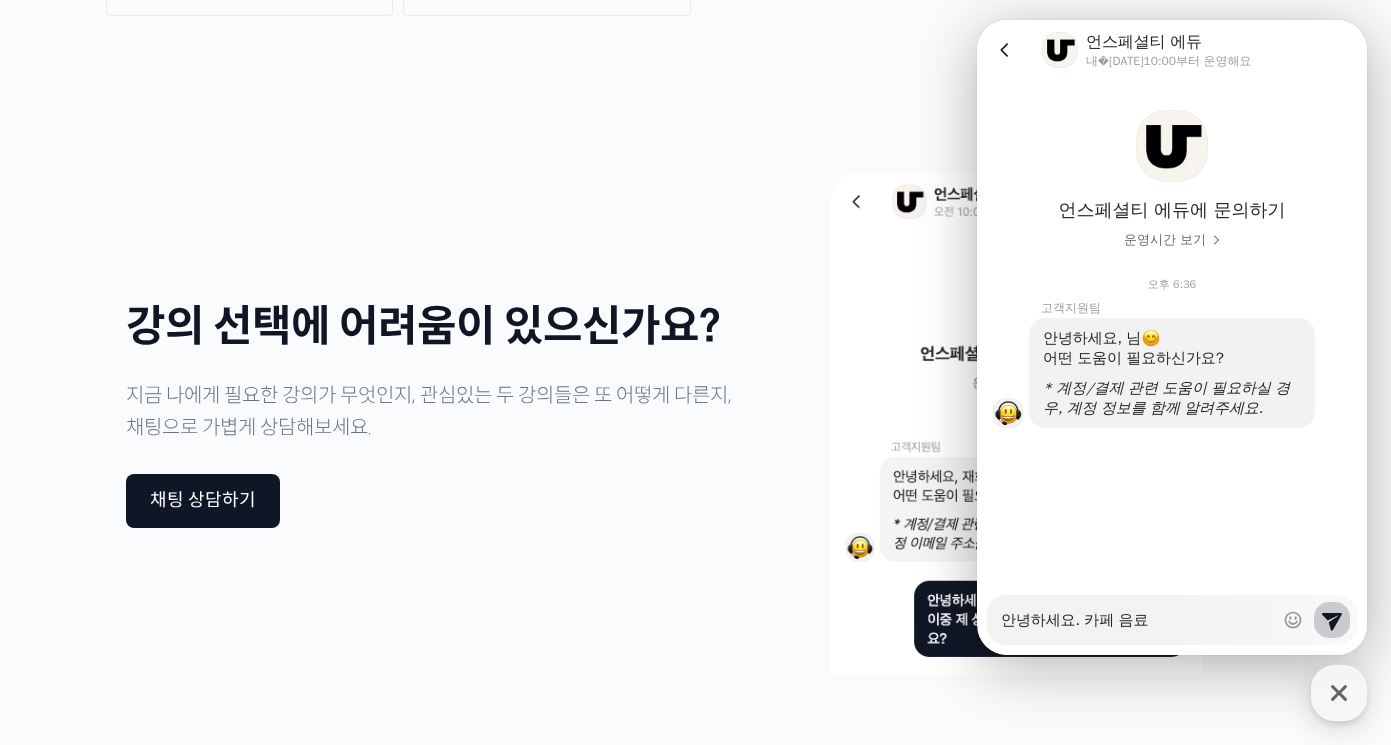 type on "x" 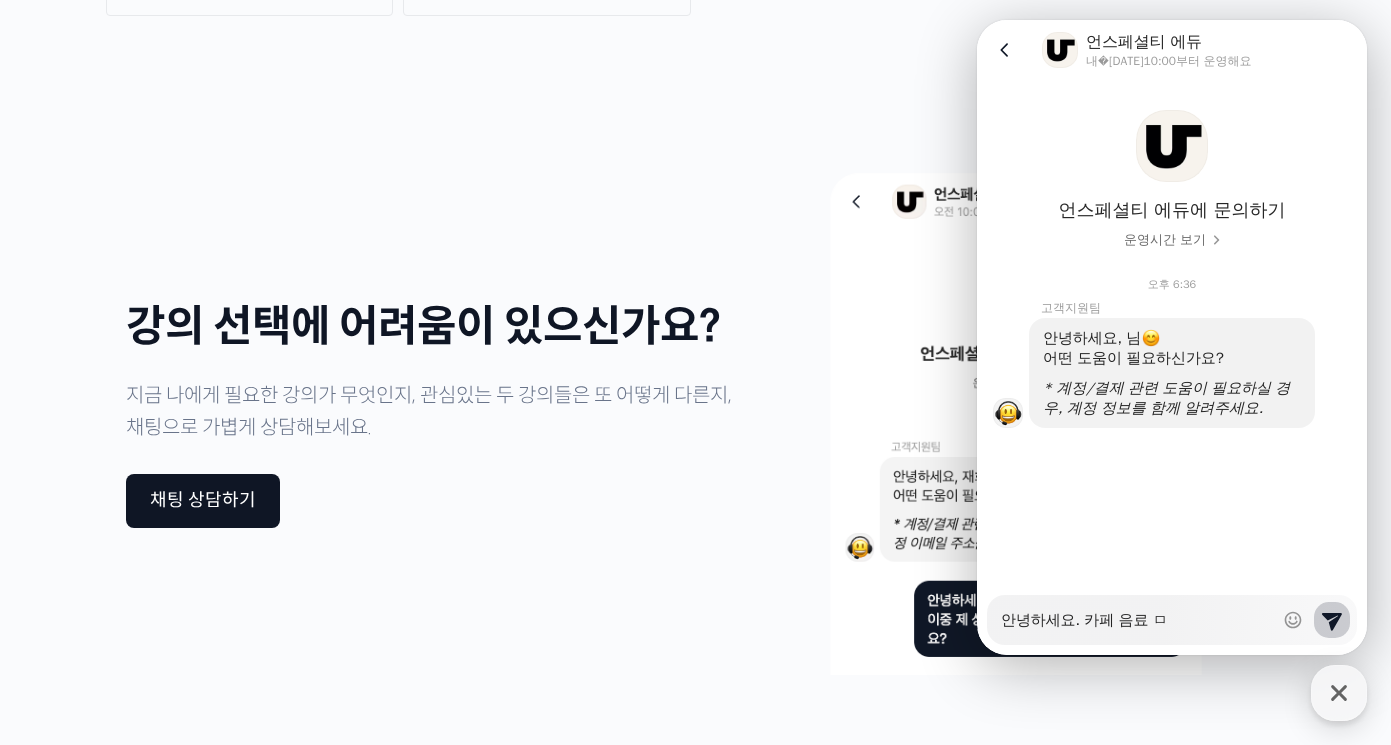 type on "x" 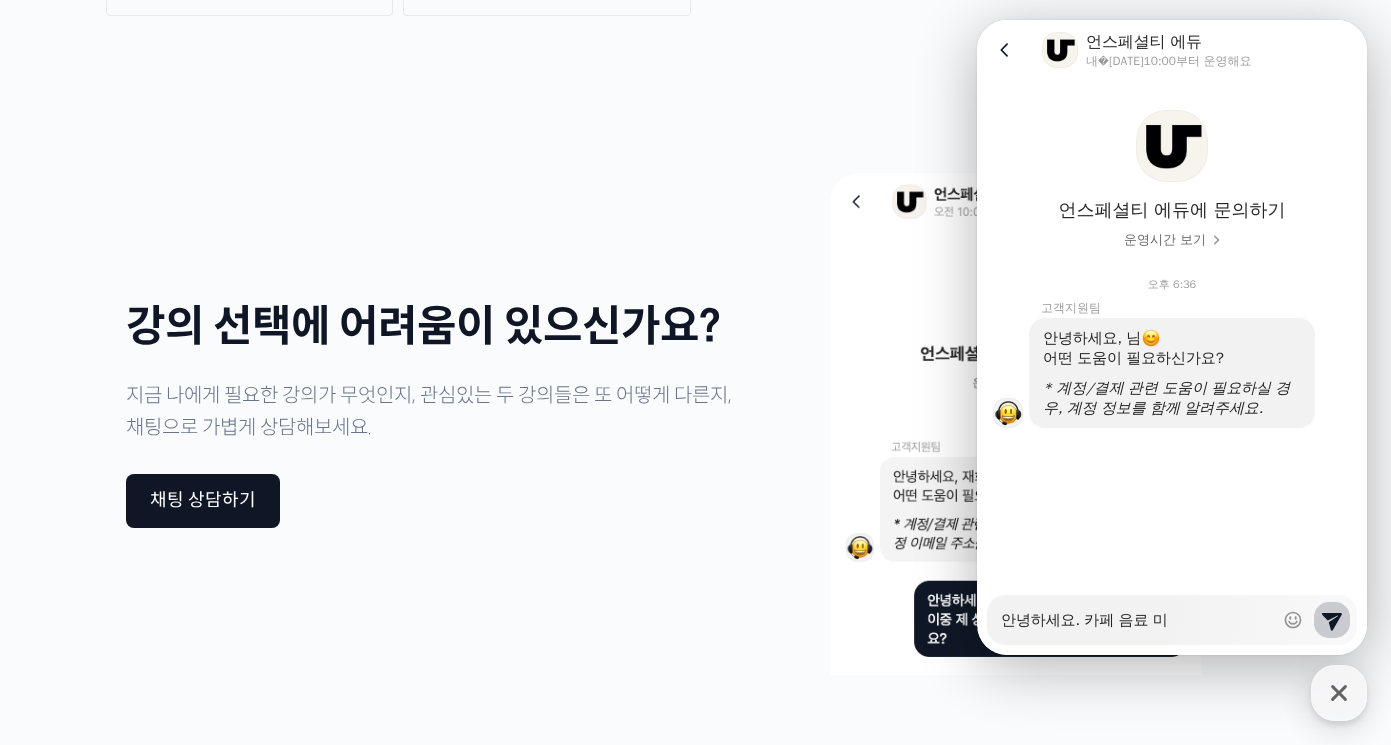 type on "x" 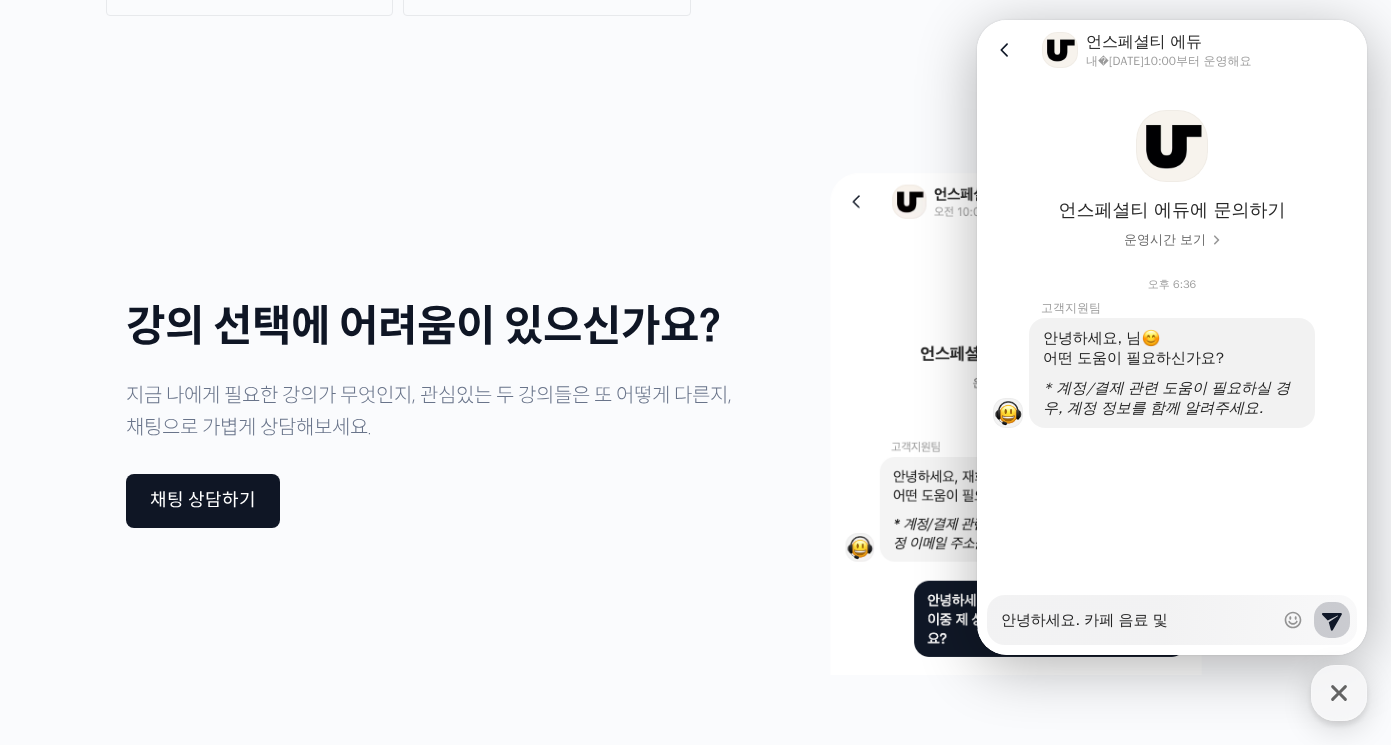 type on "안녕하세요. 카페 음료 및" 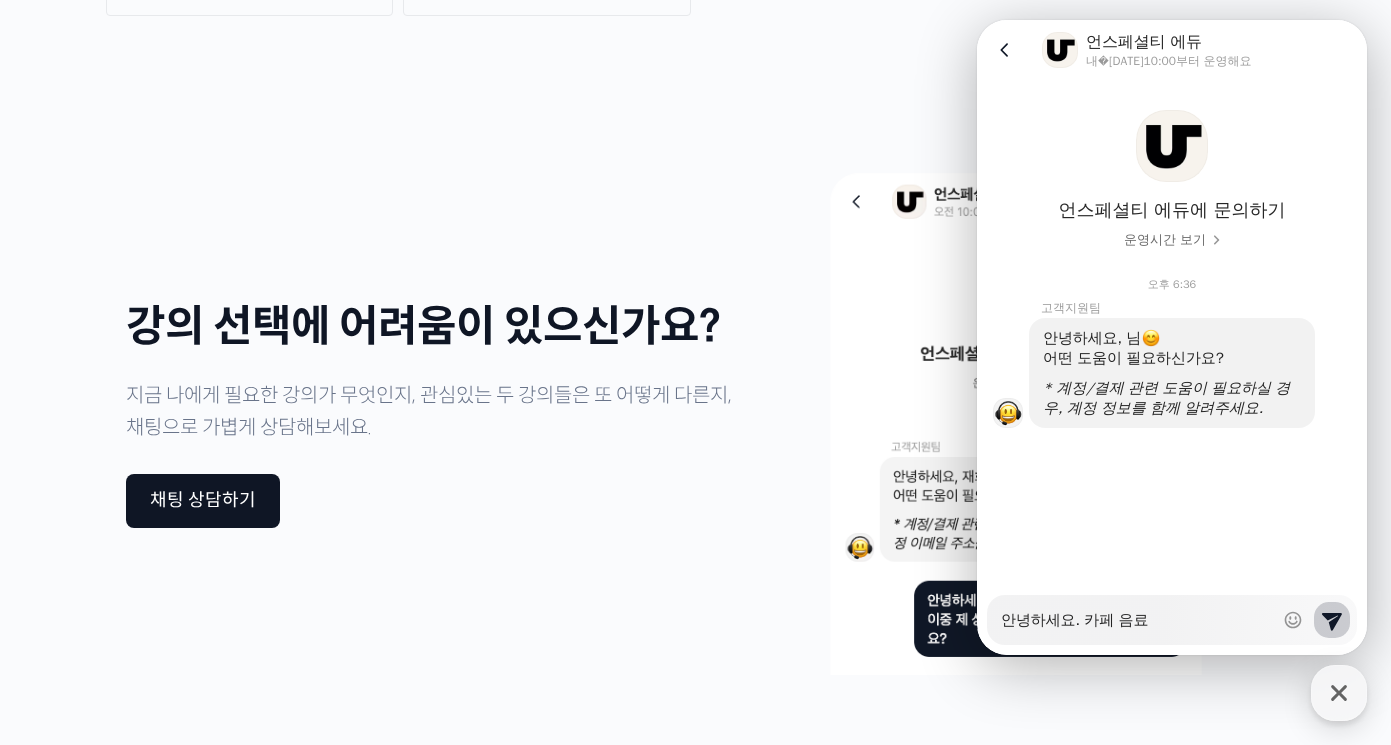 type on "x" 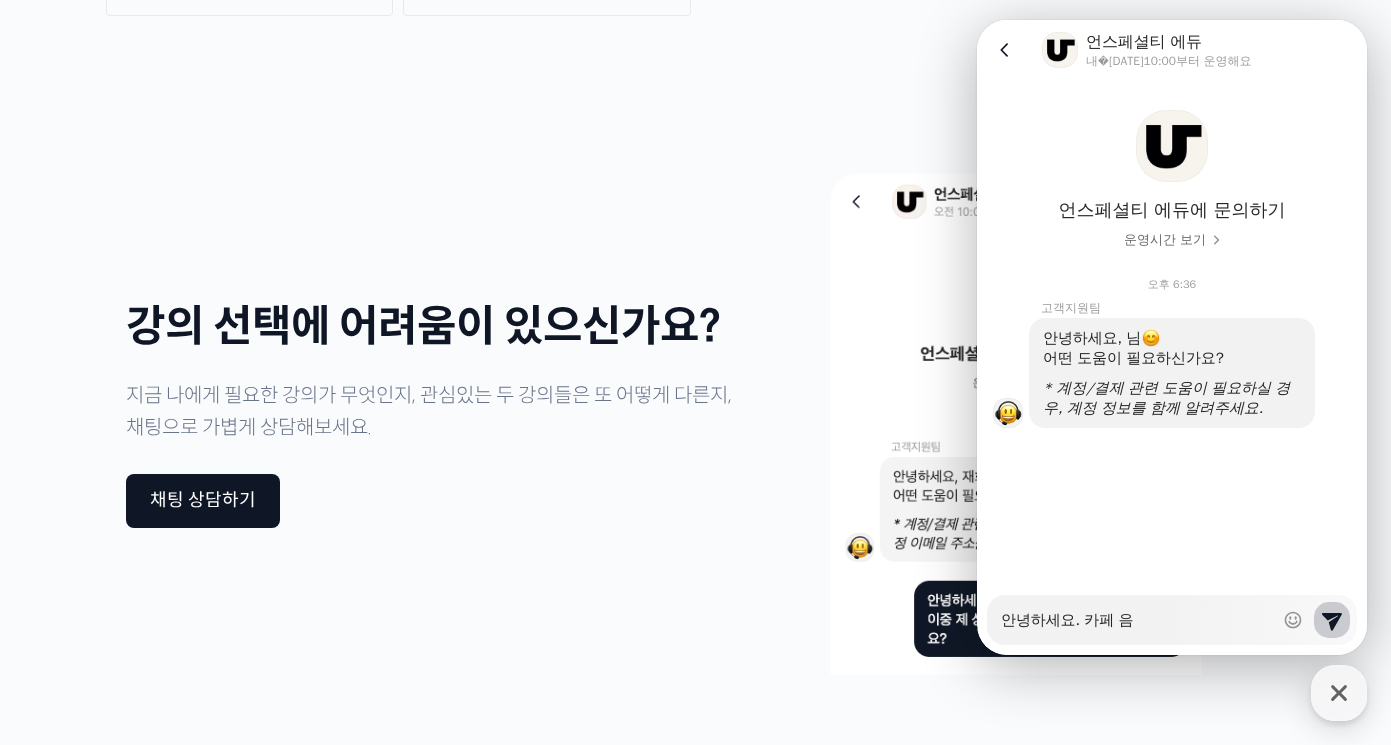 type on "x" 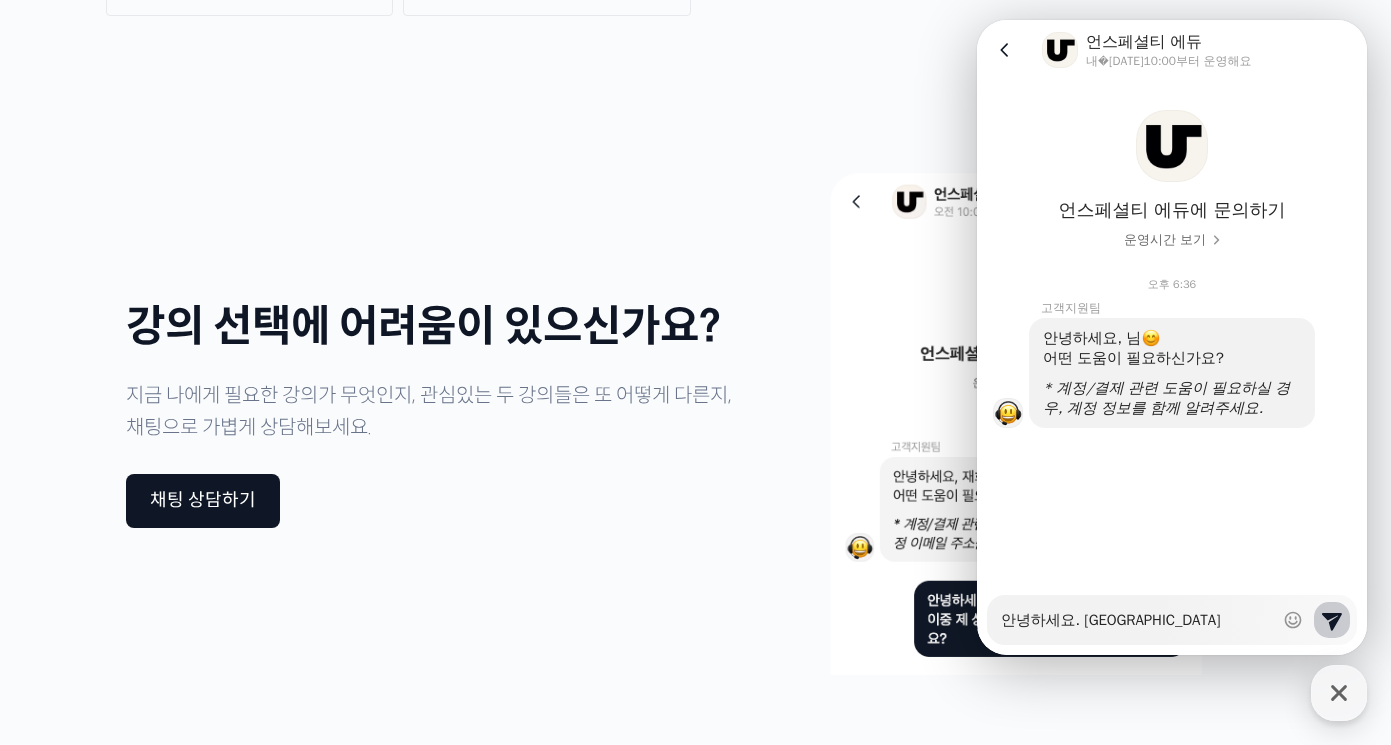 type on "x" 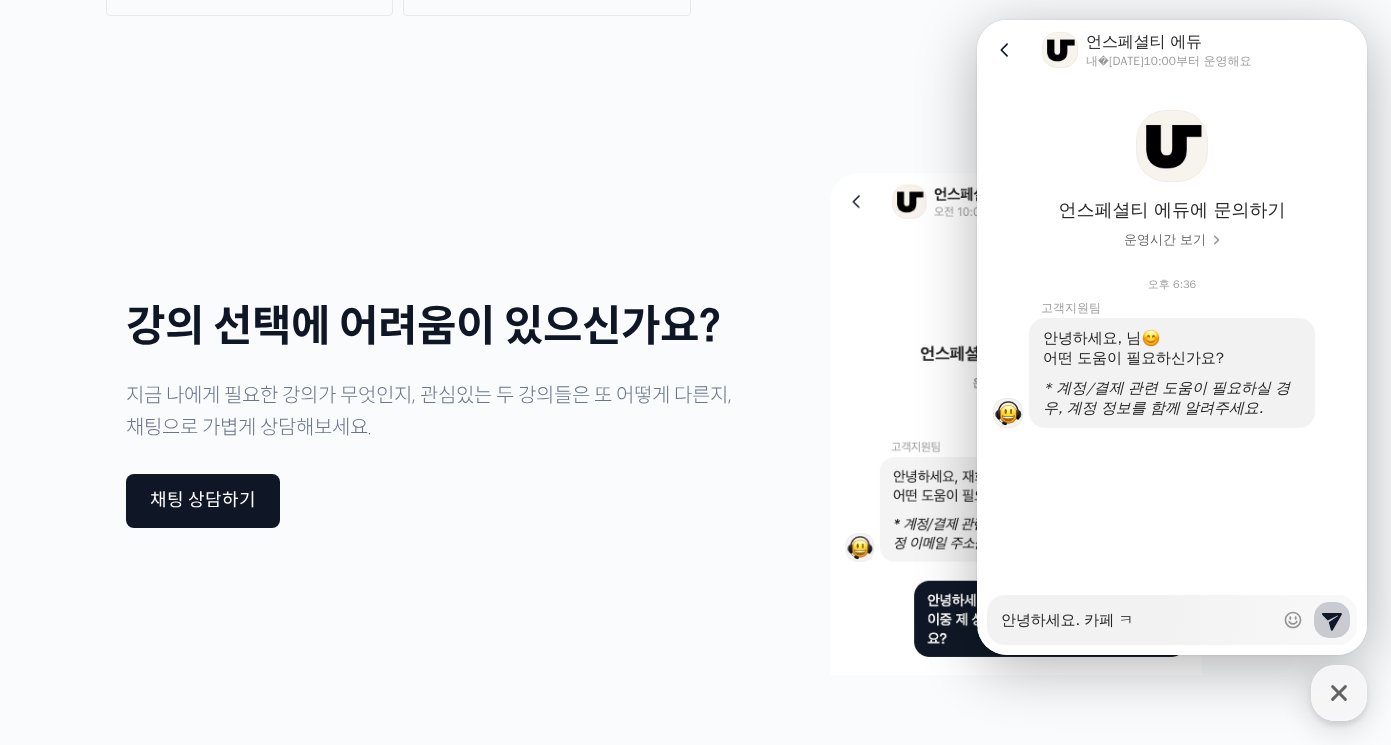 type on "x" 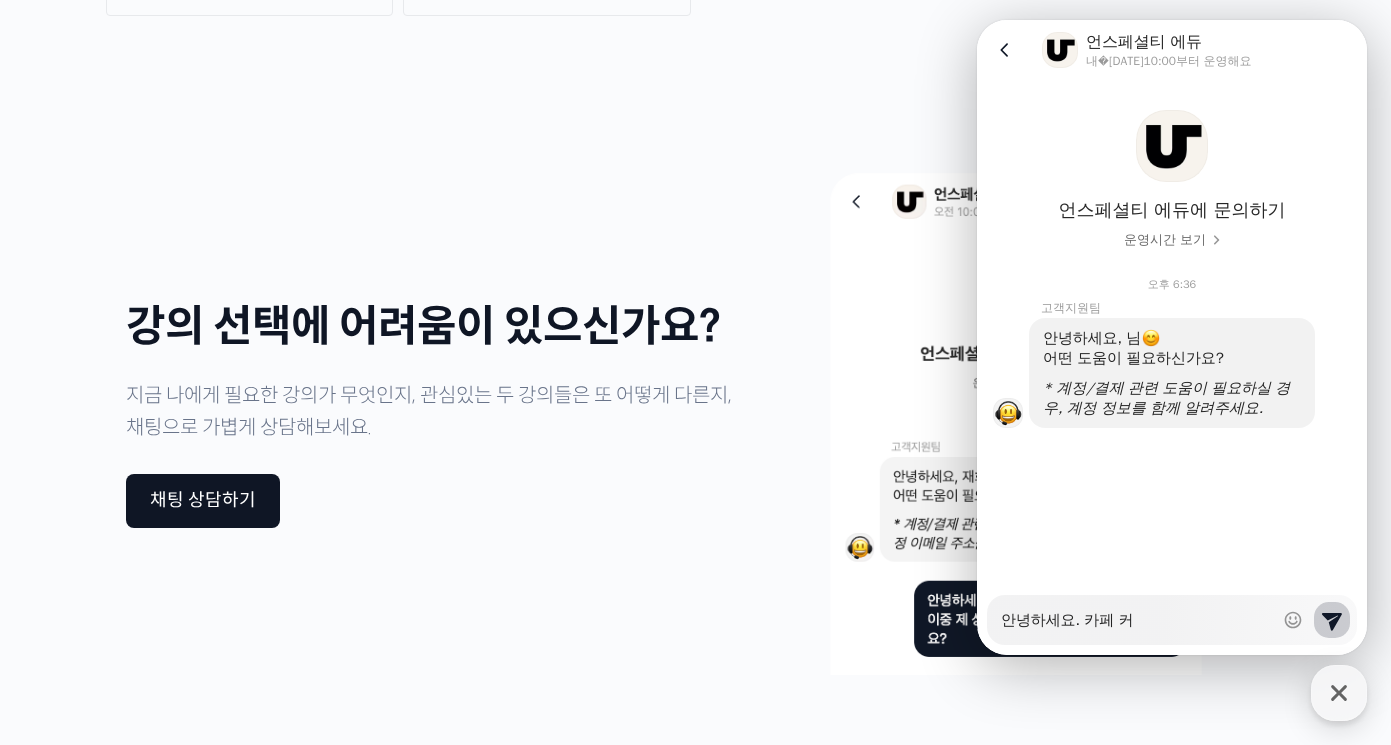 type on "x" 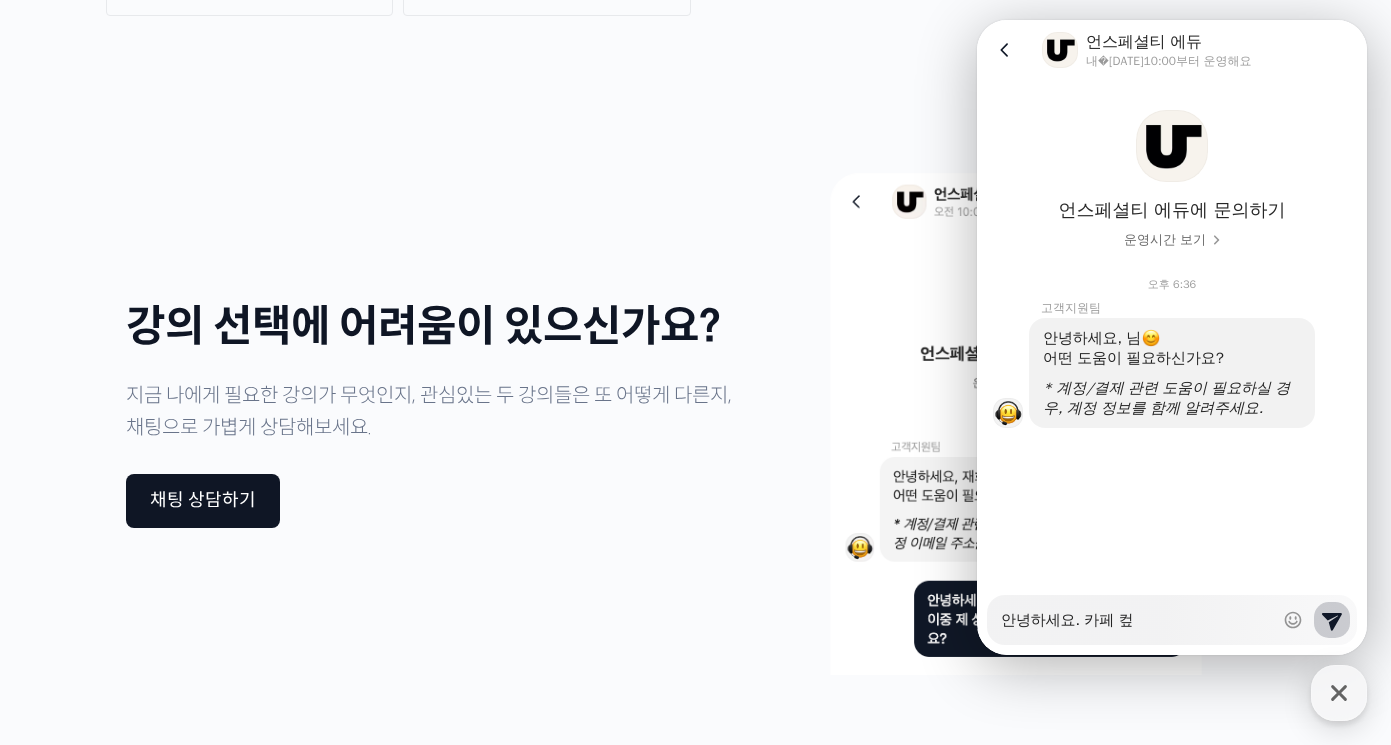 type on "x" 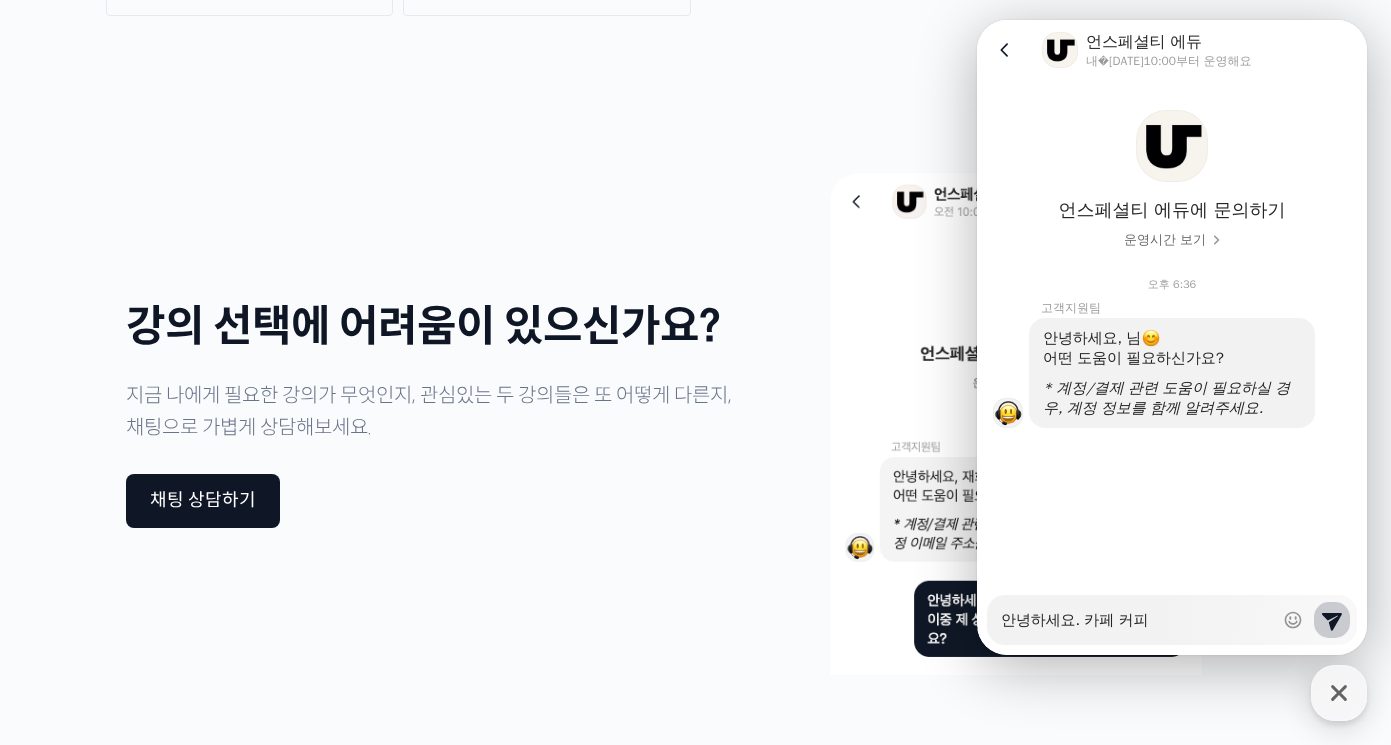 type on "x" 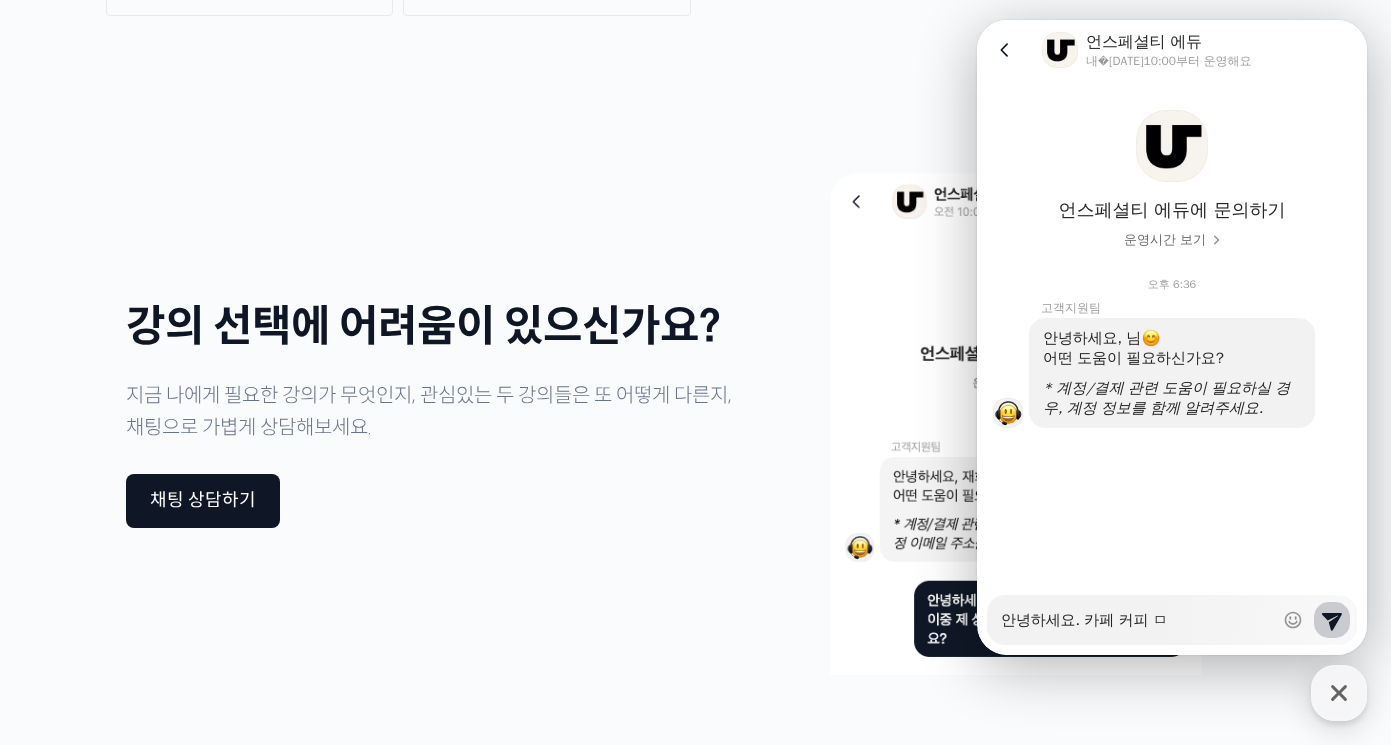 type on "x" 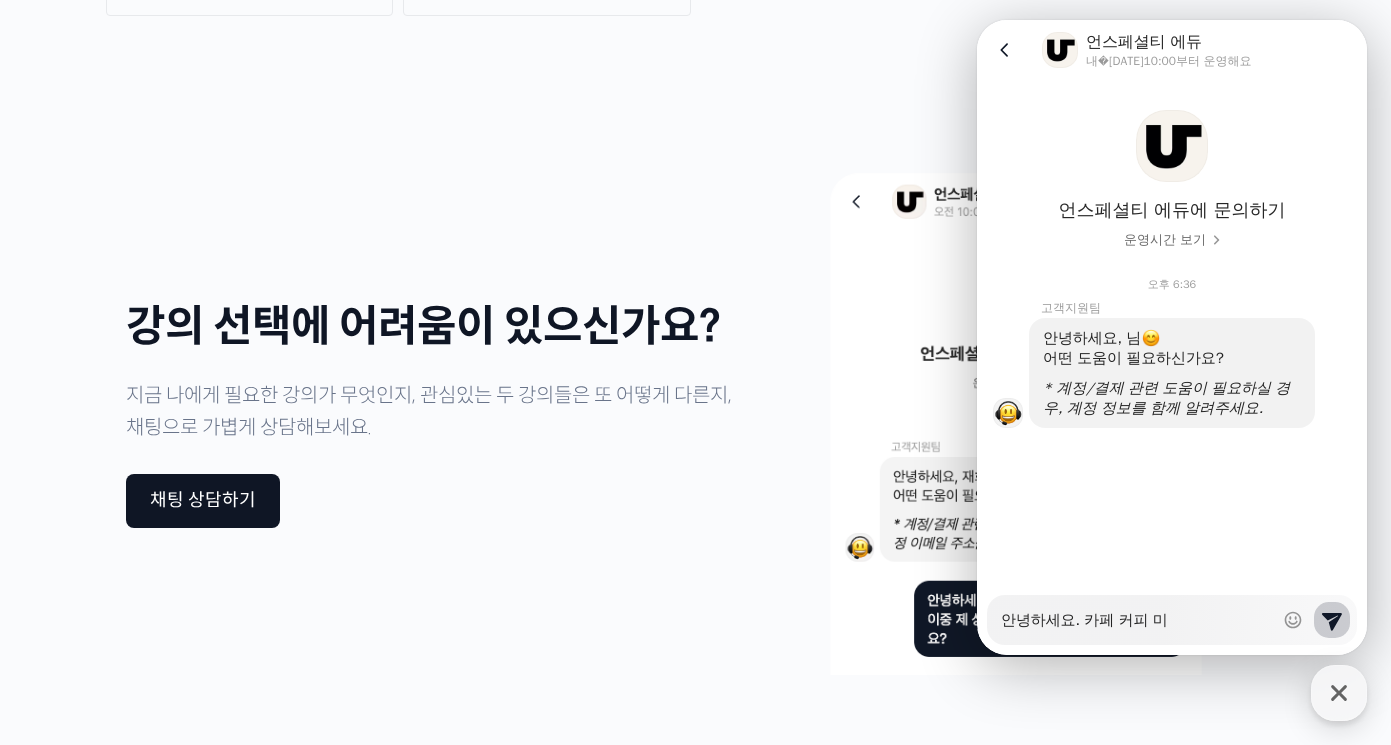 type on "안녕하세요. 카페 커피 및" 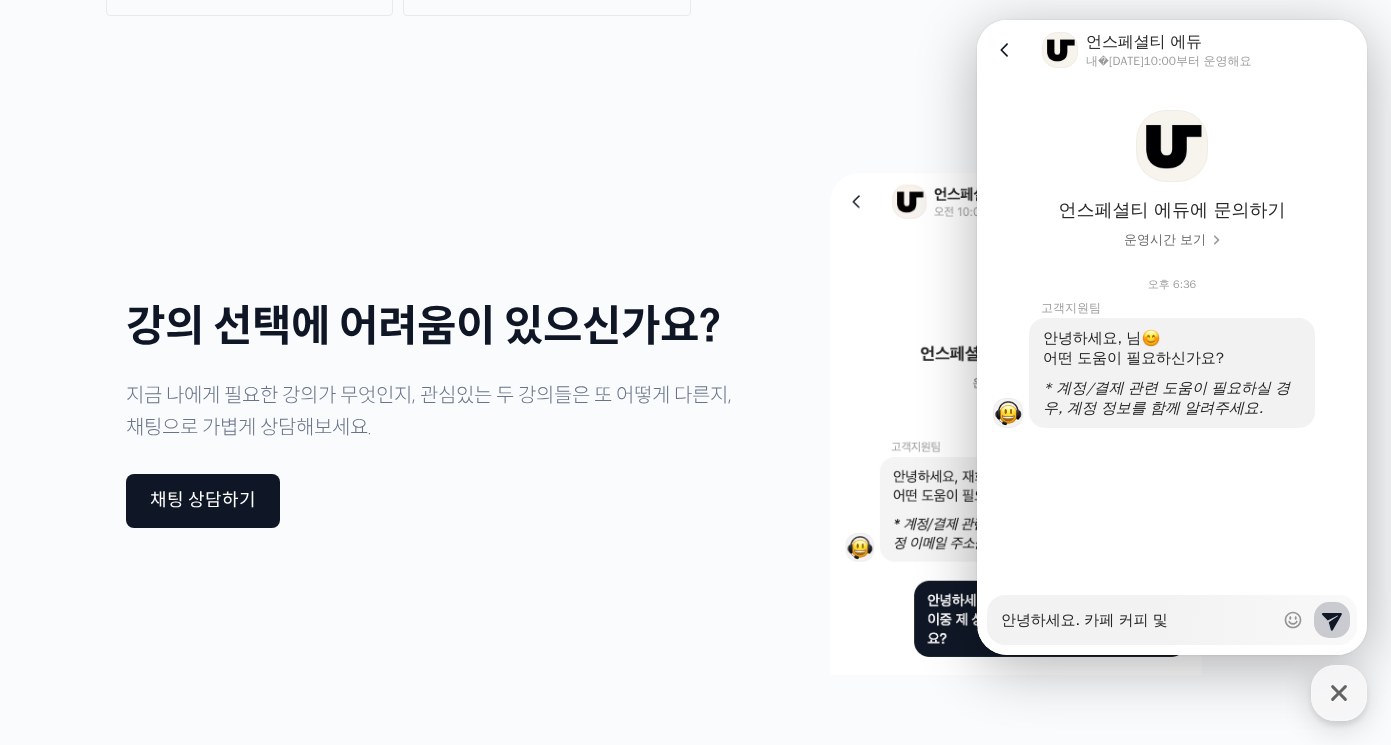type 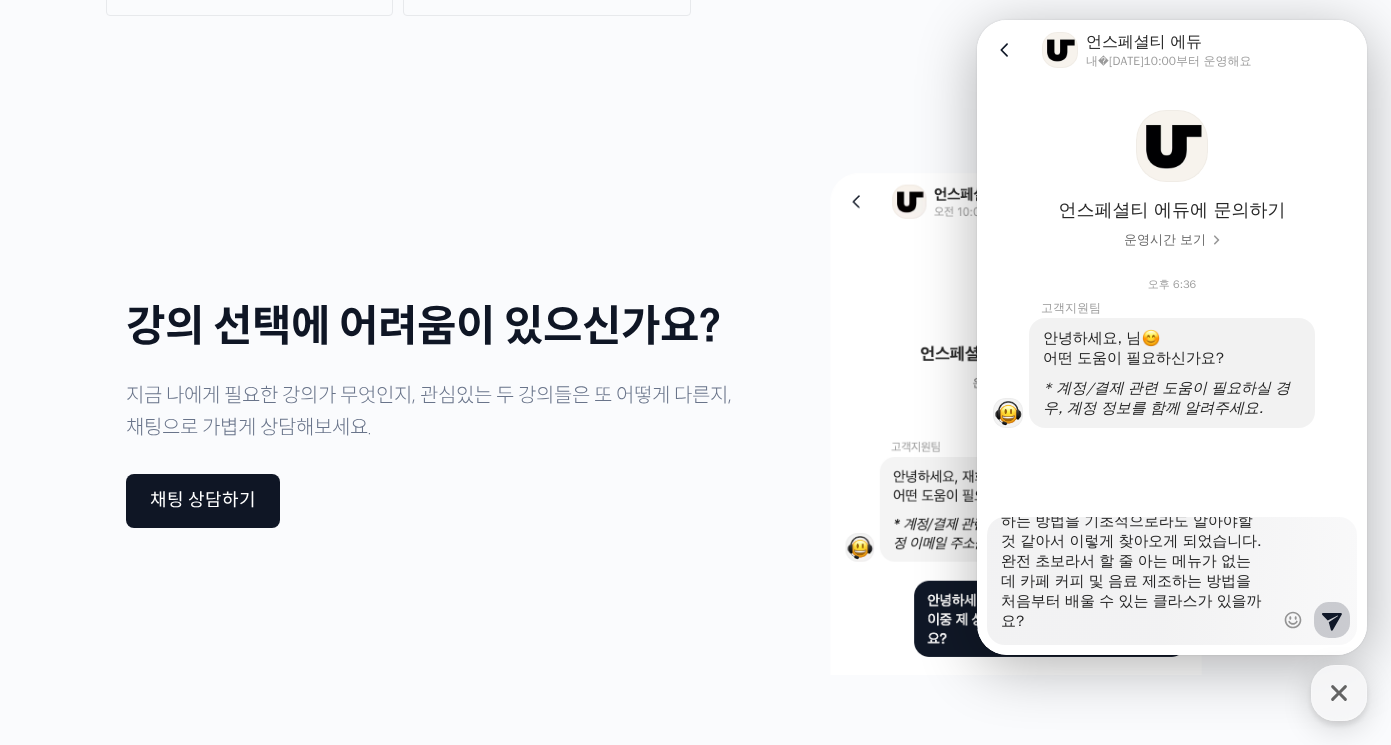 scroll, scrollTop: 0, scrollLeft: 0, axis: both 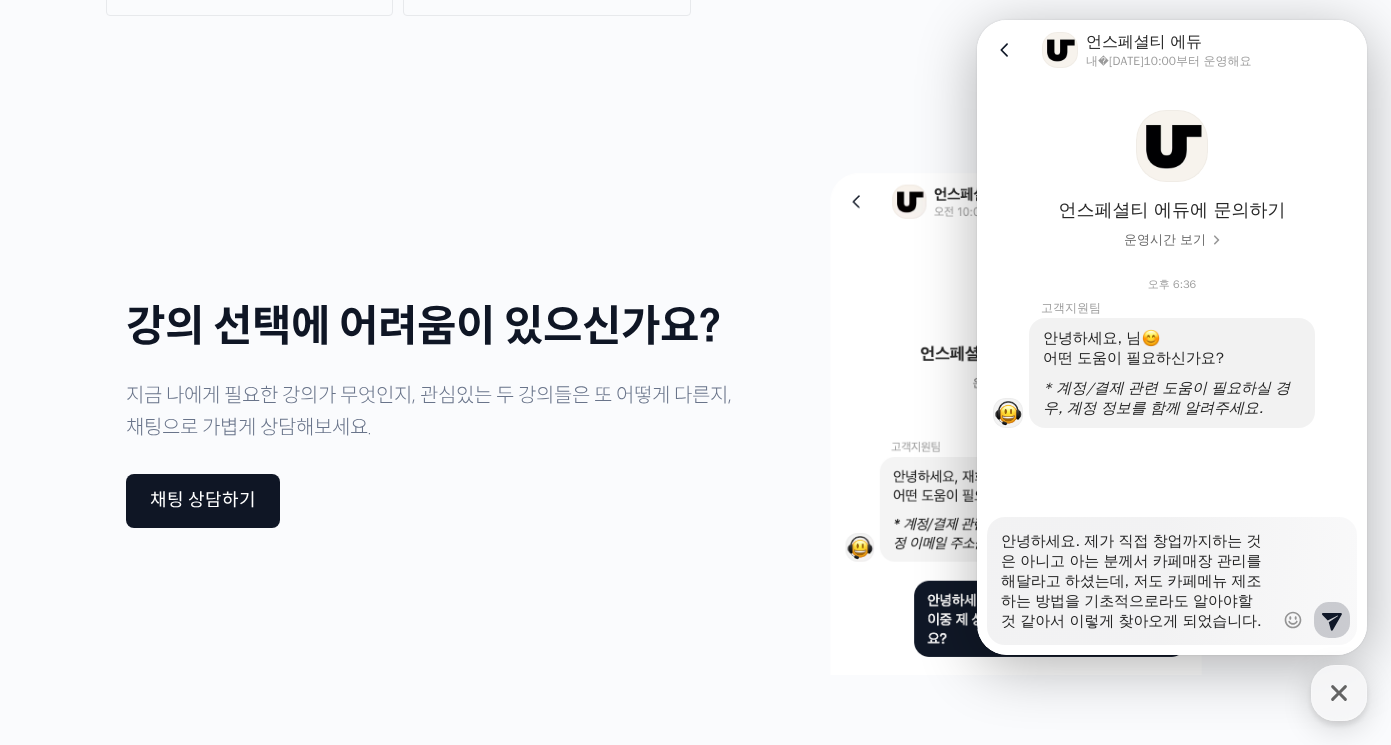click on "안녕하세요. 제가 직접 창업까지하는 것은 아니고 아는 분께서 카페매장 관리를 해달라고 하셨는데, 저도 카페메뉴 제조하는 방법을 기초적으로라도 알아야할 것 같아서 이렇게 찾아오게 되었습니다.
완전 초보라서 할 줄 아는 메뉴가 없는데 카페 커피 및 음료 제조하는 방법을 처음부터 배울 수 있는 클라스가 있을까요?" at bounding box center [1137, 574] 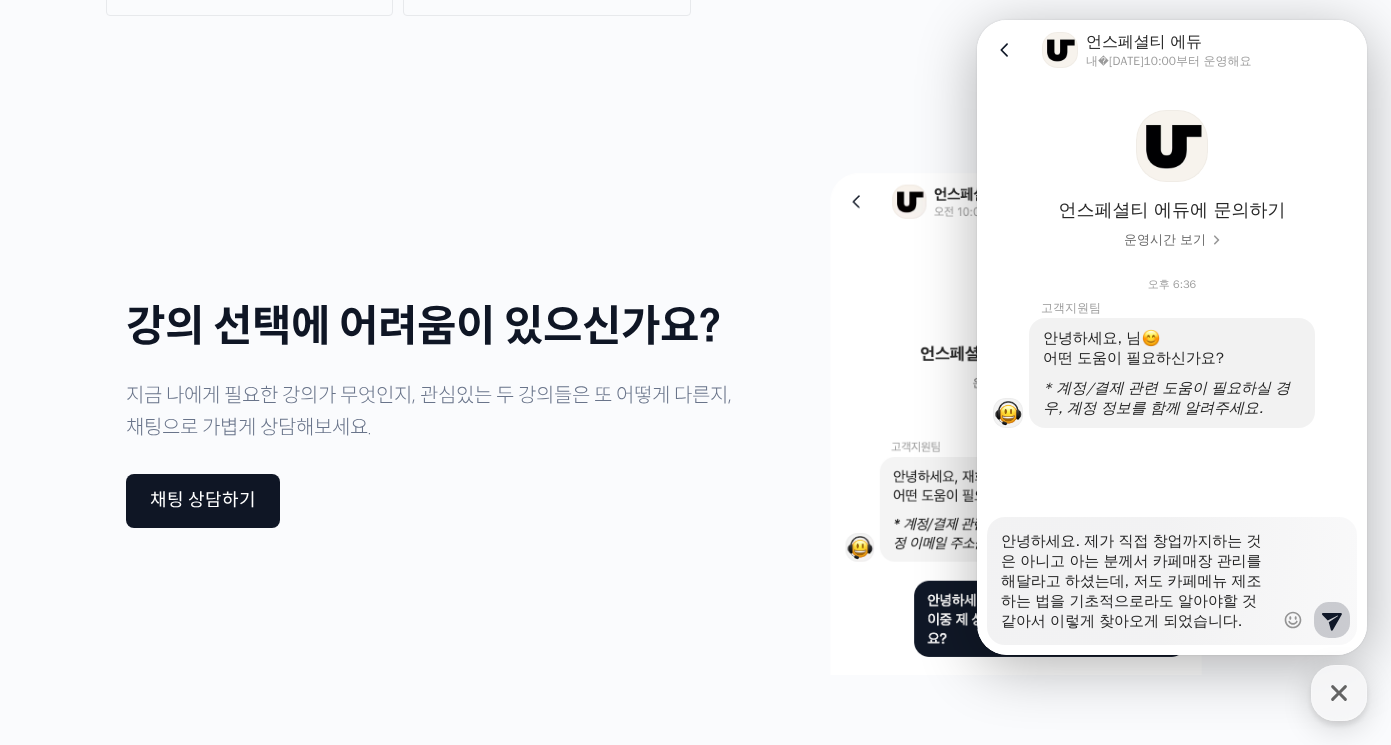 click on "안녕하세요. 제가 직접 창업까지하는 것은 아니고 아는 분께서 카페매장 관리를 해달라고 하셨는데, 저도 카페메뉴 제조하는 법을 기초적으로라도 알아야할 것 같아서 이렇게 찾아오게 되었습니다.
완전 초보라서 할 줄 아는 메뉴가 없는데 카페 커피 및 음료 제조하는 방법을 처음부터 배울 수 있는 클라스가 있을까요?" at bounding box center (1137, 574) 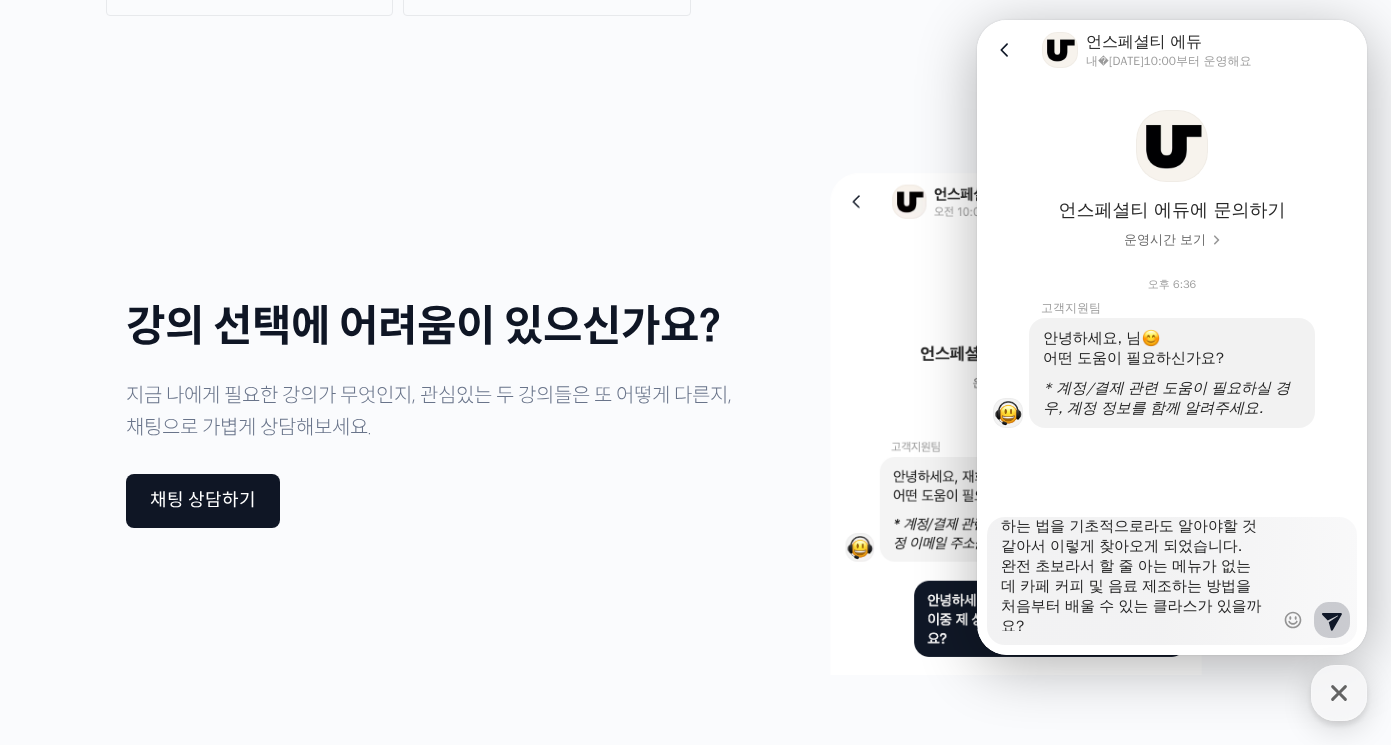 scroll, scrollTop: 100, scrollLeft: 0, axis: vertical 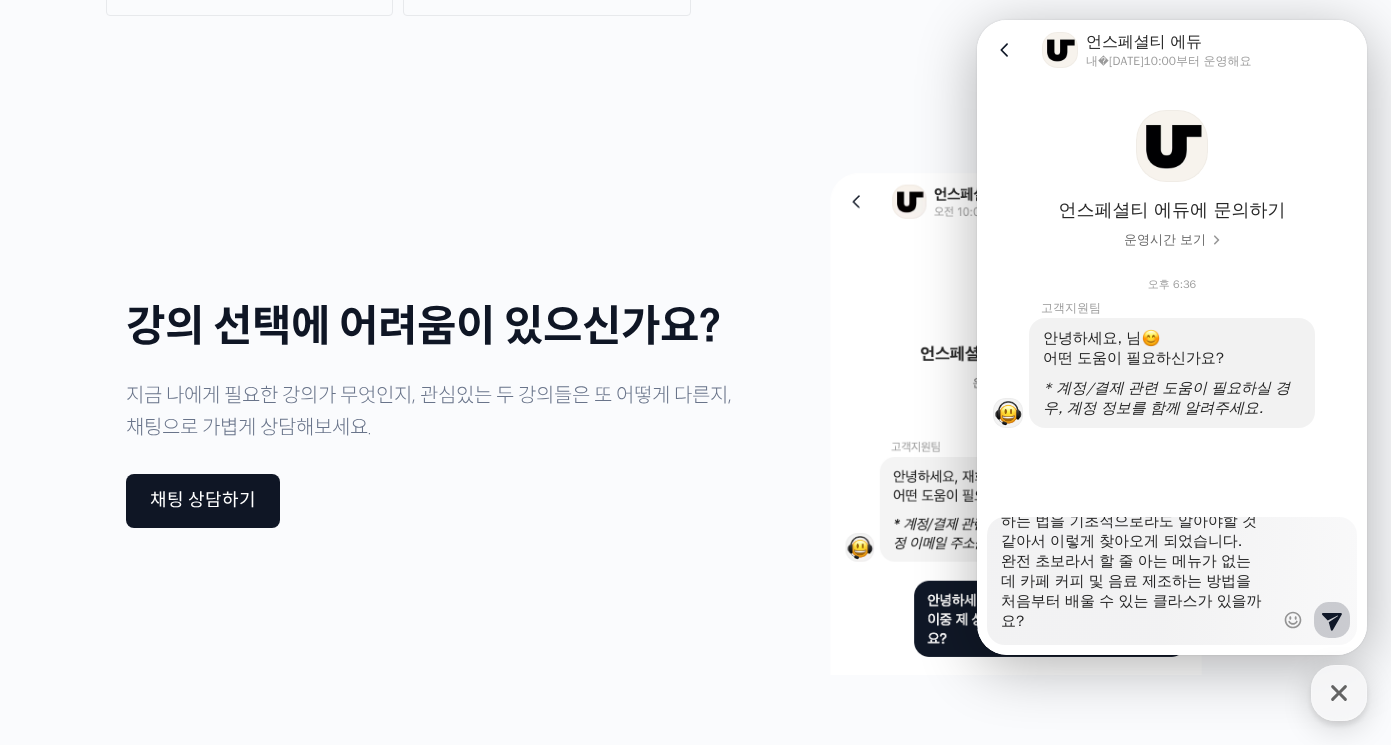 drag, startPoint x: 1032, startPoint y: 582, endPoint x: 1221, endPoint y: 606, distance: 190.51772 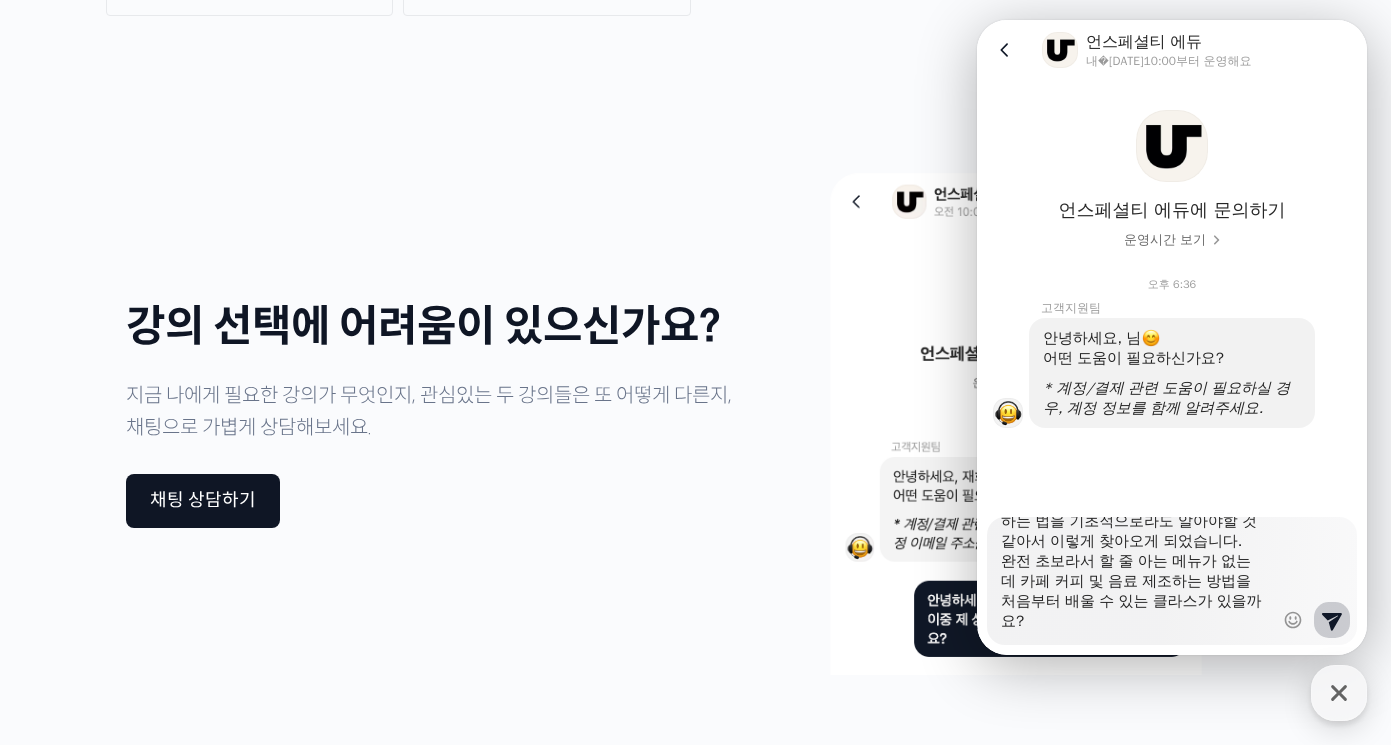 click on "안녕하세요. 제가 직접 창업까지하는 것은 아니고 아는 분께서 카페매장 관리를 해달라고 하셨는데, 저도 카페메뉴 제조하는 법을 기초적으로라도 알아야할 것 같아서 이렇게 찾아오게 되었습니다.
완전 초보라서 할 줄 아는 메뉴가 없는데 카페 커피 및 음료 제조하는 방법을 처음부터 배울 수 있는 클라스가 있을까요?" at bounding box center [1137, 574] 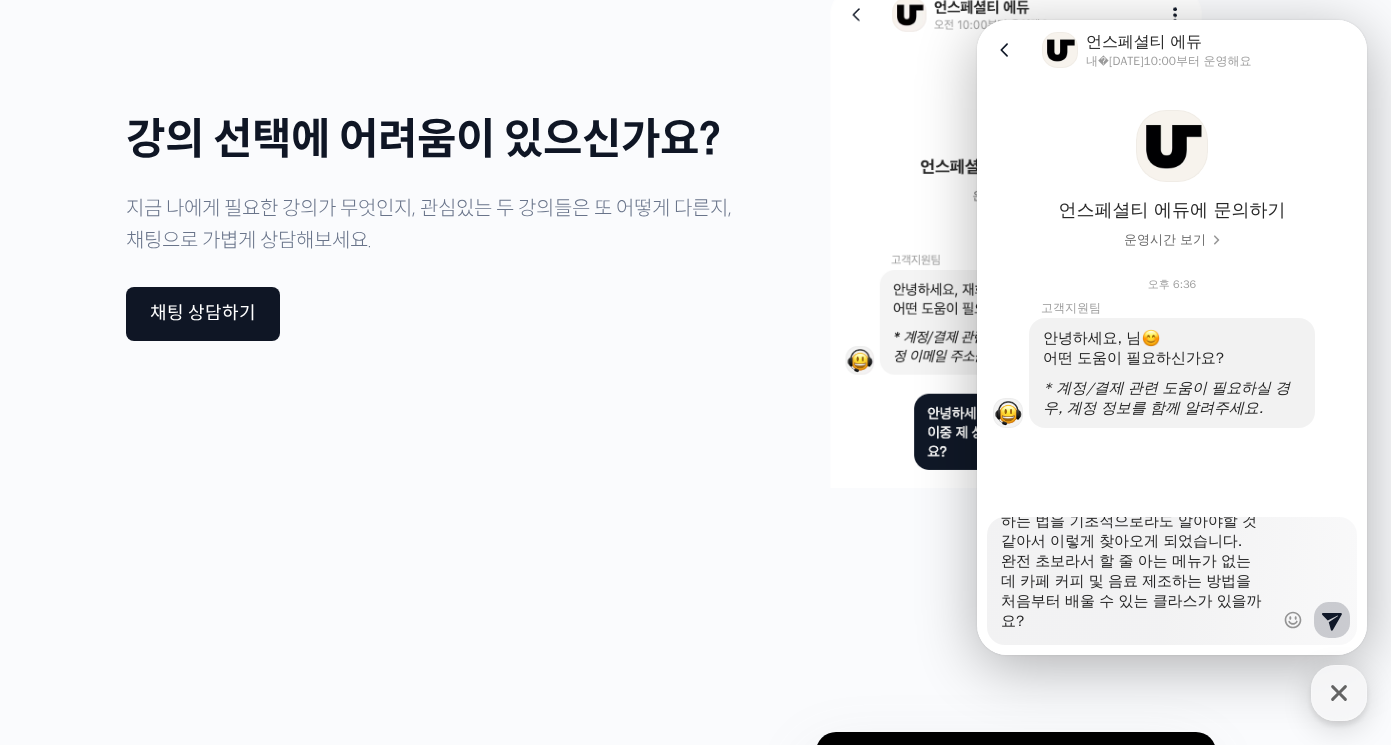 scroll, scrollTop: 4970, scrollLeft: 0, axis: vertical 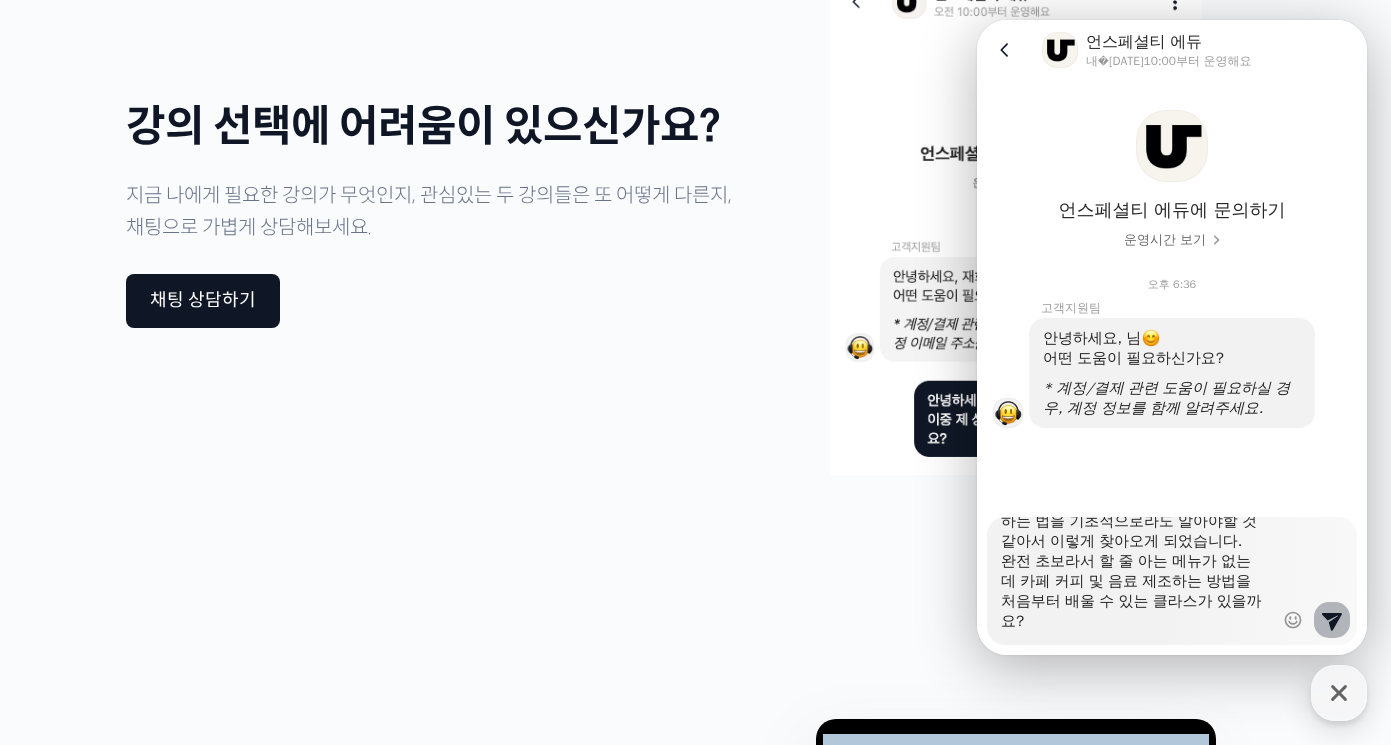 click 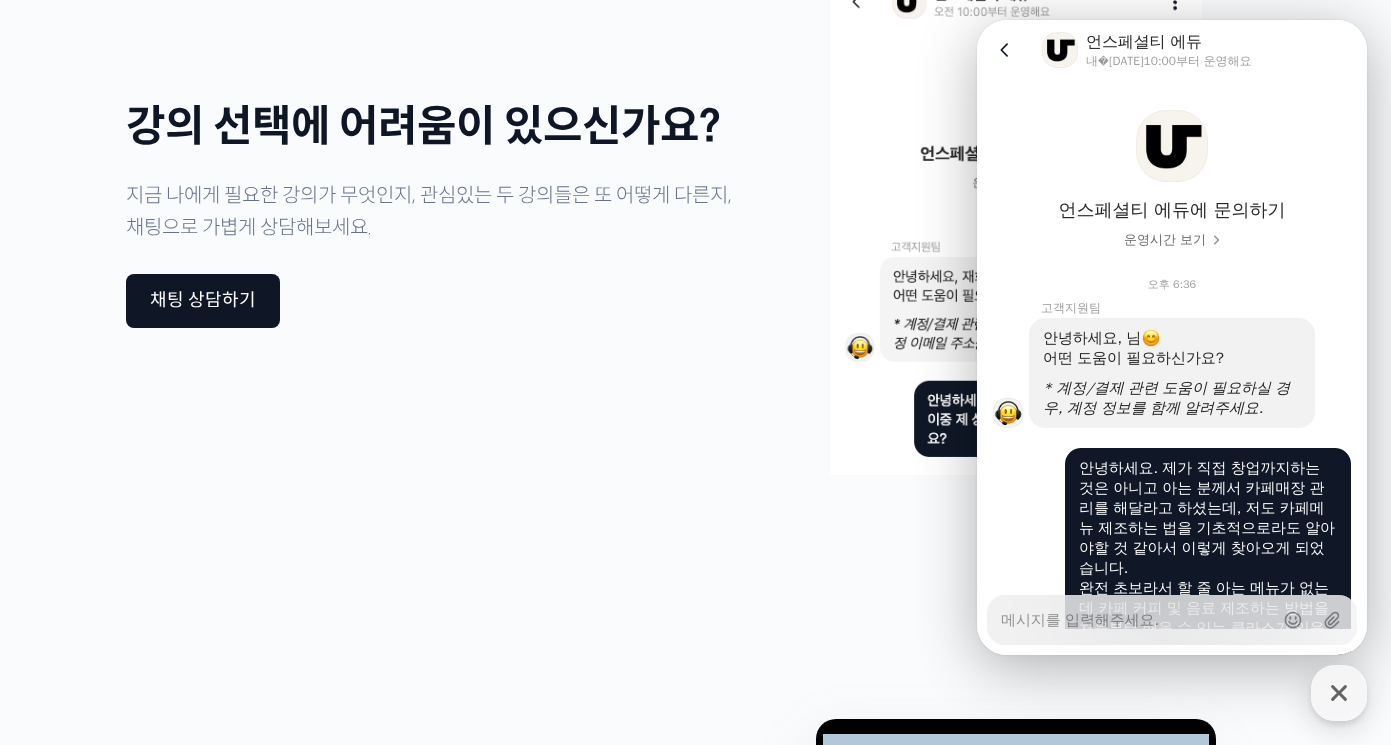 scroll, scrollTop: 135, scrollLeft: 0, axis: vertical 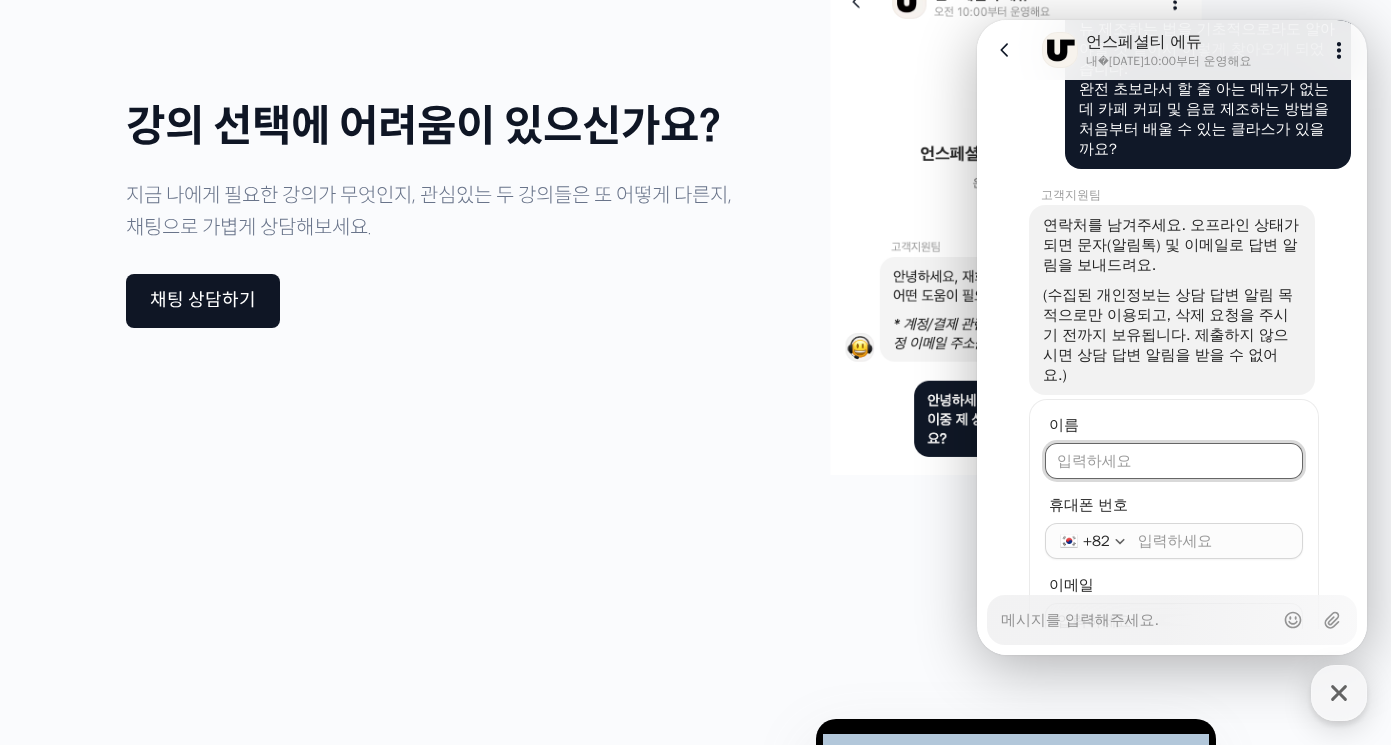 click on "이름" at bounding box center (1174, 461) 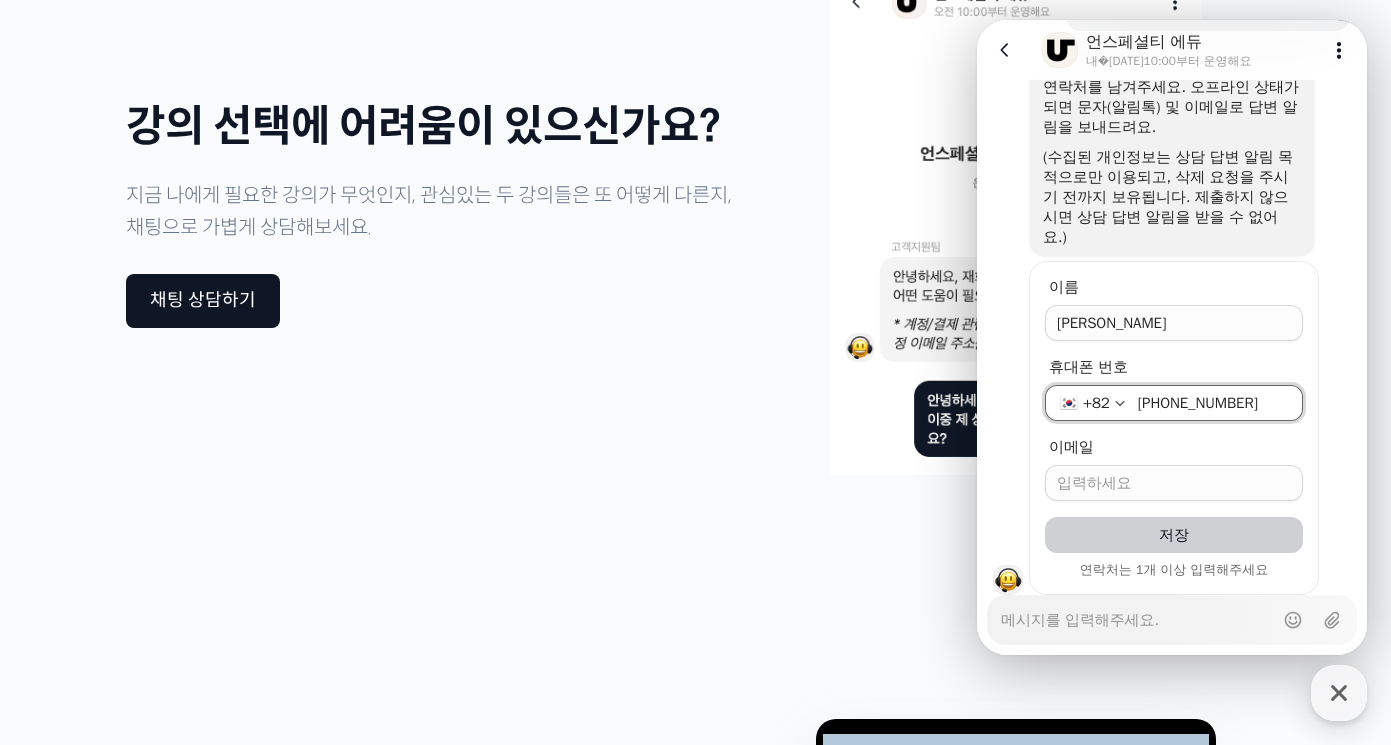 scroll, scrollTop: 699, scrollLeft: 0, axis: vertical 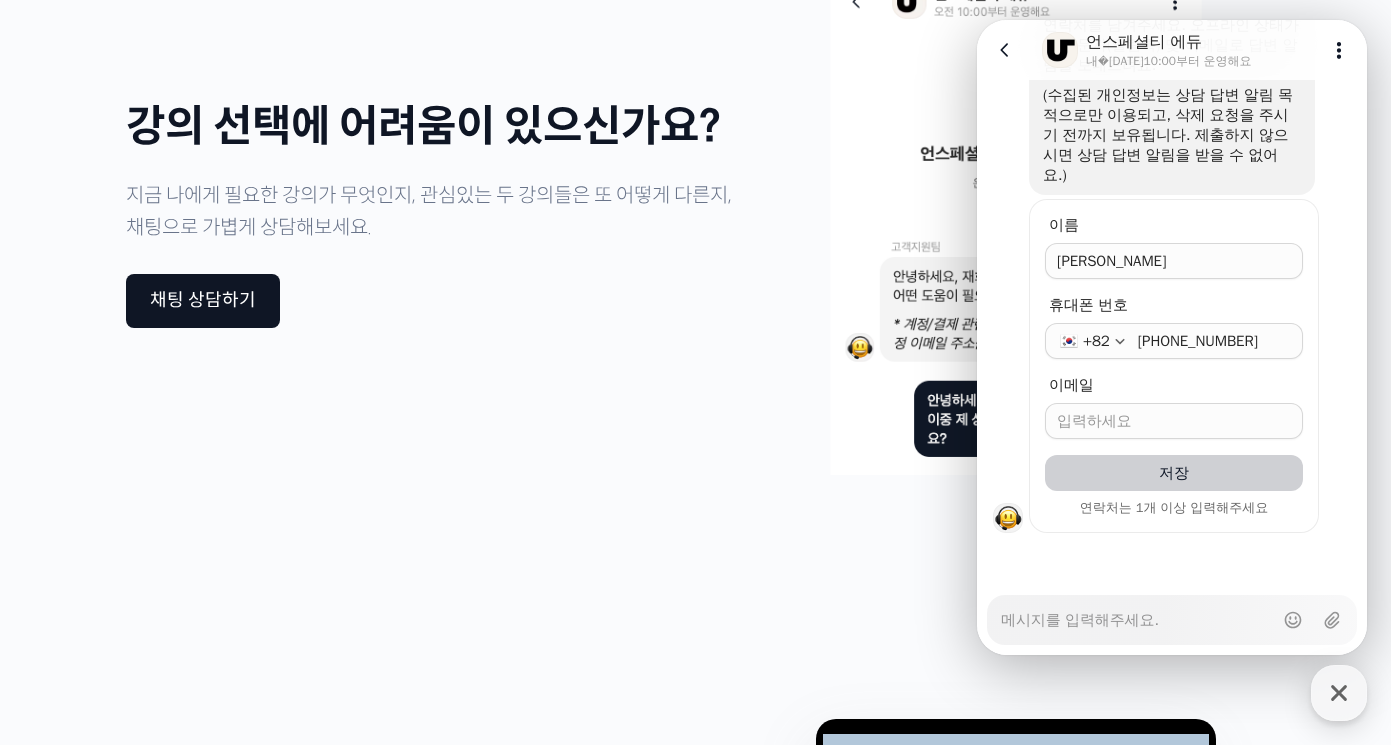 click at bounding box center (1174, 421) 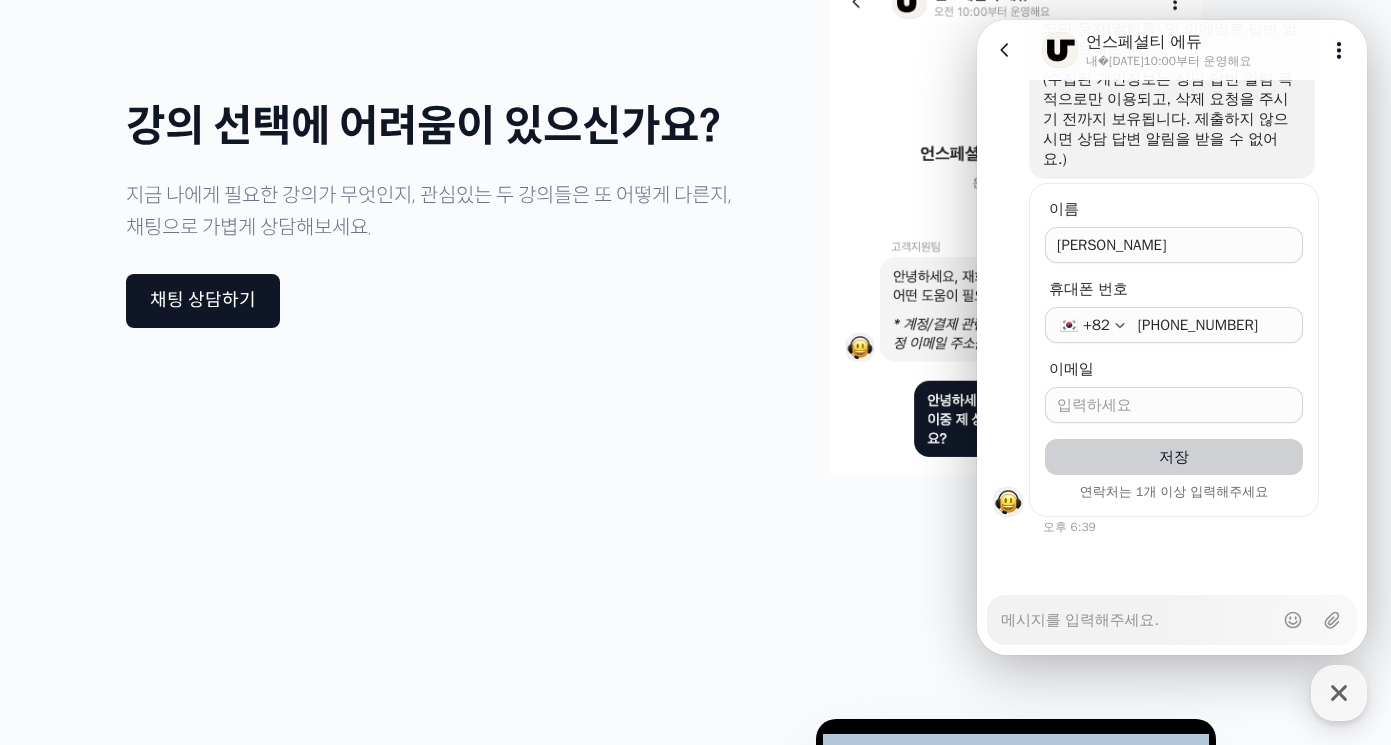 click on "이름 휴대폰 번호 [PHONE_NUMBER] 이메일 저장 연락처는 1개 이상 입력해주세요" at bounding box center [1174, 350] 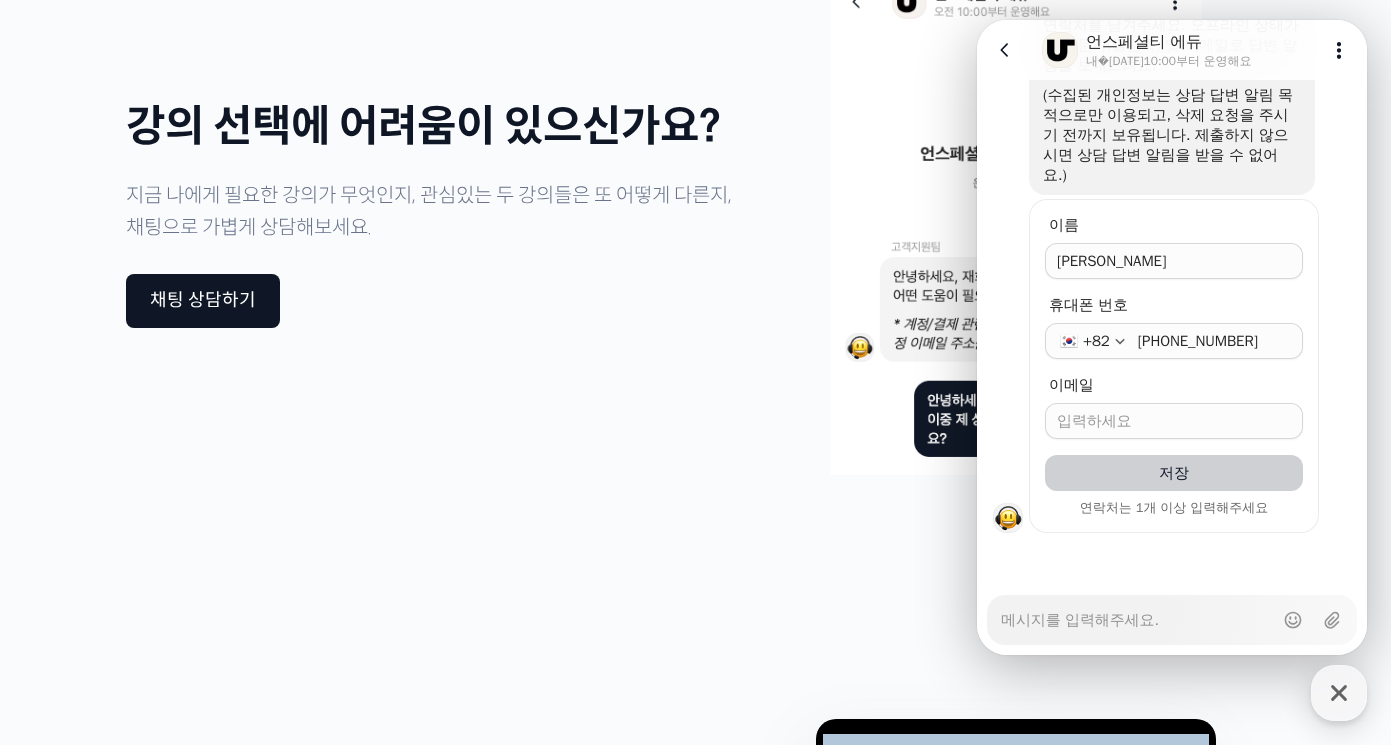 click on "이메일" at bounding box center [1174, 421] 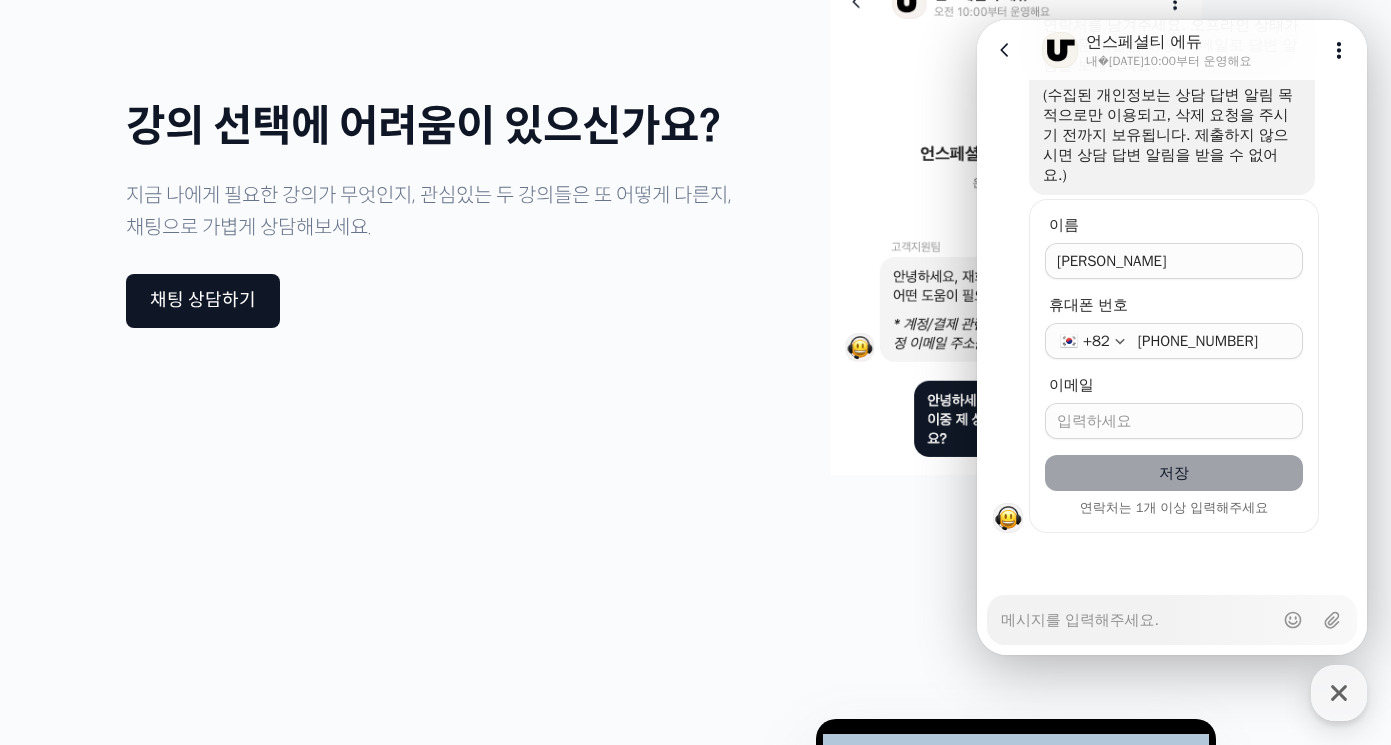 click on "저장" at bounding box center (1174, 473) 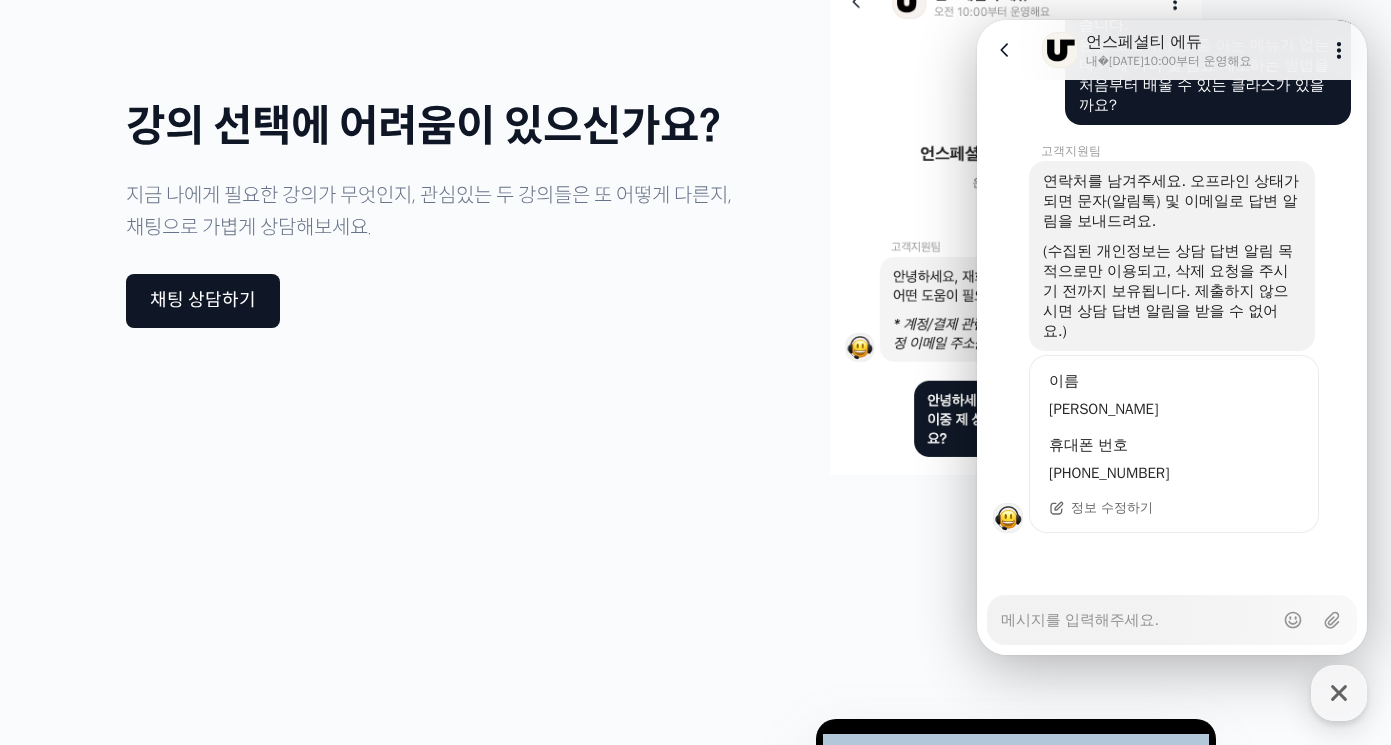 scroll, scrollTop: 543, scrollLeft: 0, axis: vertical 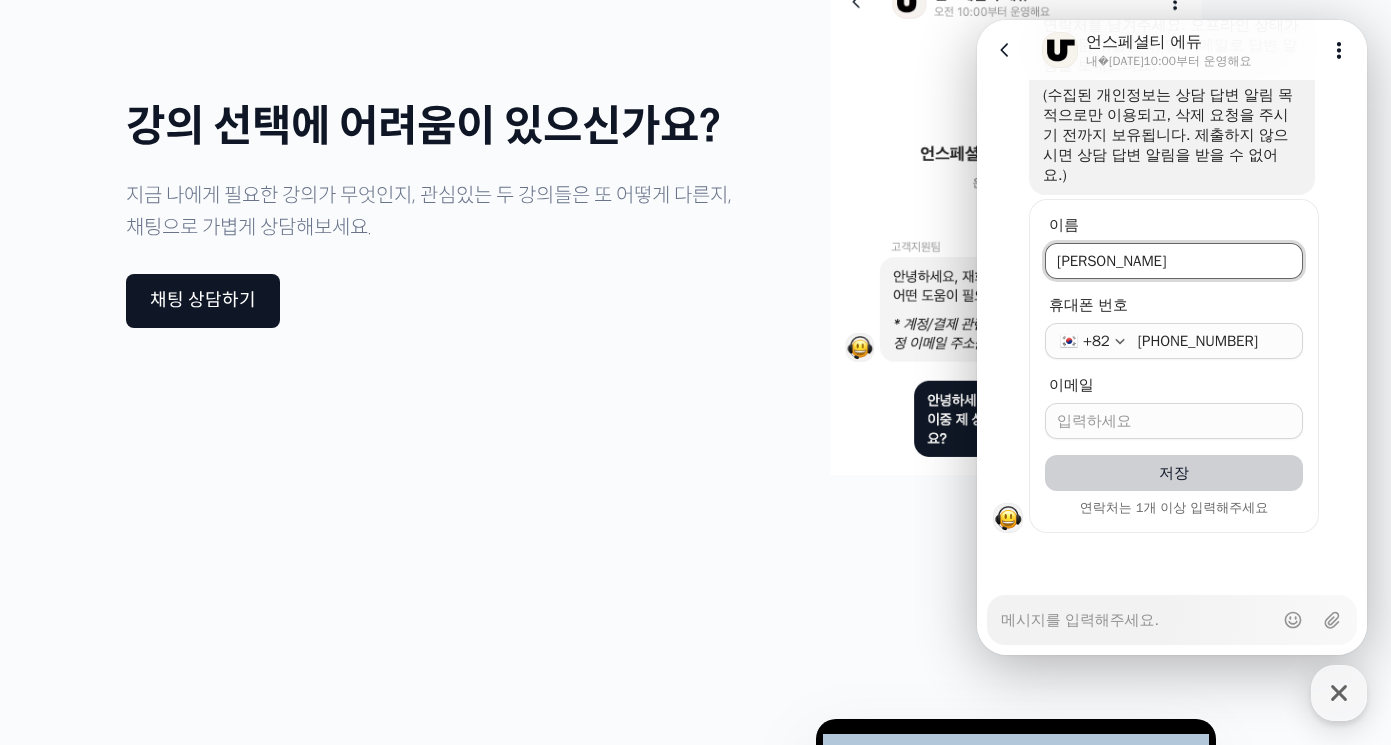 click on "이메일" at bounding box center [1174, 421] 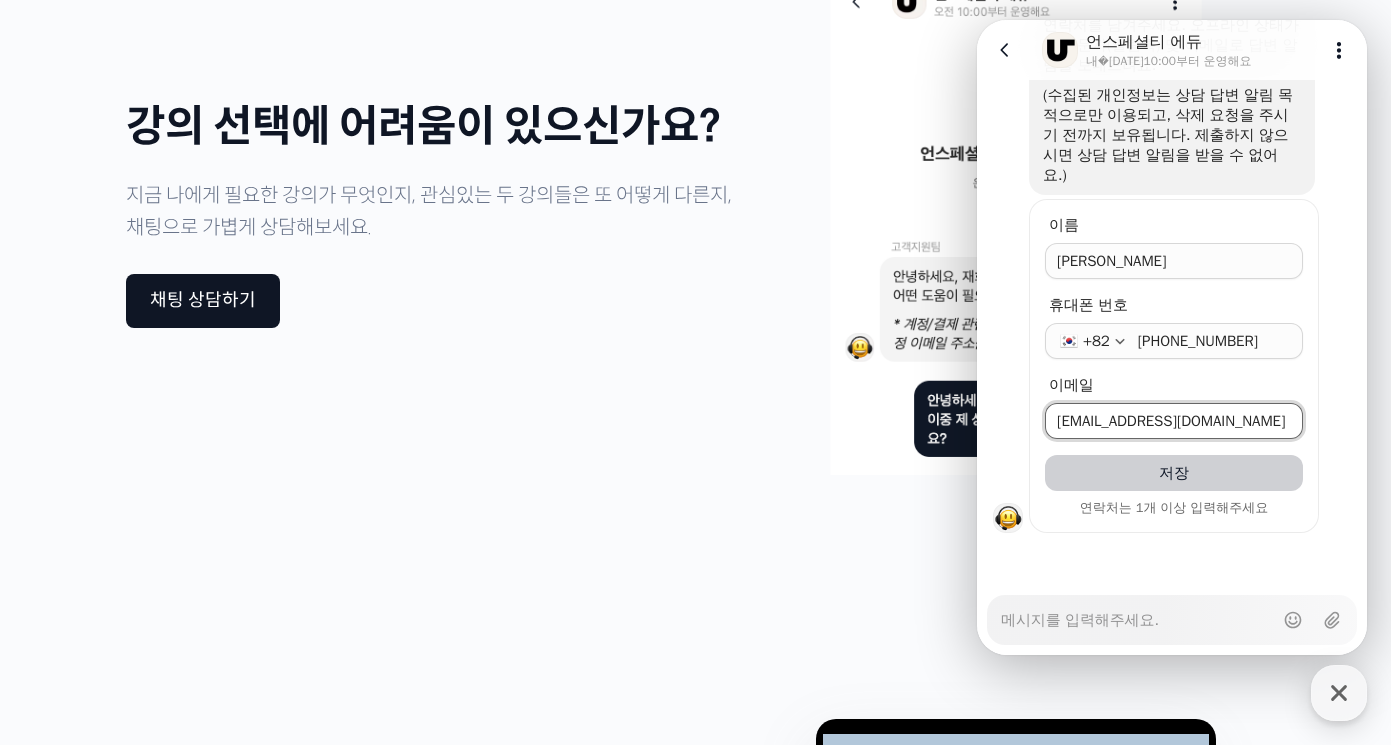 click on "저장" at bounding box center [1174, 473] 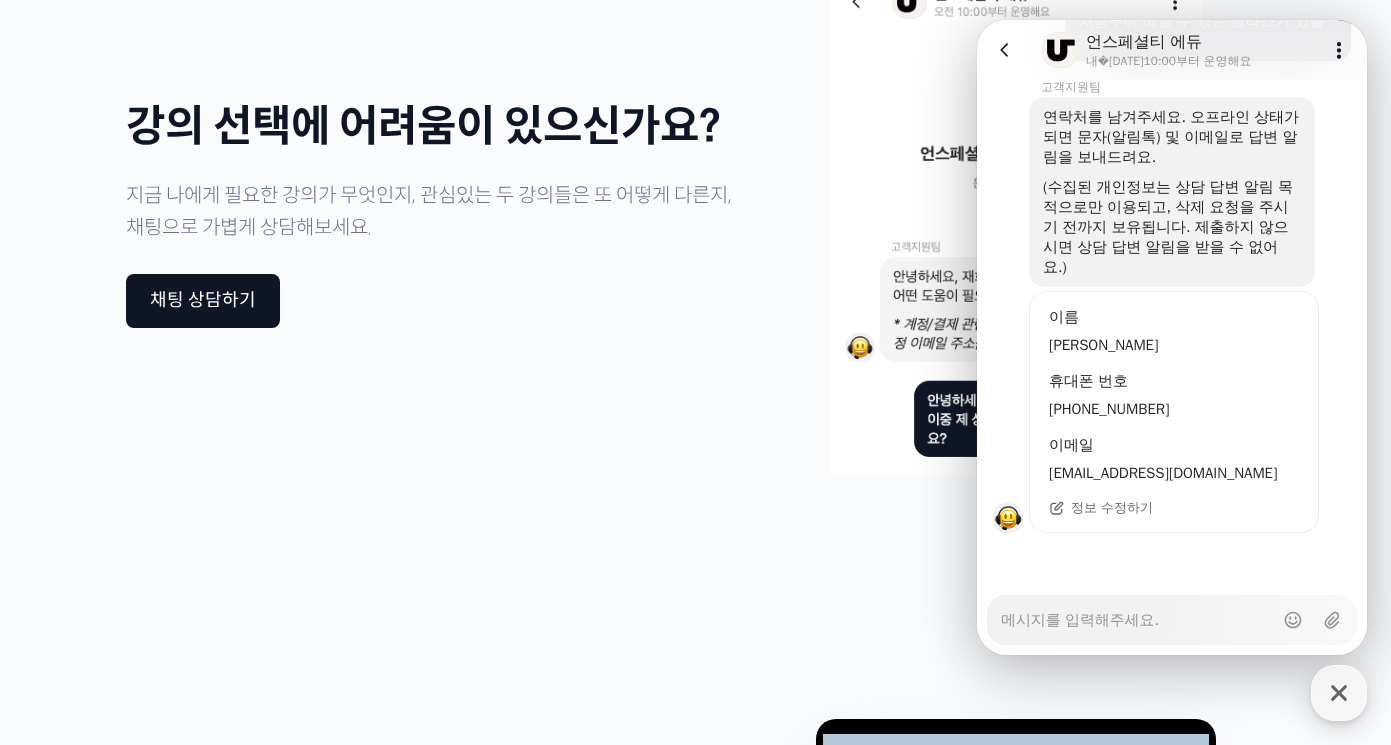 scroll, scrollTop: 607, scrollLeft: 0, axis: vertical 